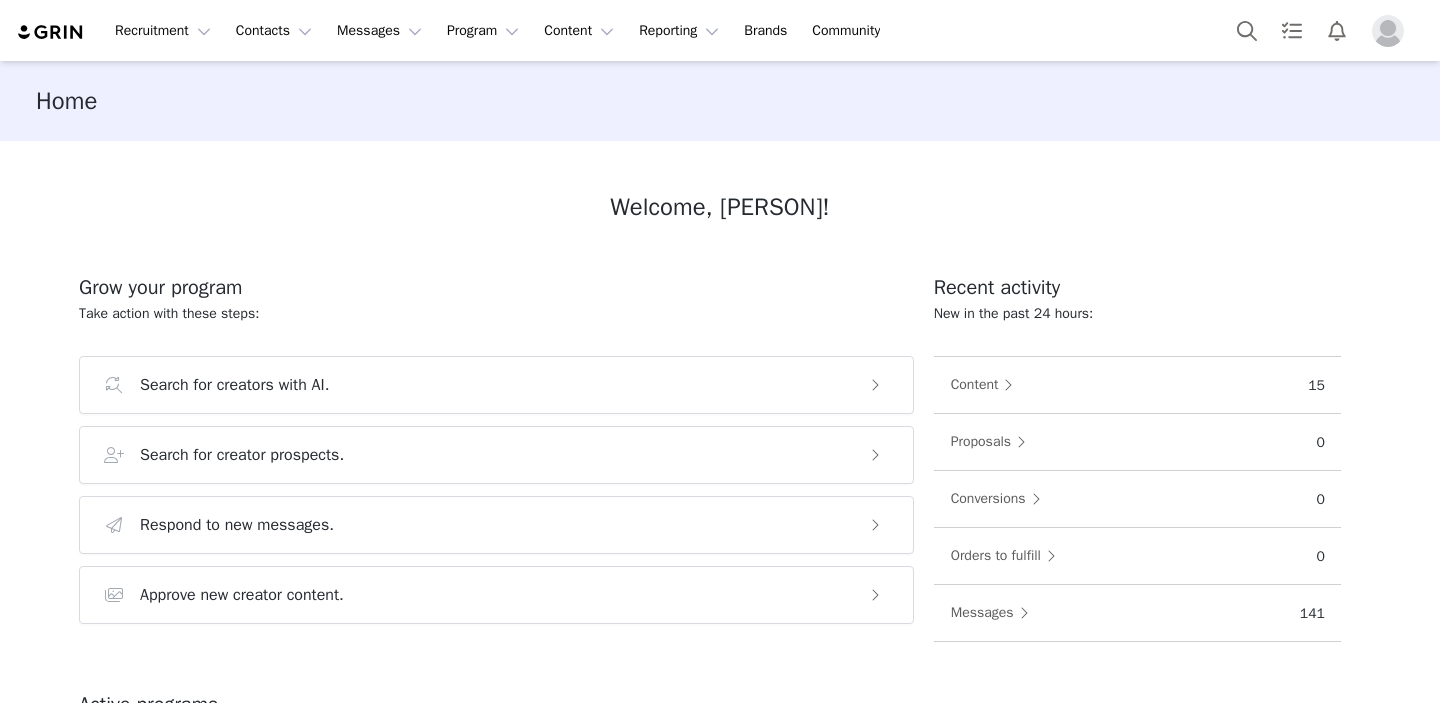scroll, scrollTop: 0, scrollLeft: 0, axis: both 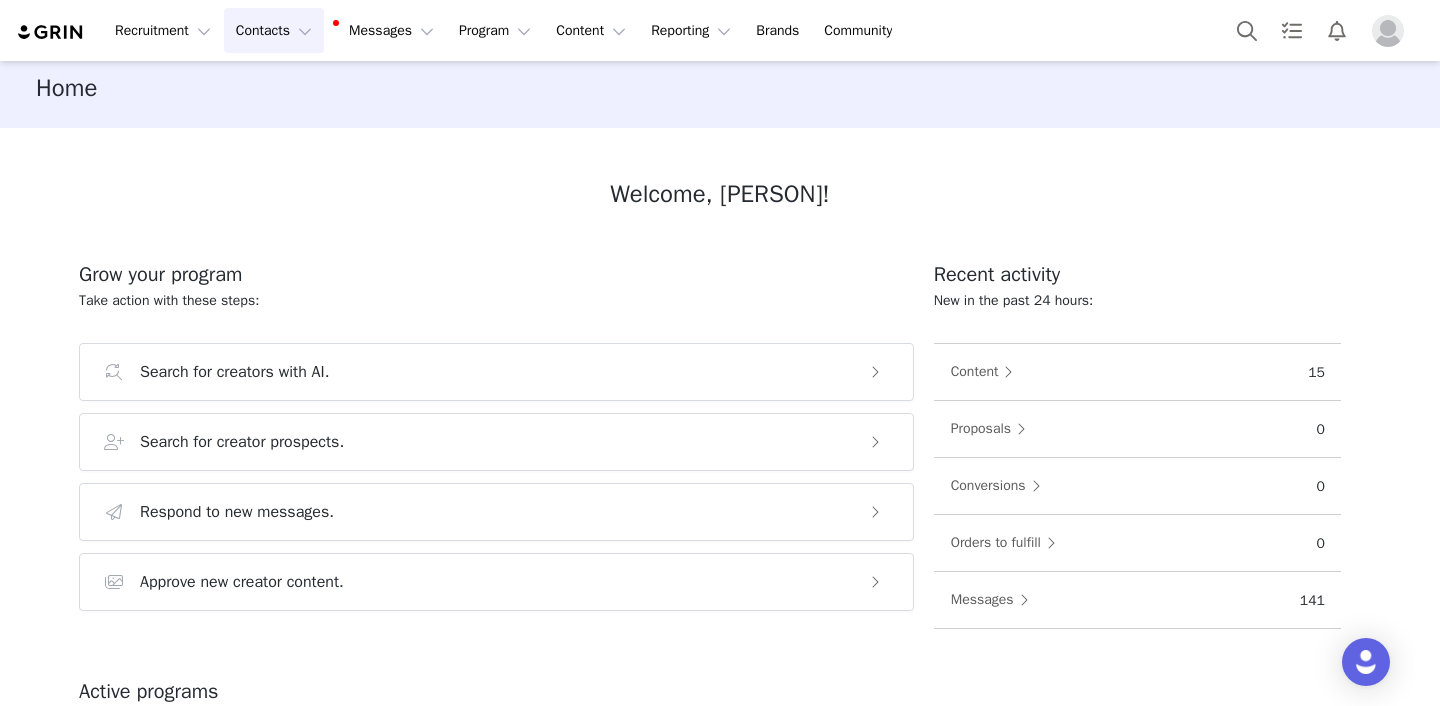 click on "Contacts Contacts" at bounding box center (274, 30) 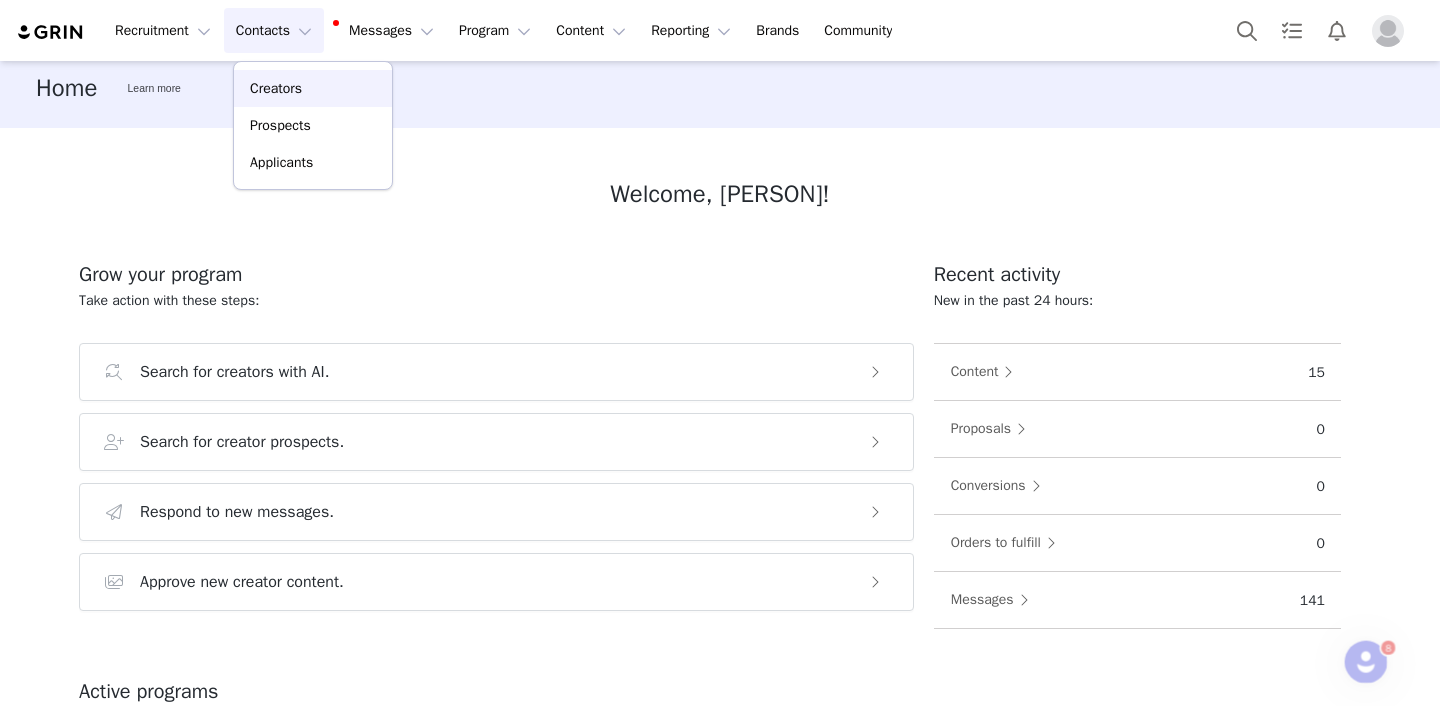 scroll, scrollTop: 0, scrollLeft: 0, axis: both 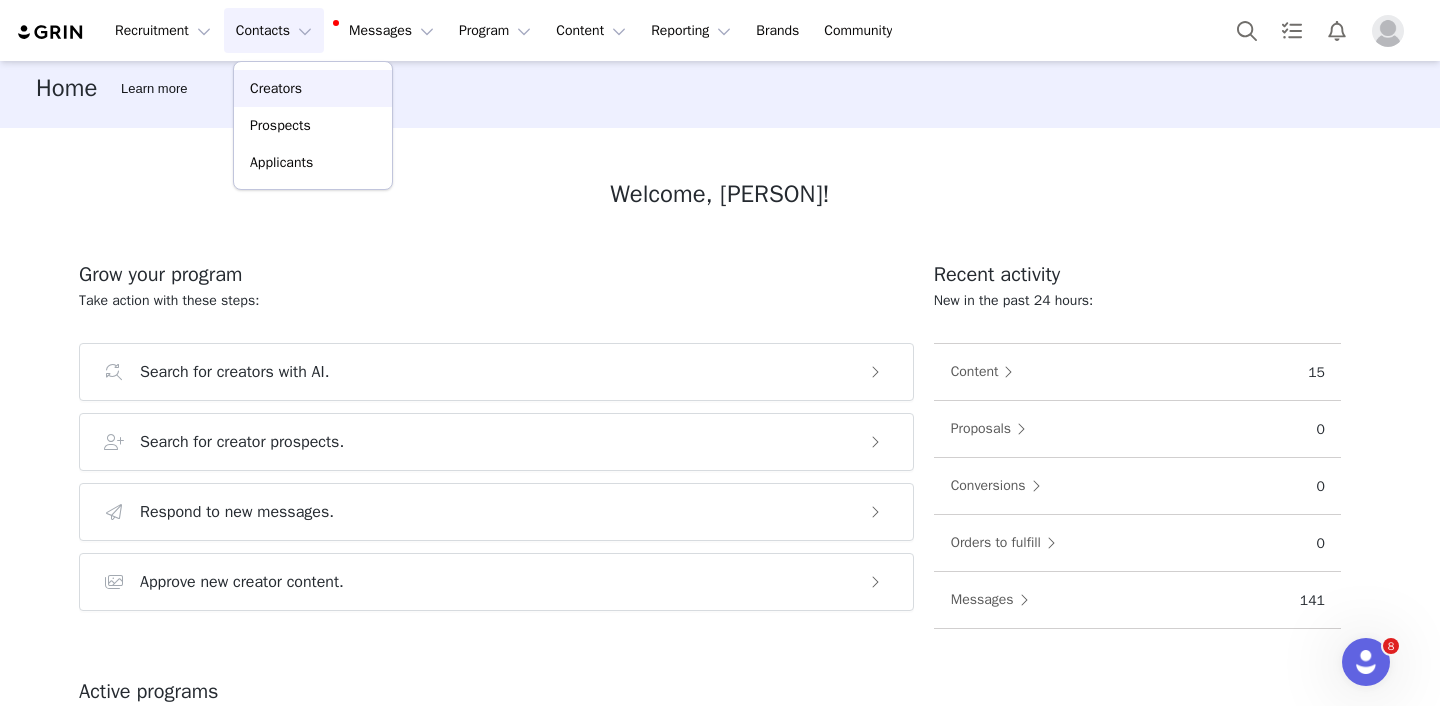click on "Creators" at bounding box center (276, 88) 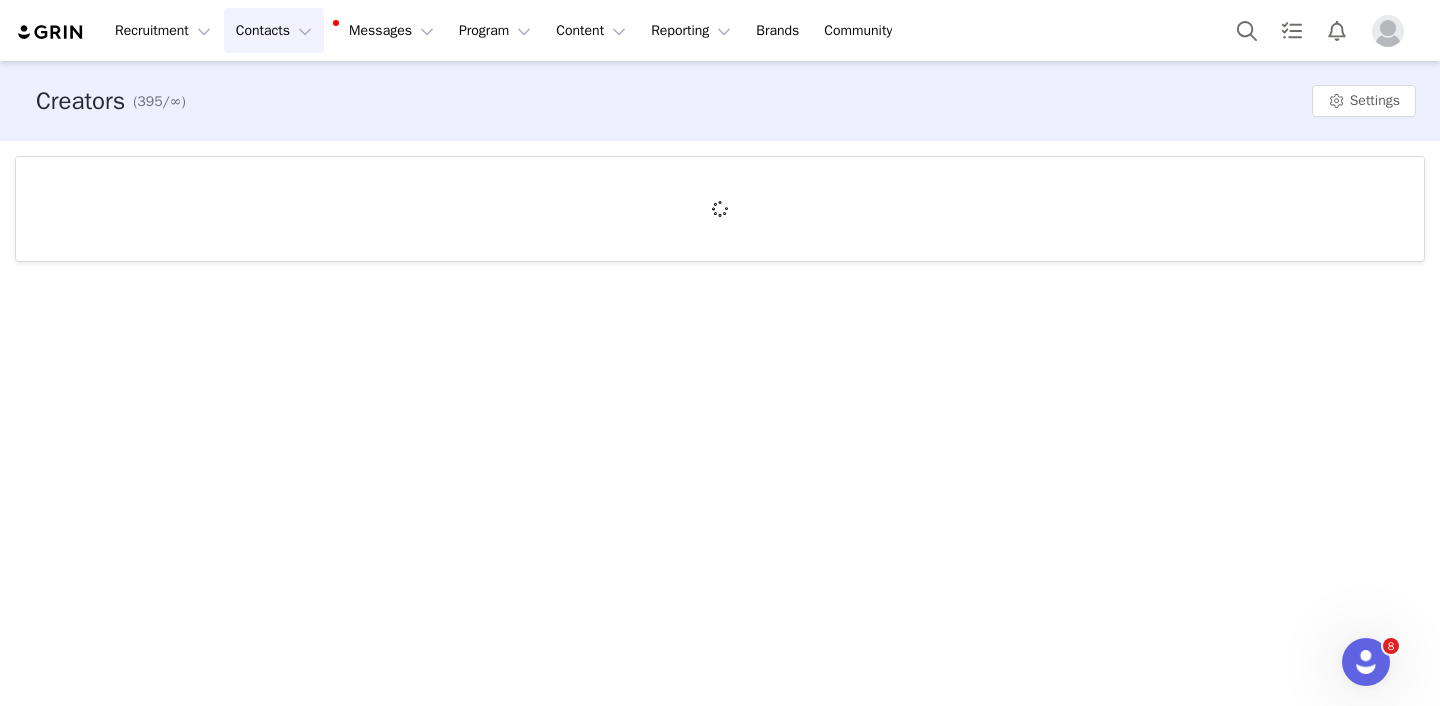 scroll, scrollTop: 0, scrollLeft: 0, axis: both 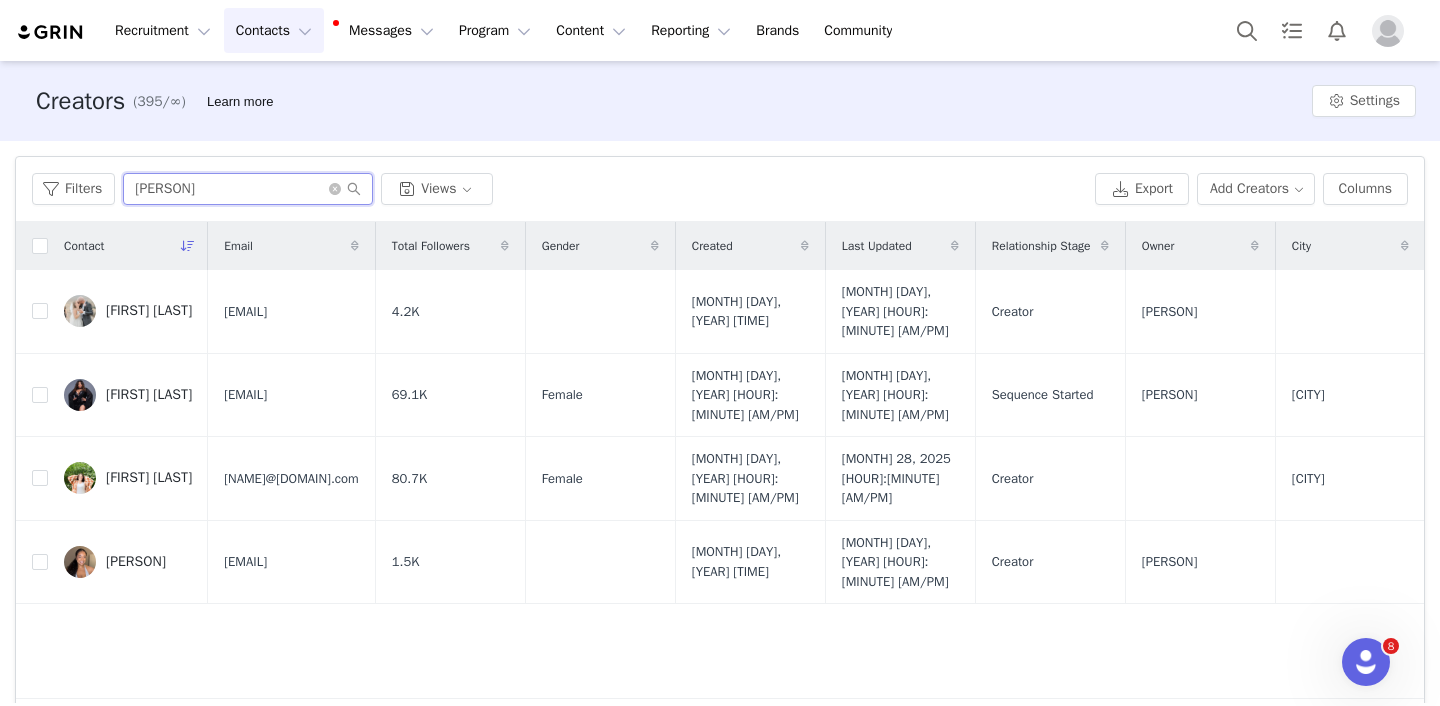 drag, startPoint x: 248, startPoint y: 185, endPoint x: 127, endPoint y: 185, distance: 121 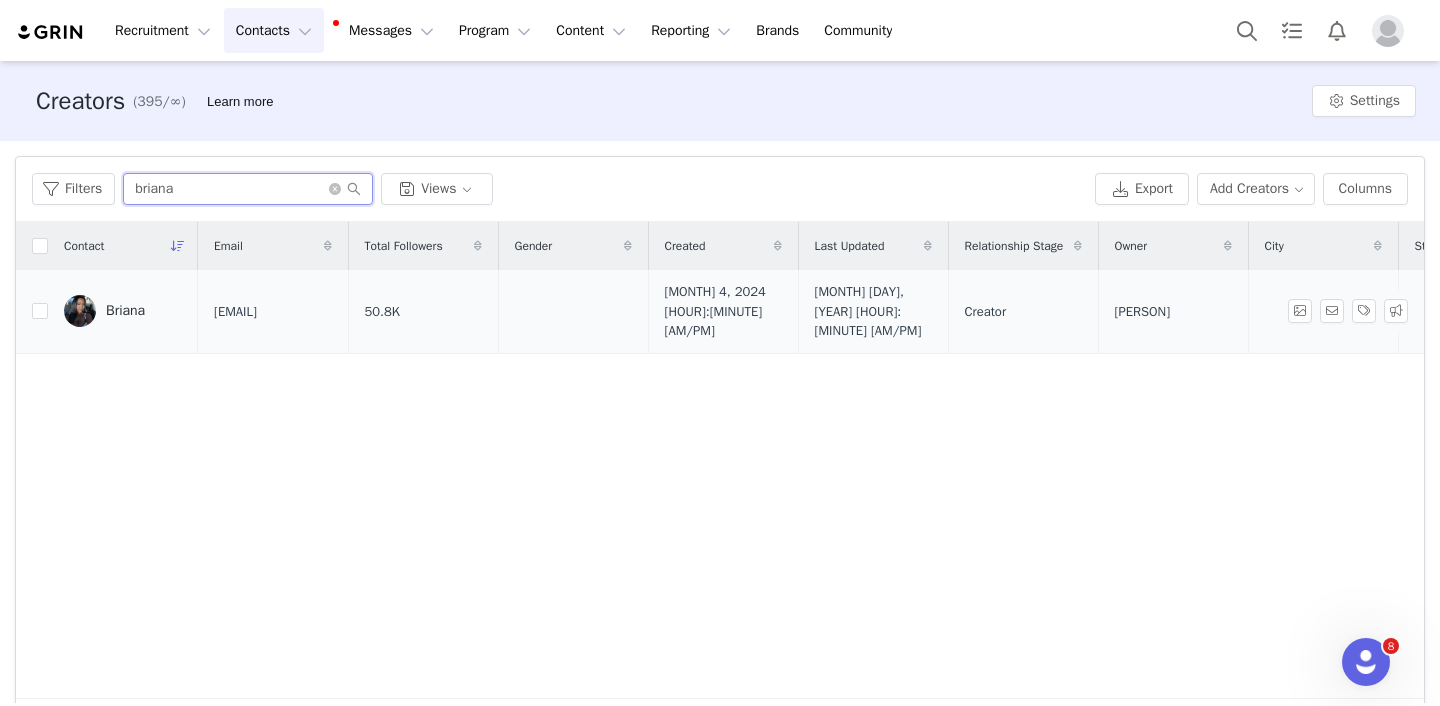 type on "briana" 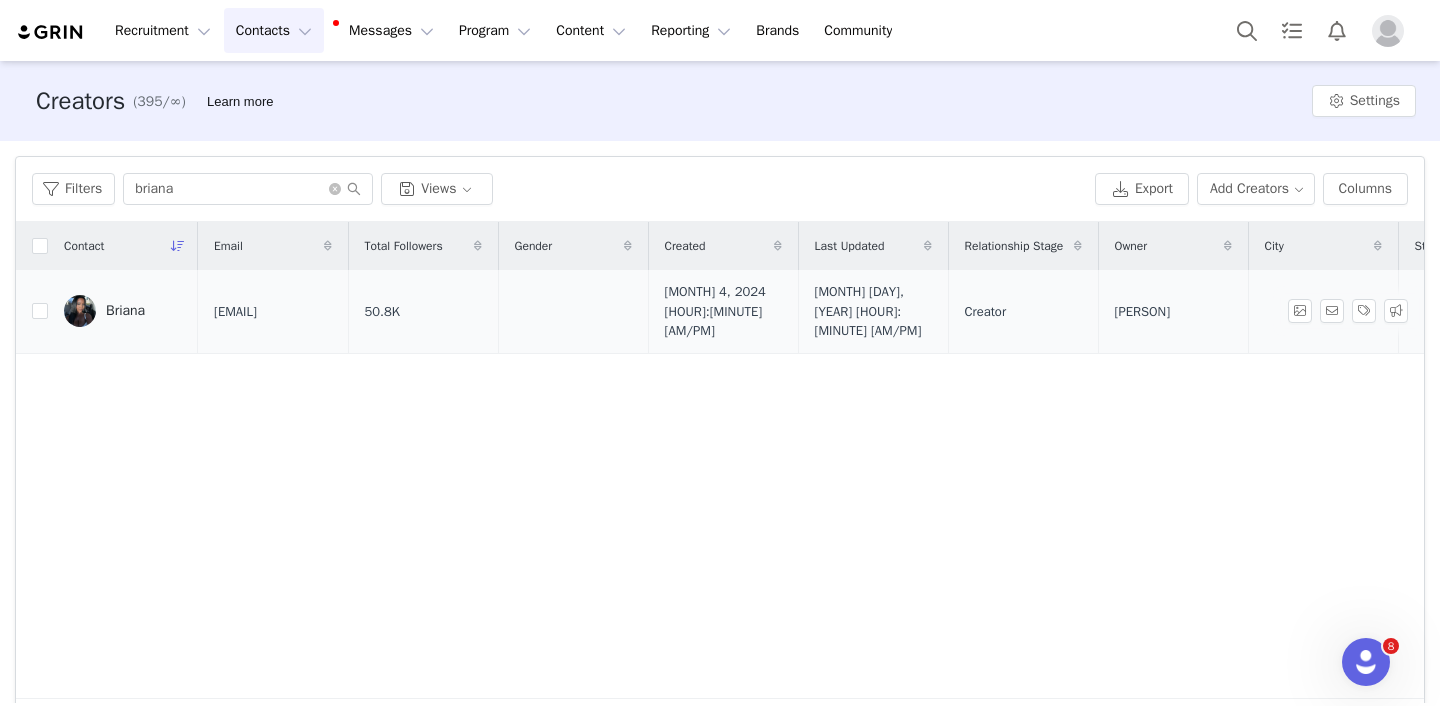 click on "Briana" at bounding box center [123, 311] 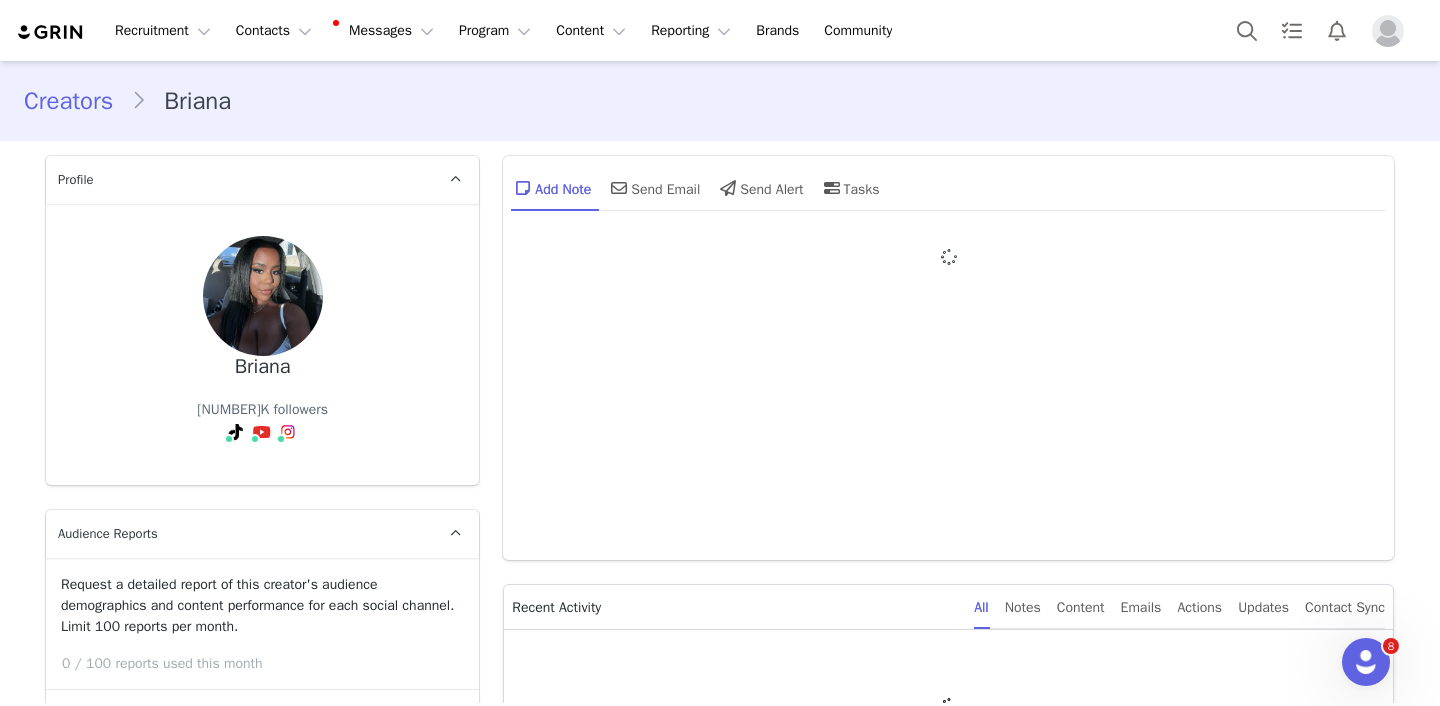 type on "+1 (United States)" 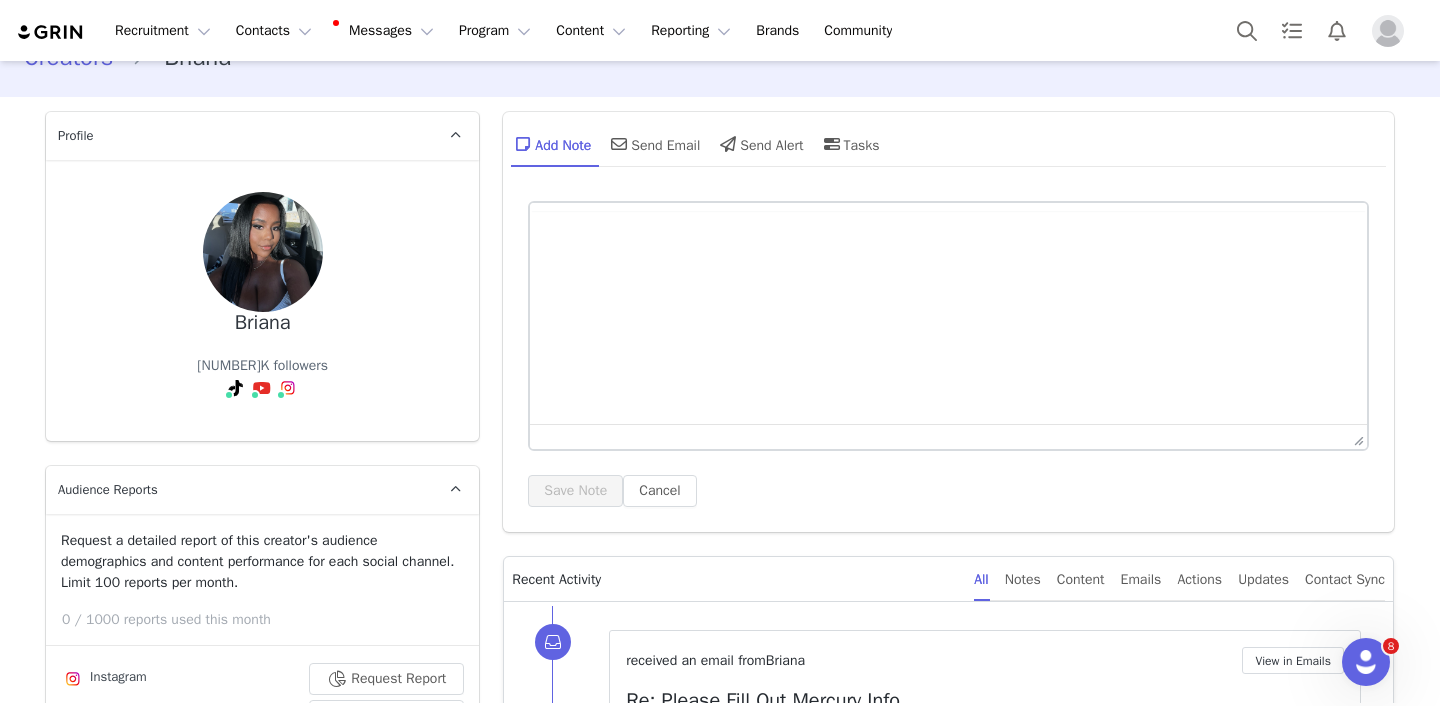 scroll, scrollTop: 100, scrollLeft: 0, axis: vertical 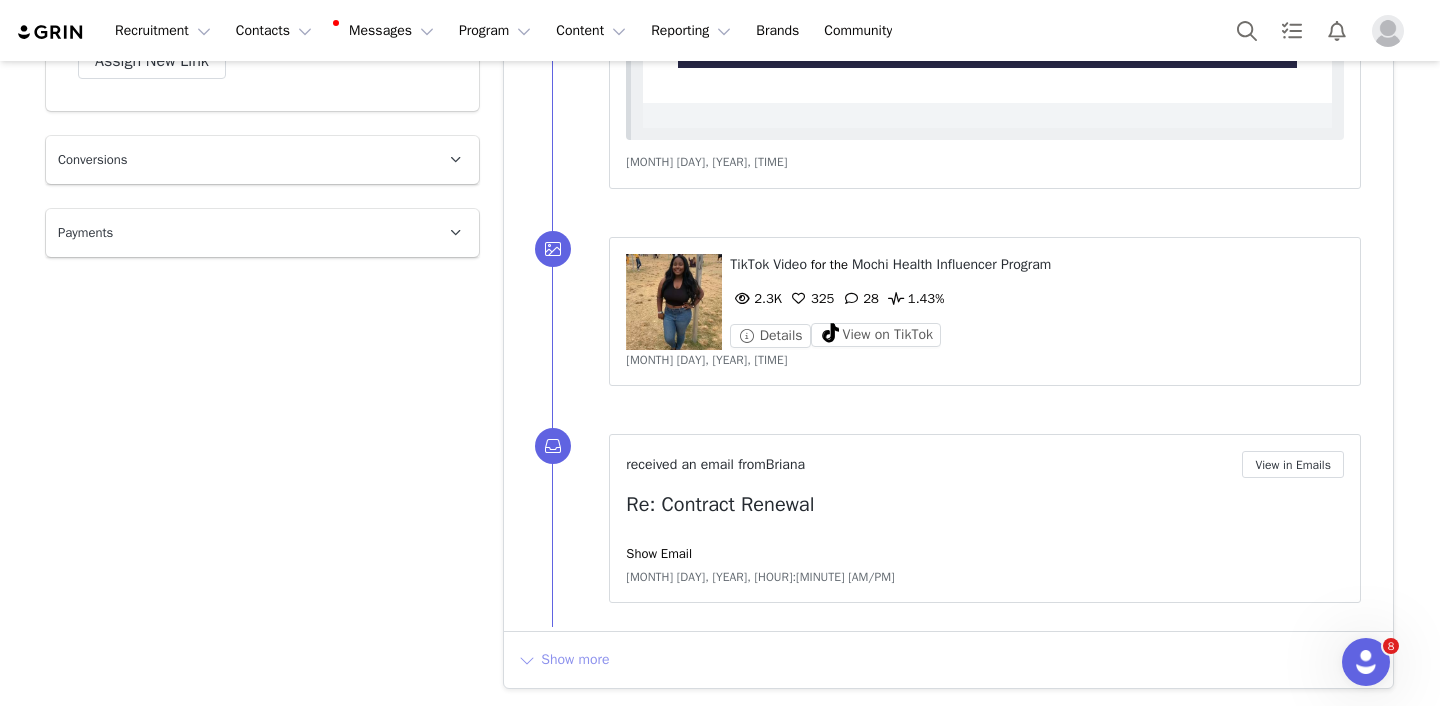 click on "Show more" at bounding box center (563, 660) 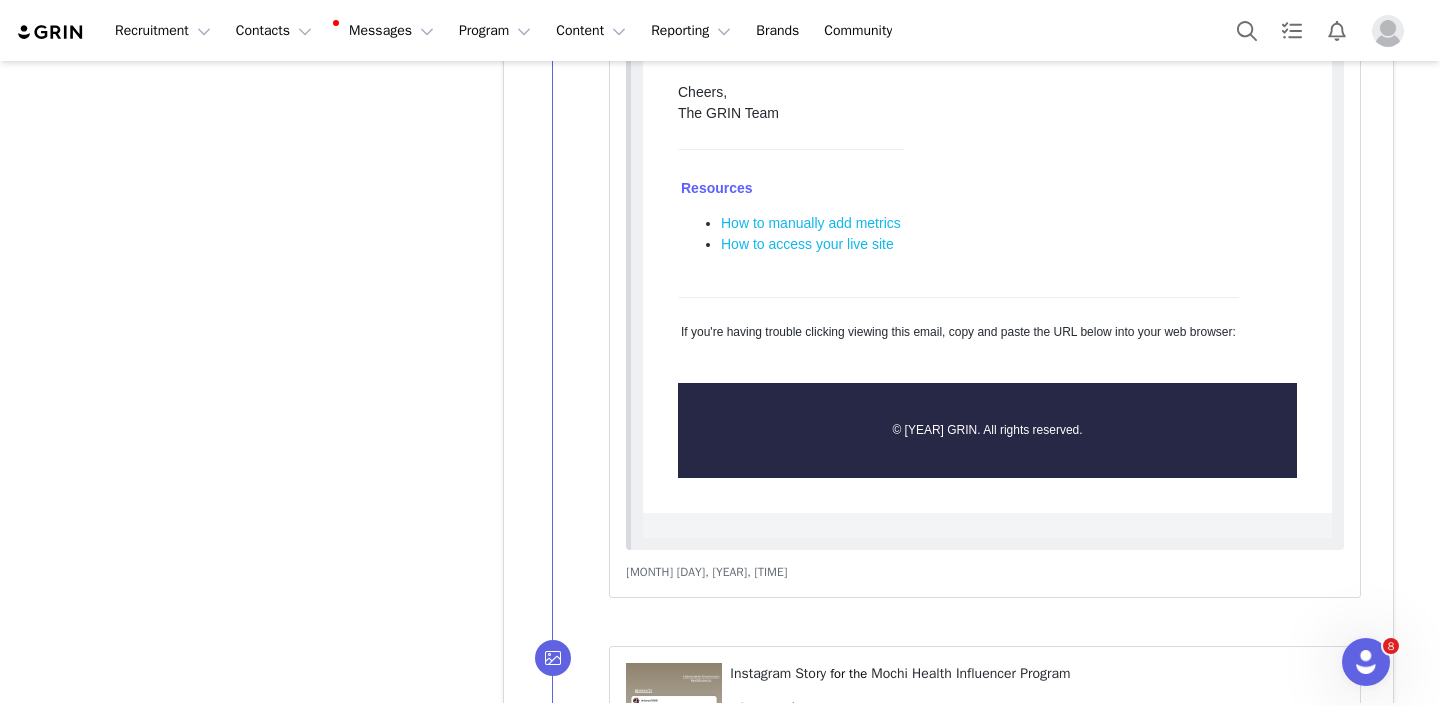 scroll, scrollTop: 10175, scrollLeft: 0, axis: vertical 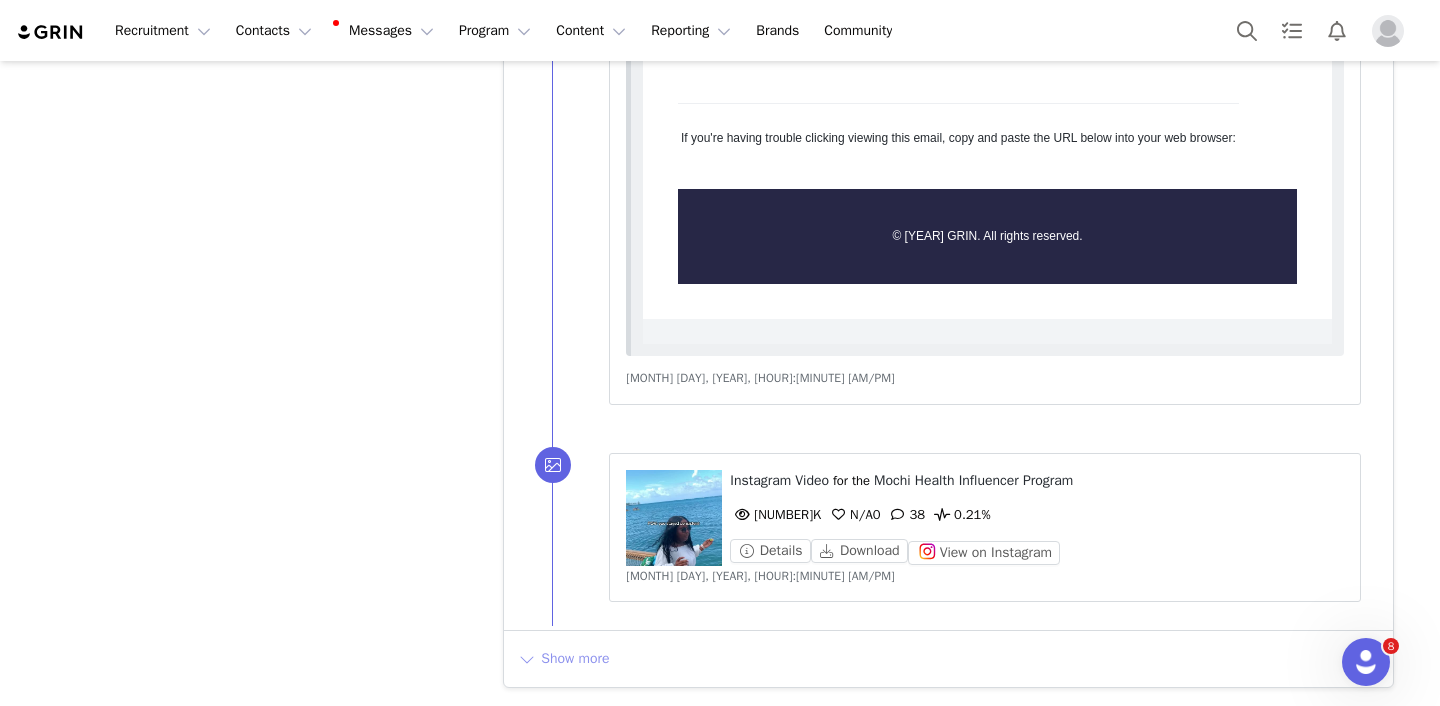 click on "Show more" at bounding box center (563, 659) 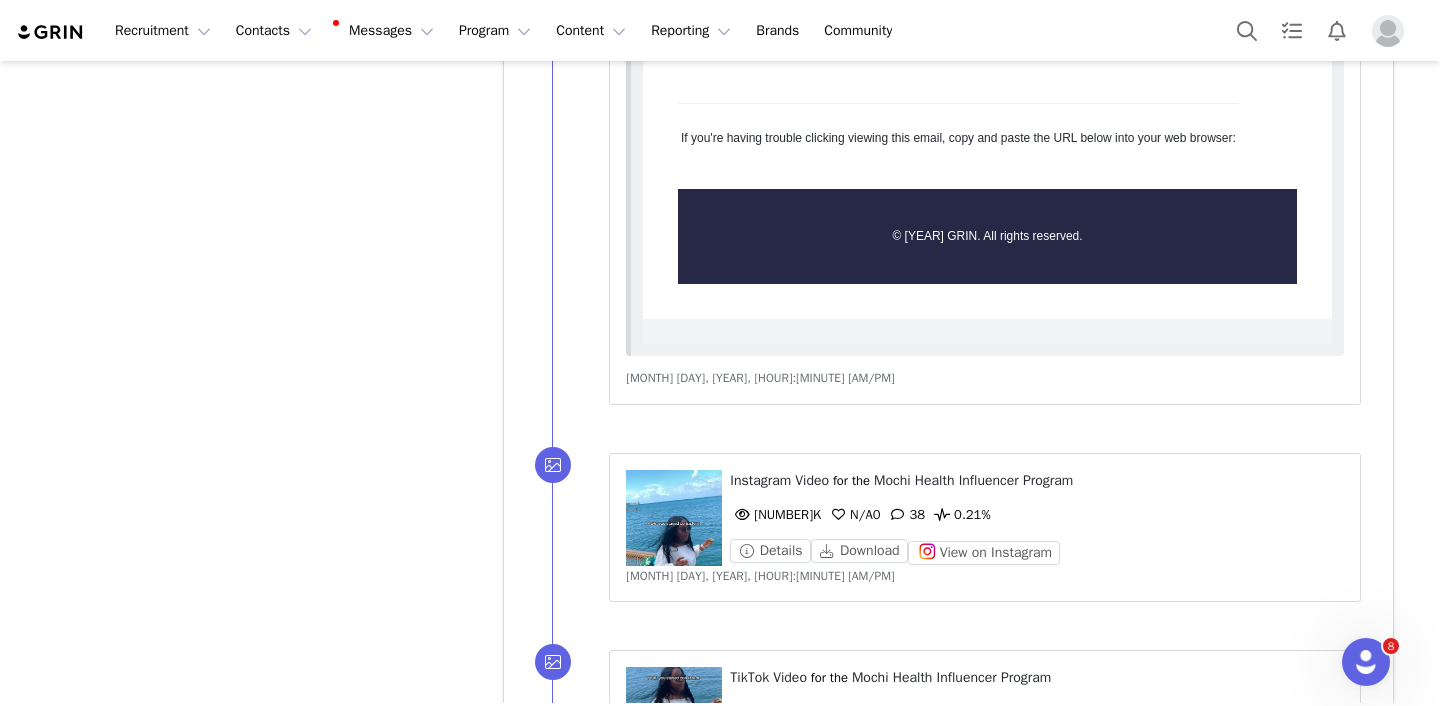 scroll, scrollTop: 0, scrollLeft: 0, axis: both 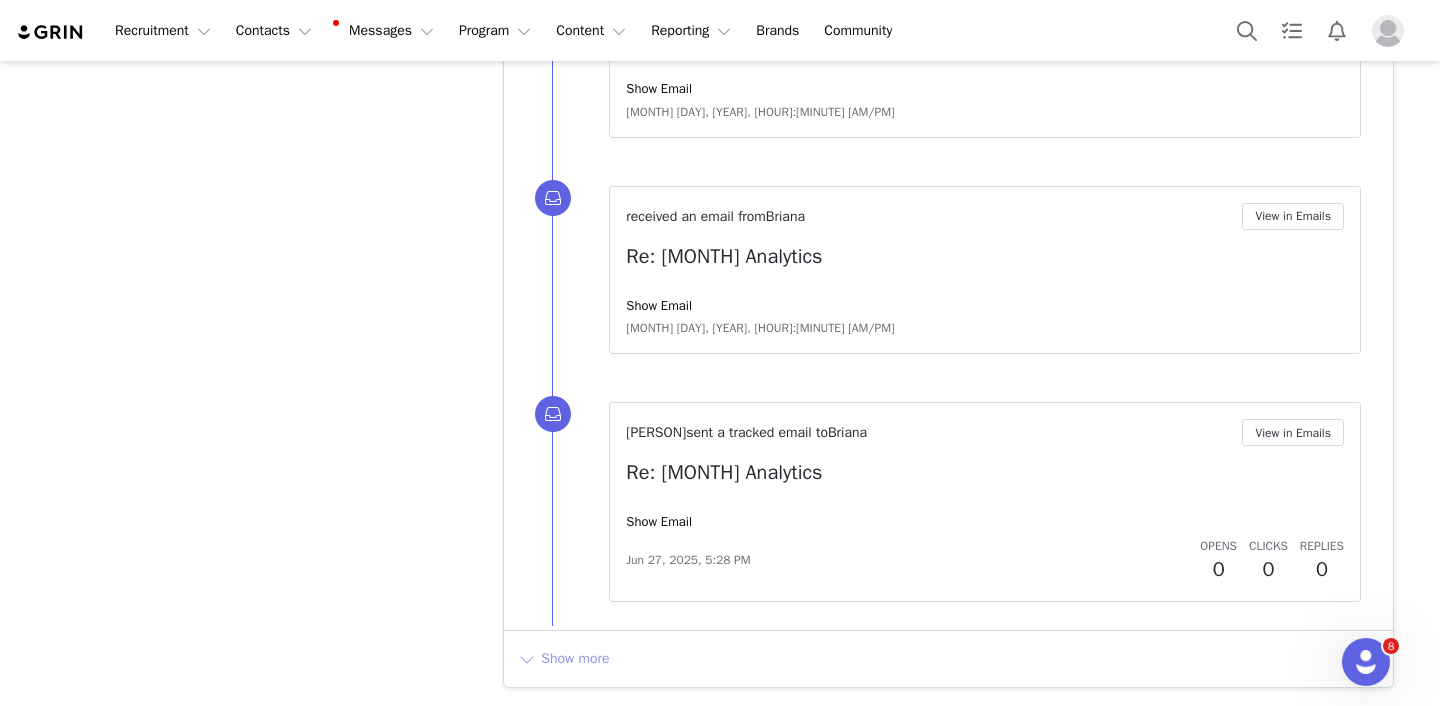 click on "Show more" at bounding box center (563, 659) 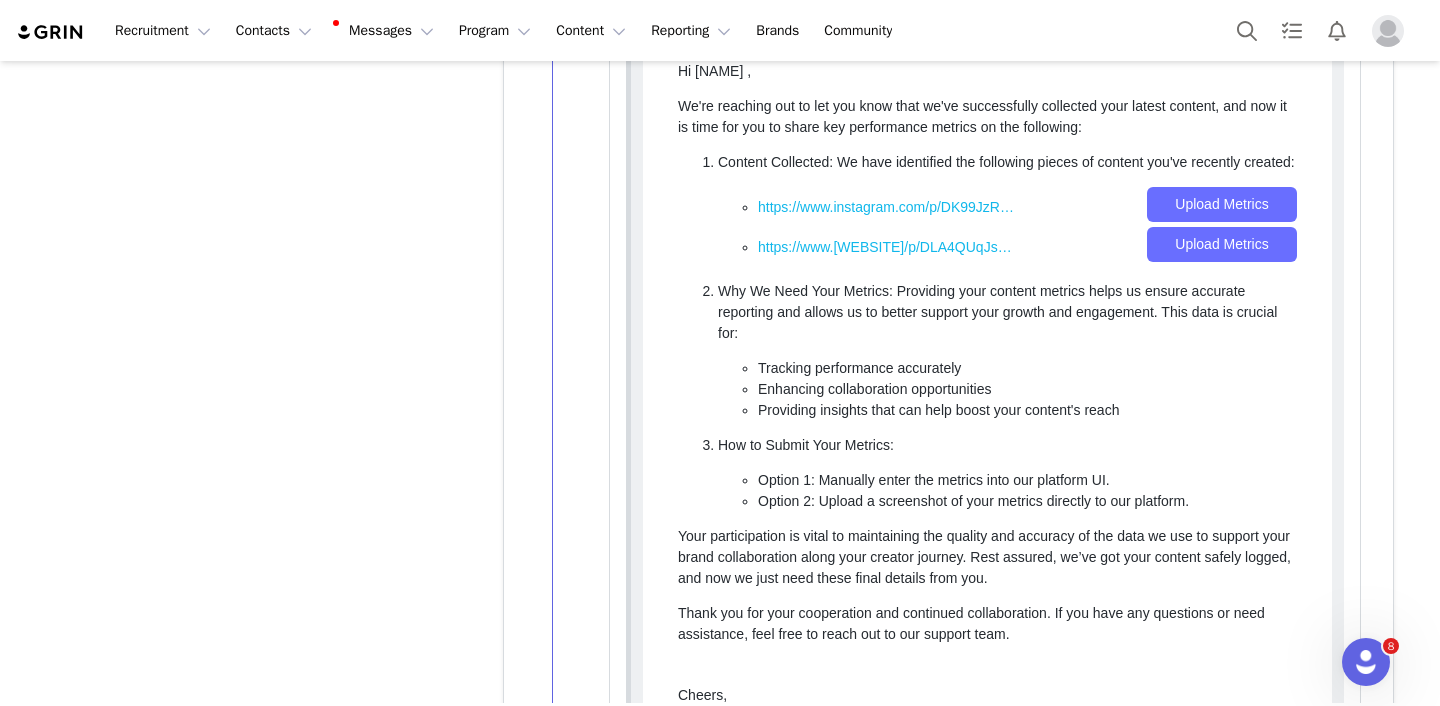 scroll, scrollTop: 0, scrollLeft: 0, axis: both 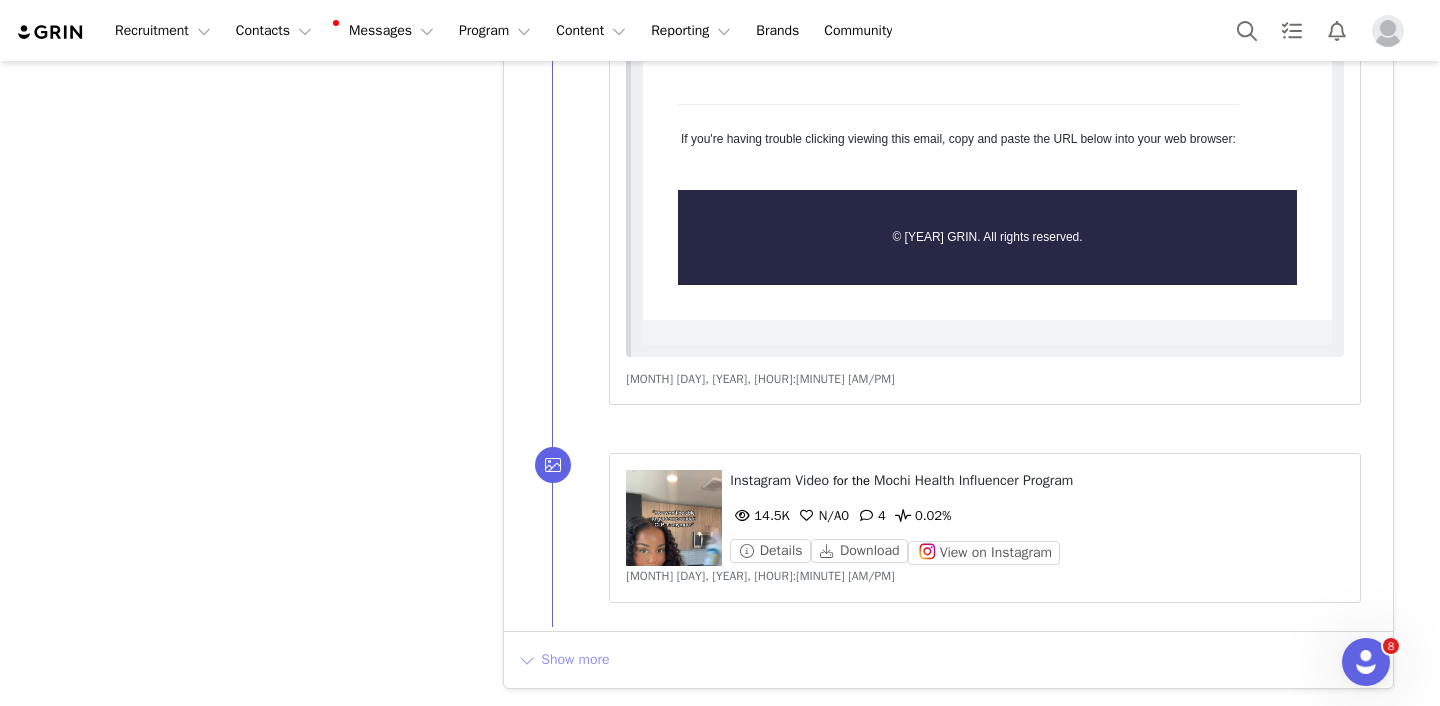 click on "Show more" at bounding box center [563, 660] 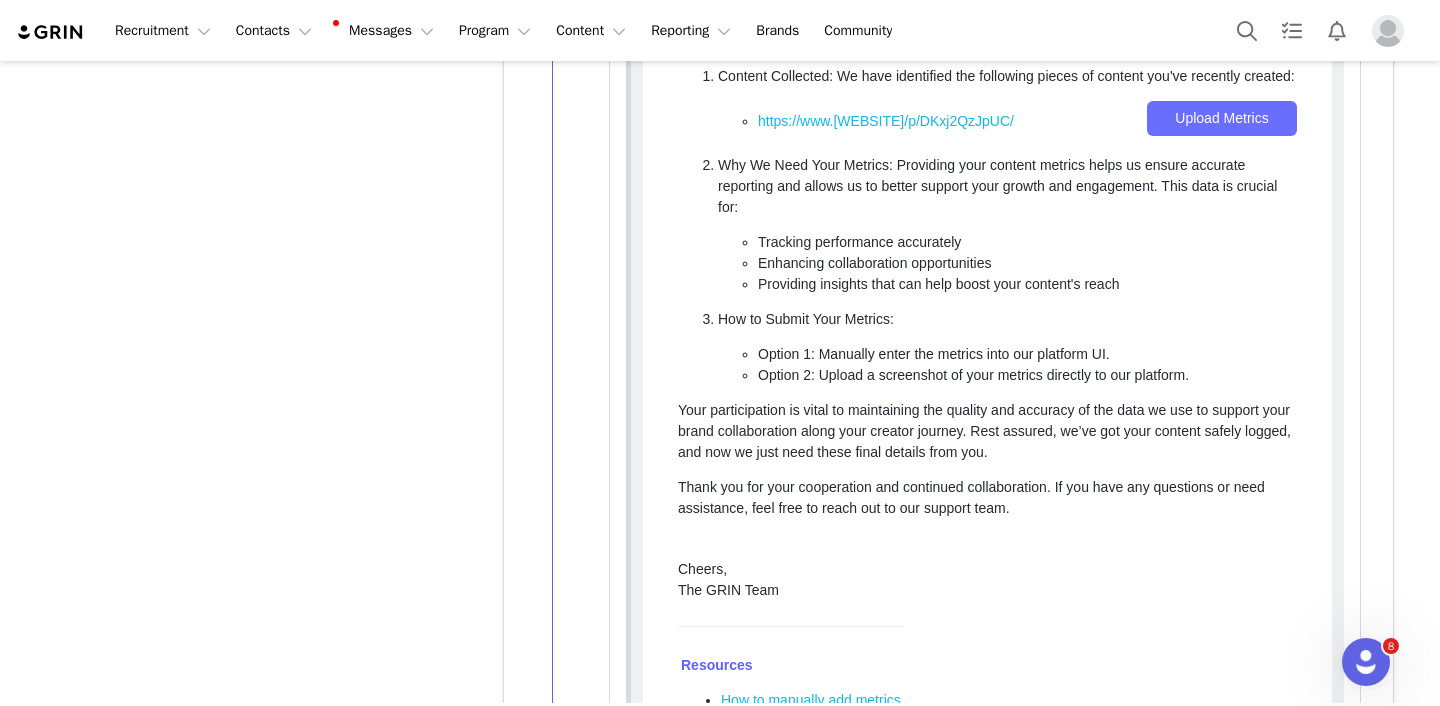 scroll, scrollTop: 21293, scrollLeft: 0, axis: vertical 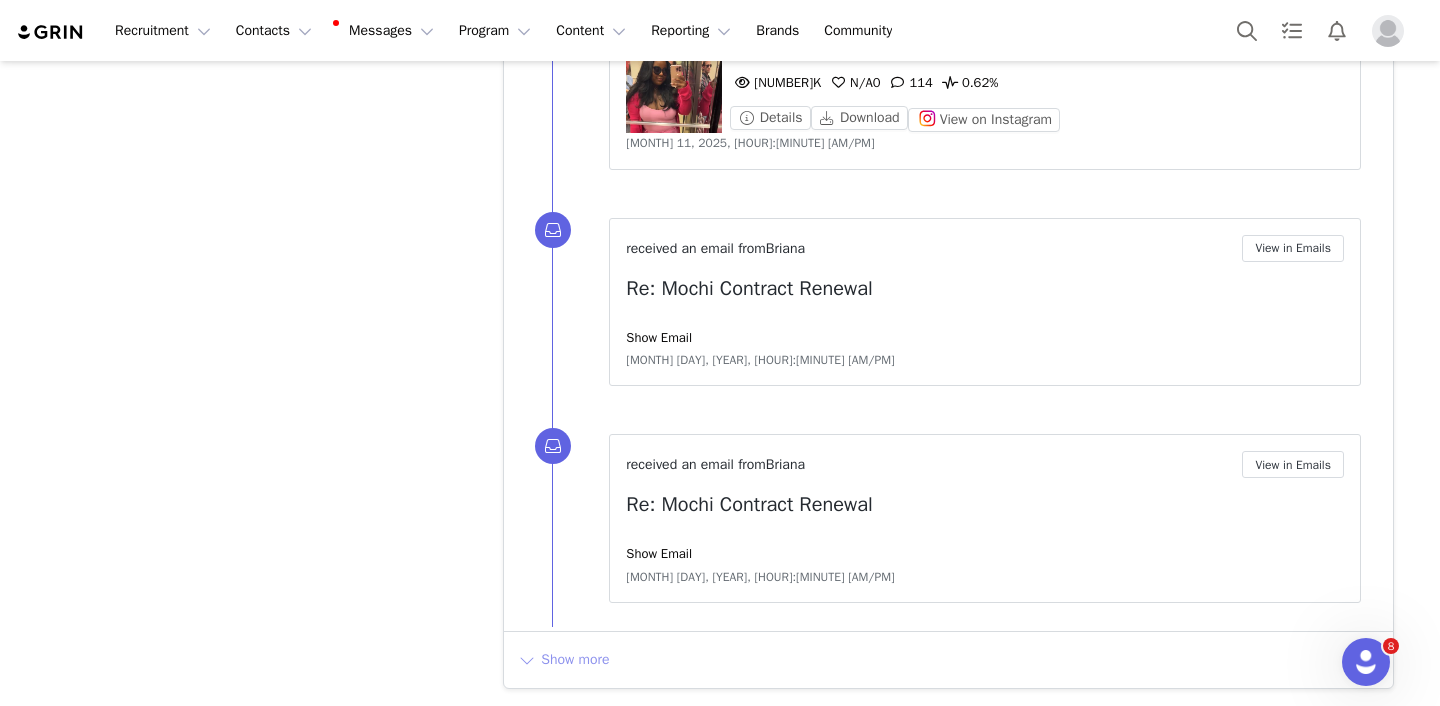 click on "Show more" at bounding box center [563, 660] 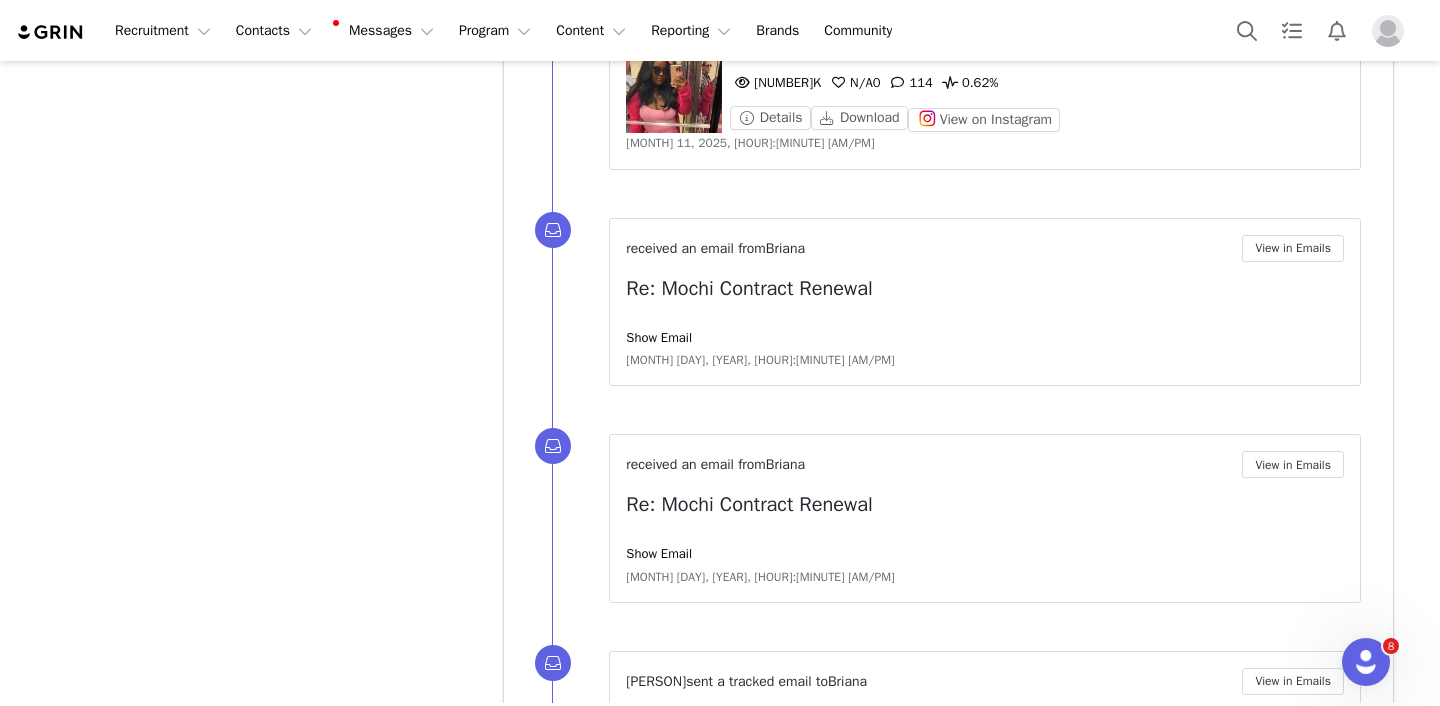 scroll, scrollTop: 23521, scrollLeft: 0, axis: vertical 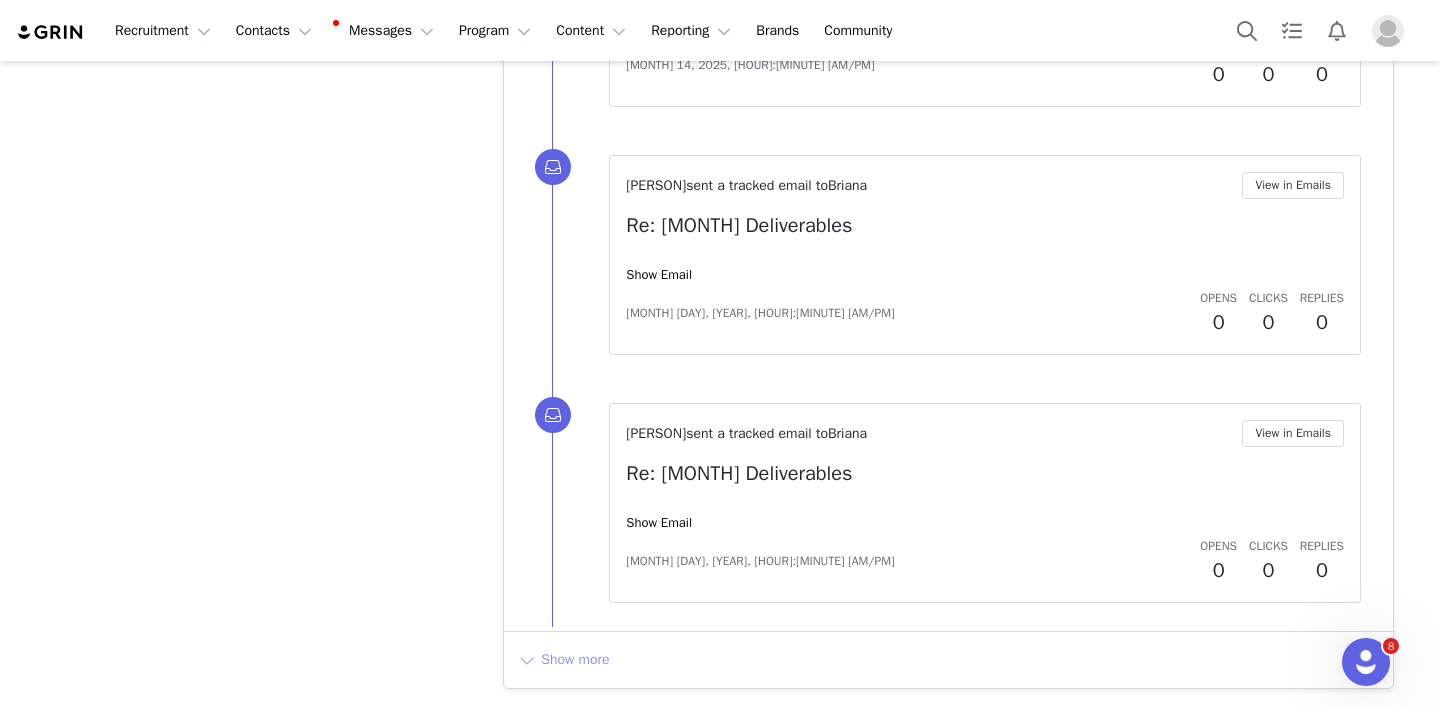 click on "Show more" at bounding box center [563, 660] 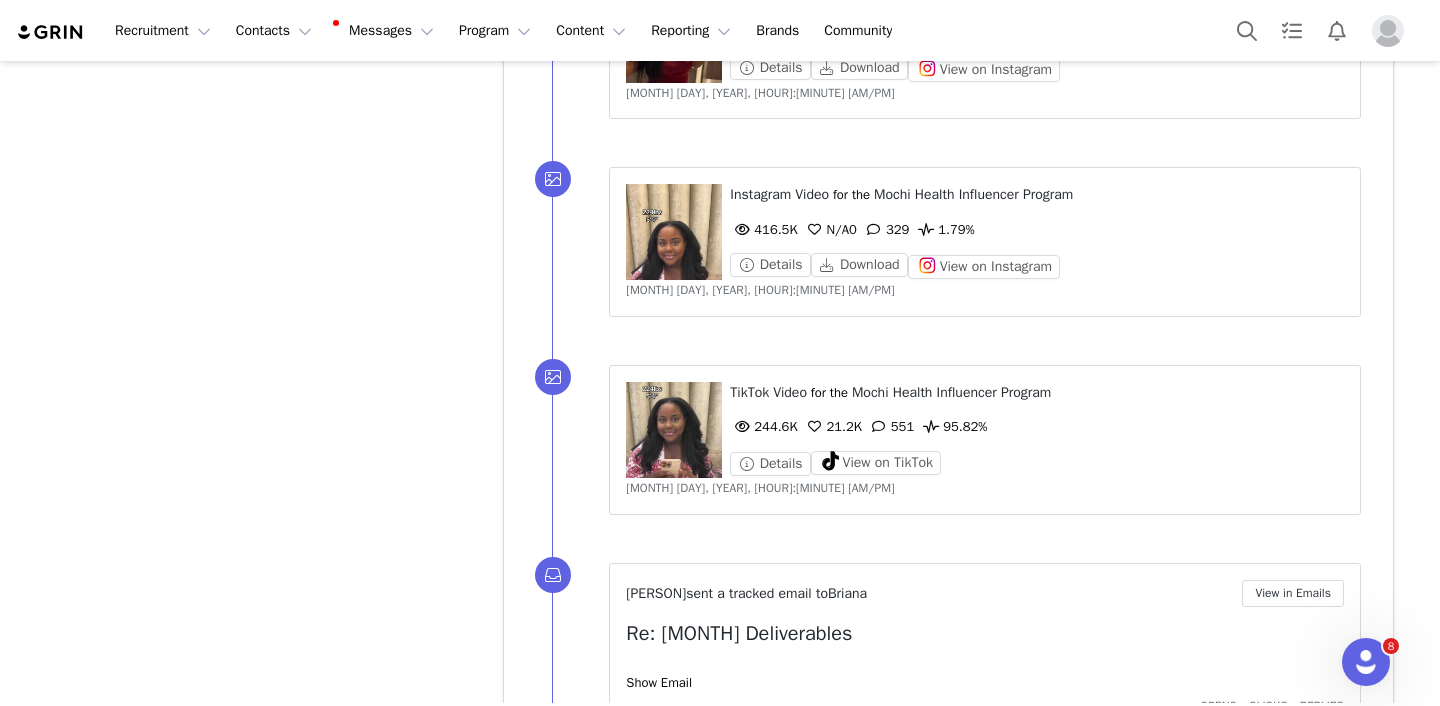 scroll, scrollTop: 22869, scrollLeft: 0, axis: vertical 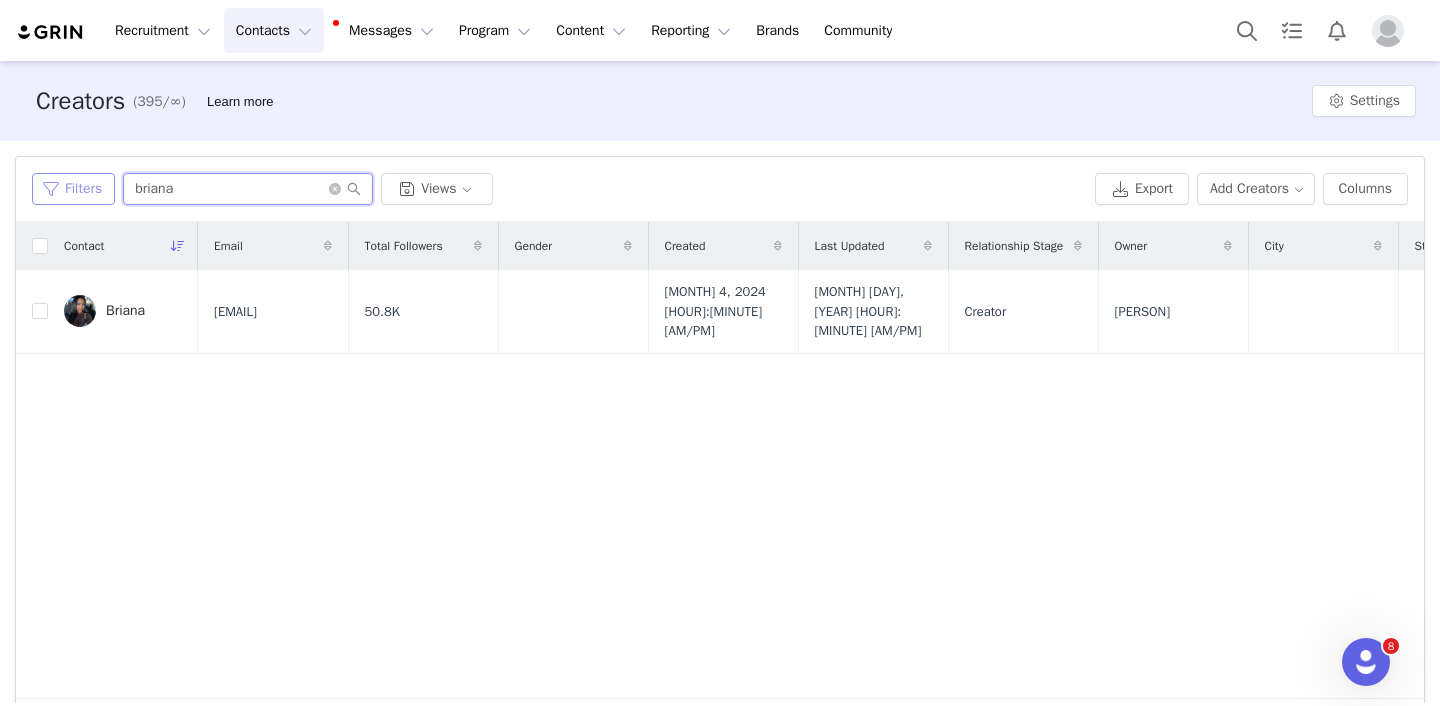 drag, startPoint x: 177, startPoint y: 190, endPoint x: 92, endPoint y: 190, distance: 85 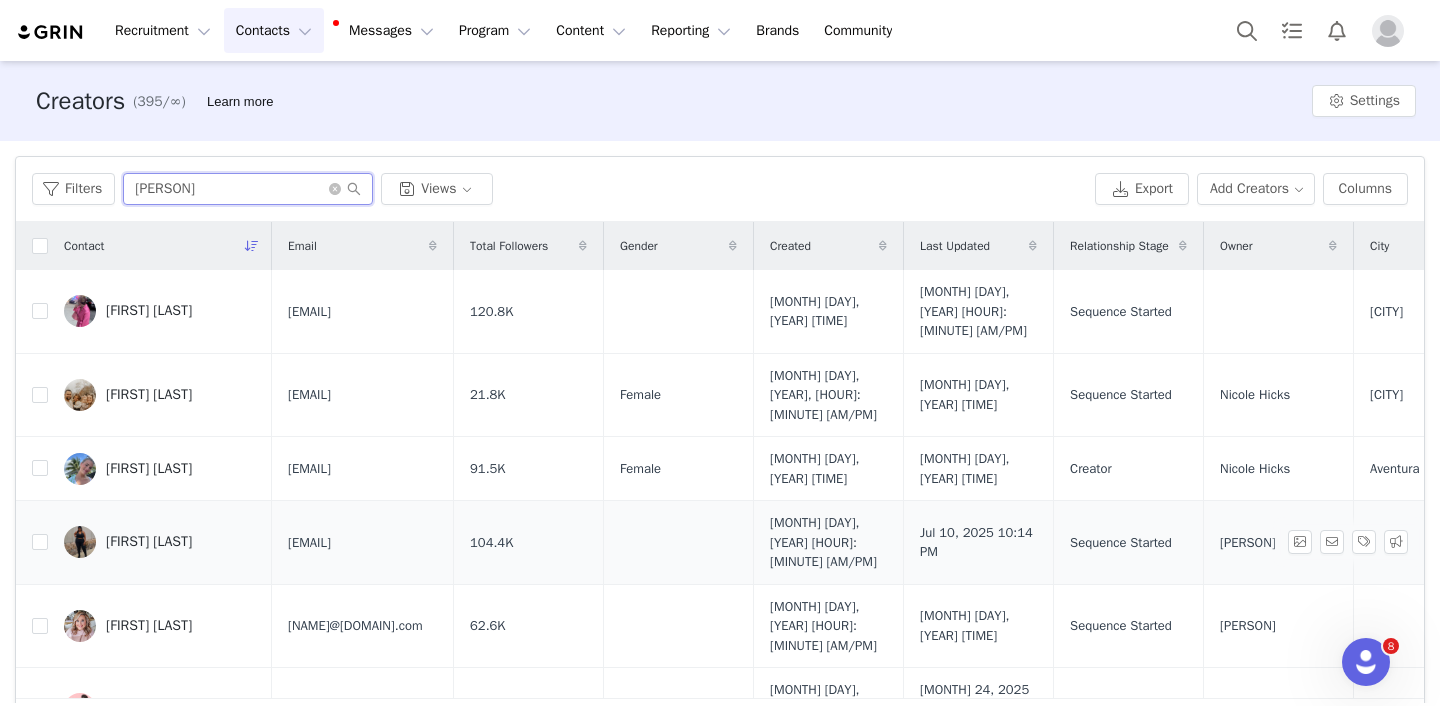 scroll, scrollTop: 68, scrollLeft: 0, axis: vertical 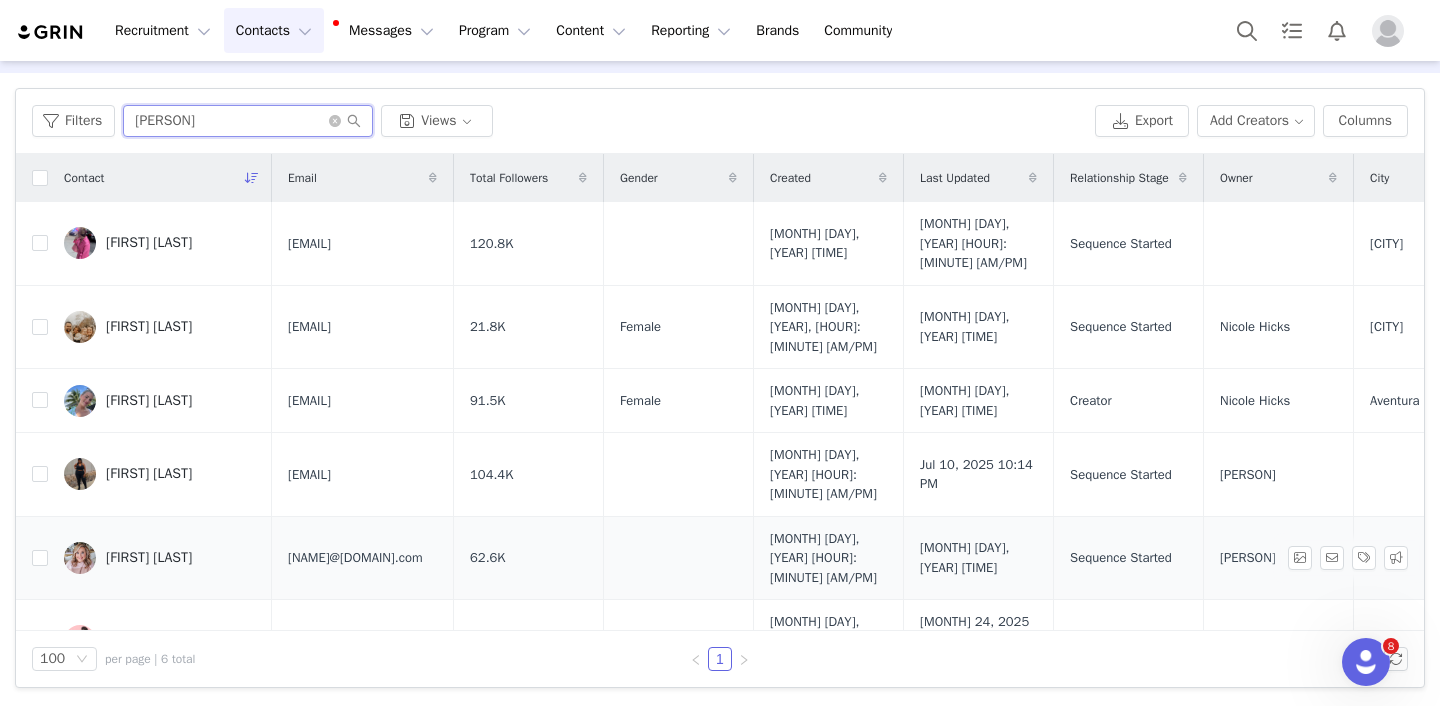 type on "[PERSON]" 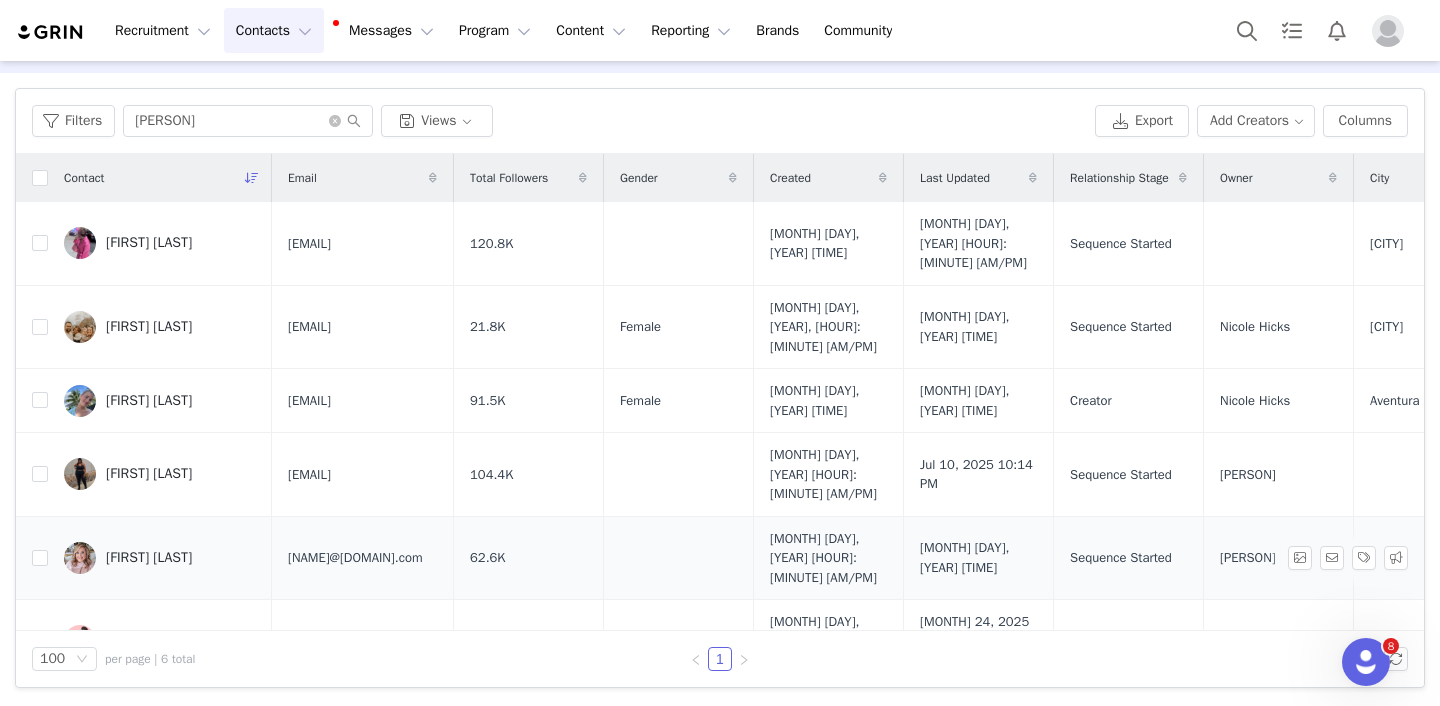 click on "[FIRST] [LAST]" at bounding box center [160, 558] 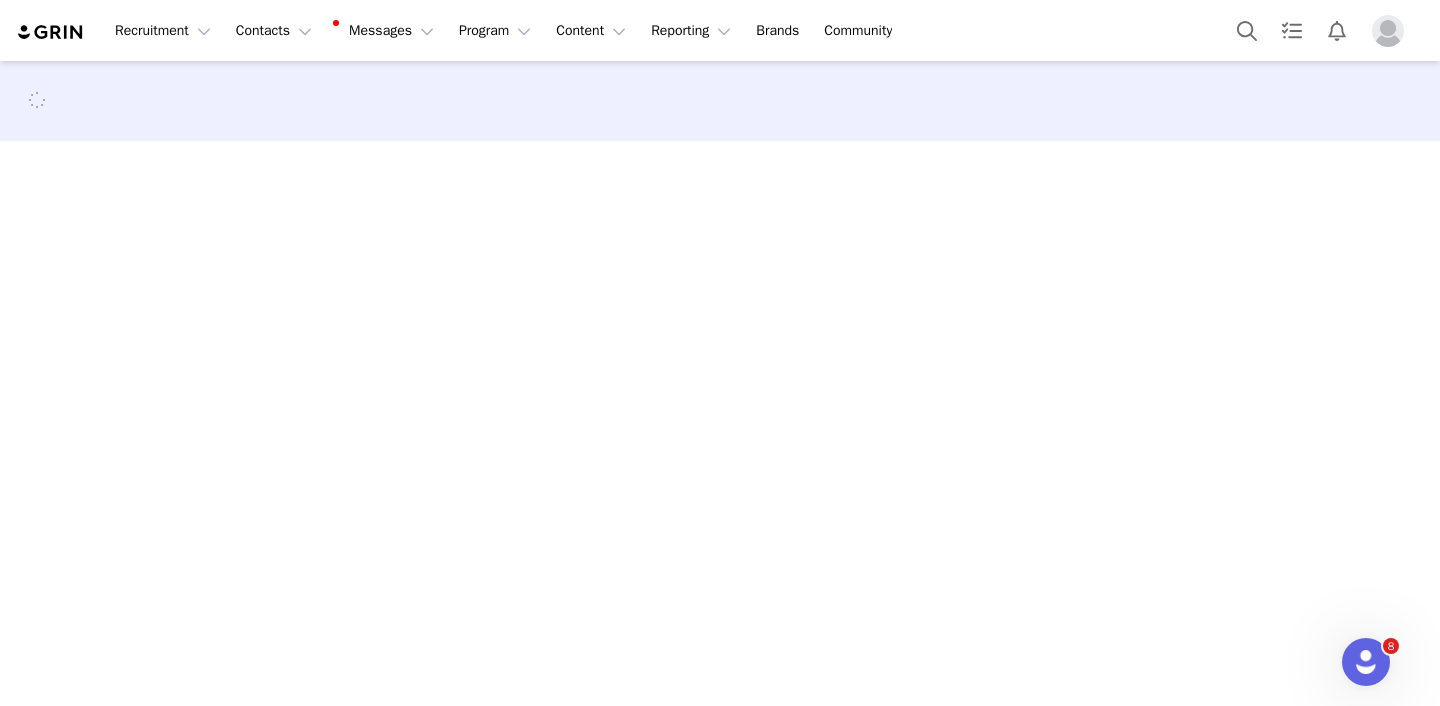scroll, scrollTop: 0, scrollLeft: 0, axis: both 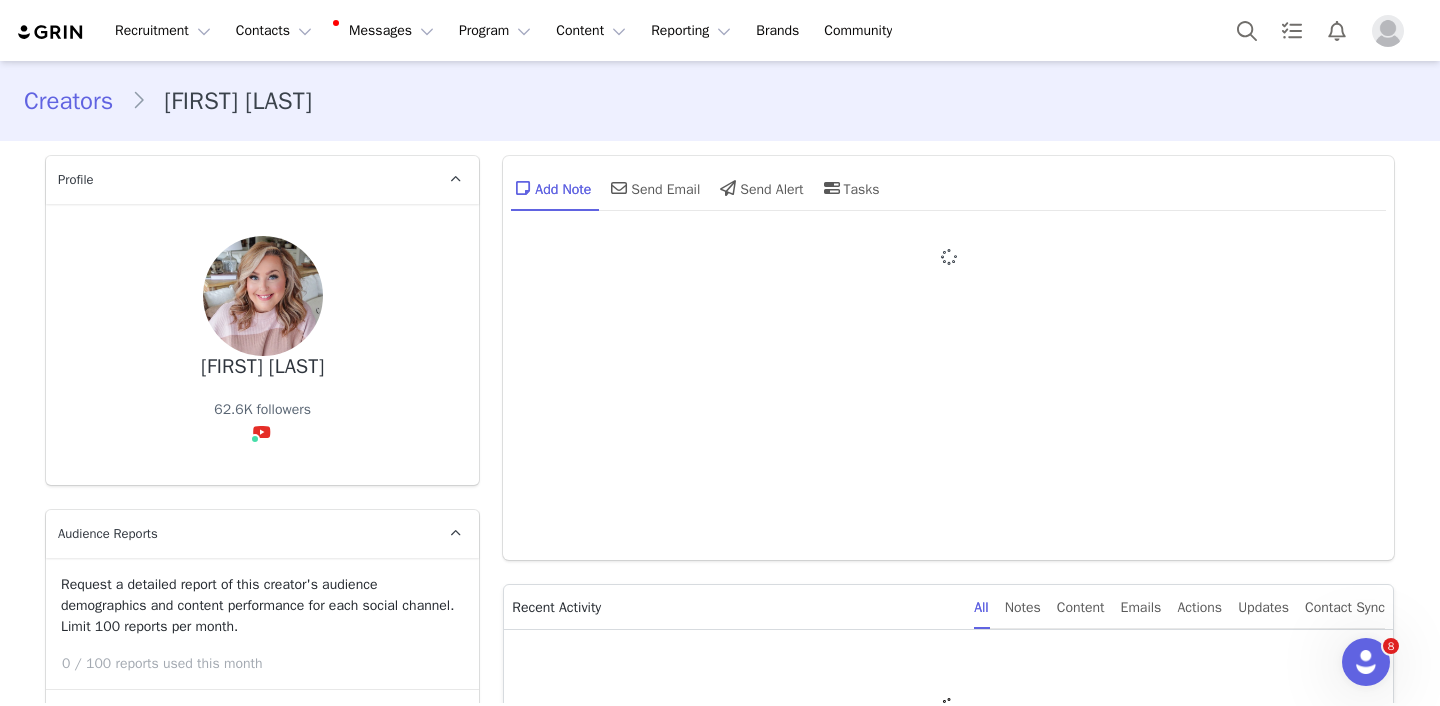 type on "+1 (United States)" 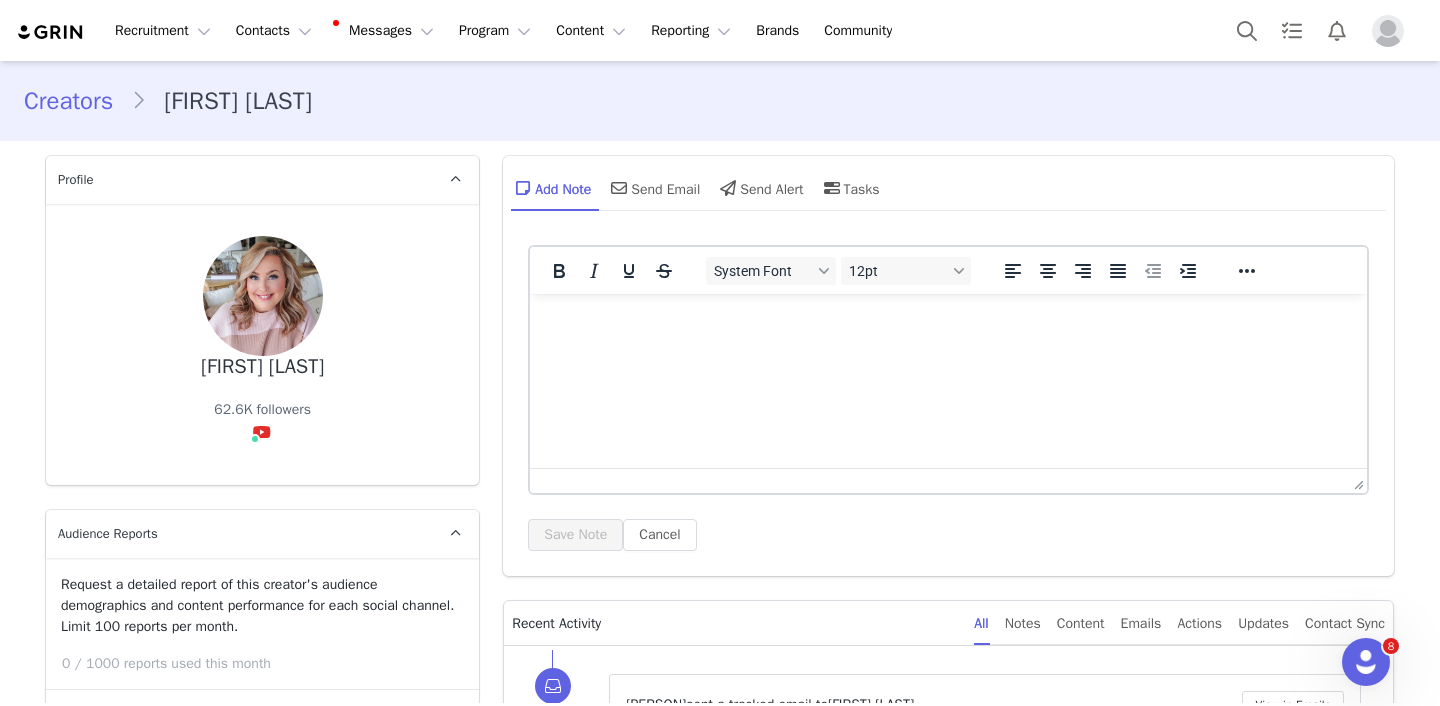 scroll, scrollTop: 0, scrollLeft: 0, axis: both 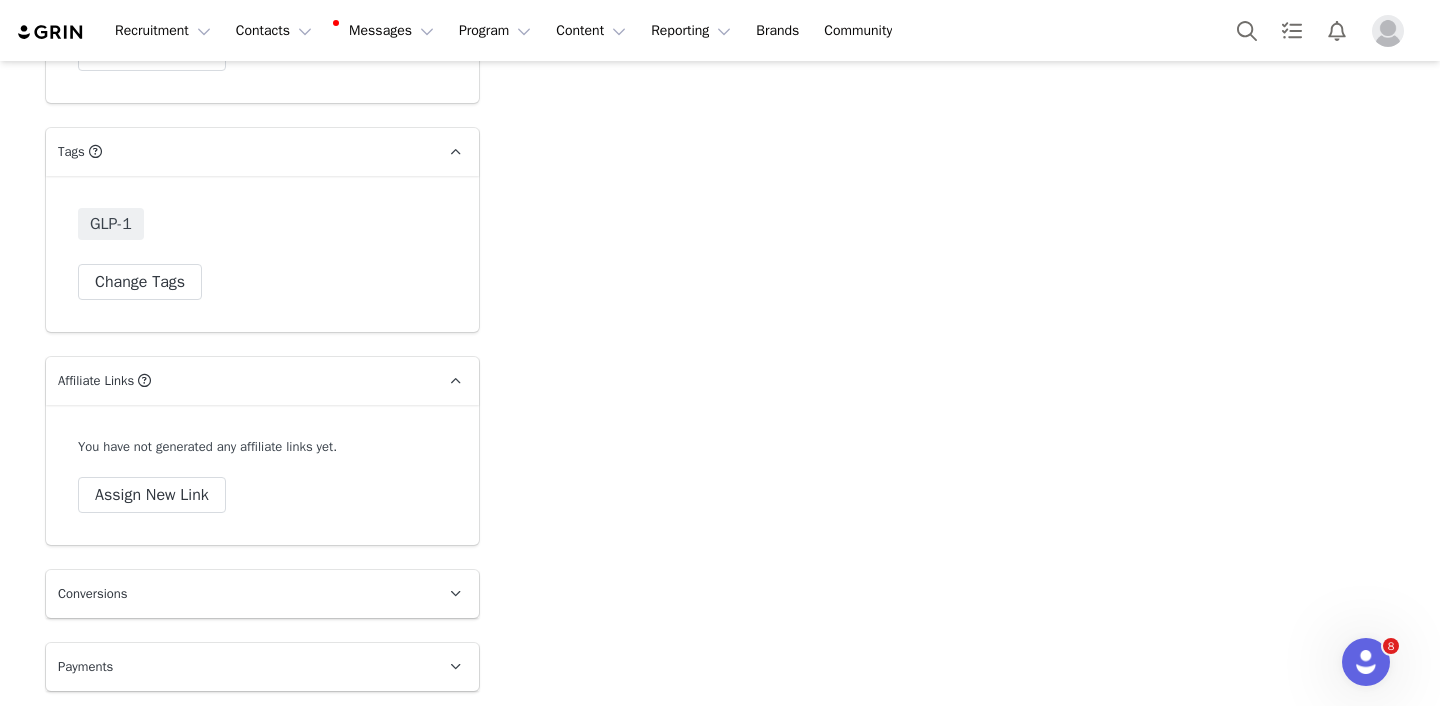 click on "Conversions" at bounding box center (238, 594) 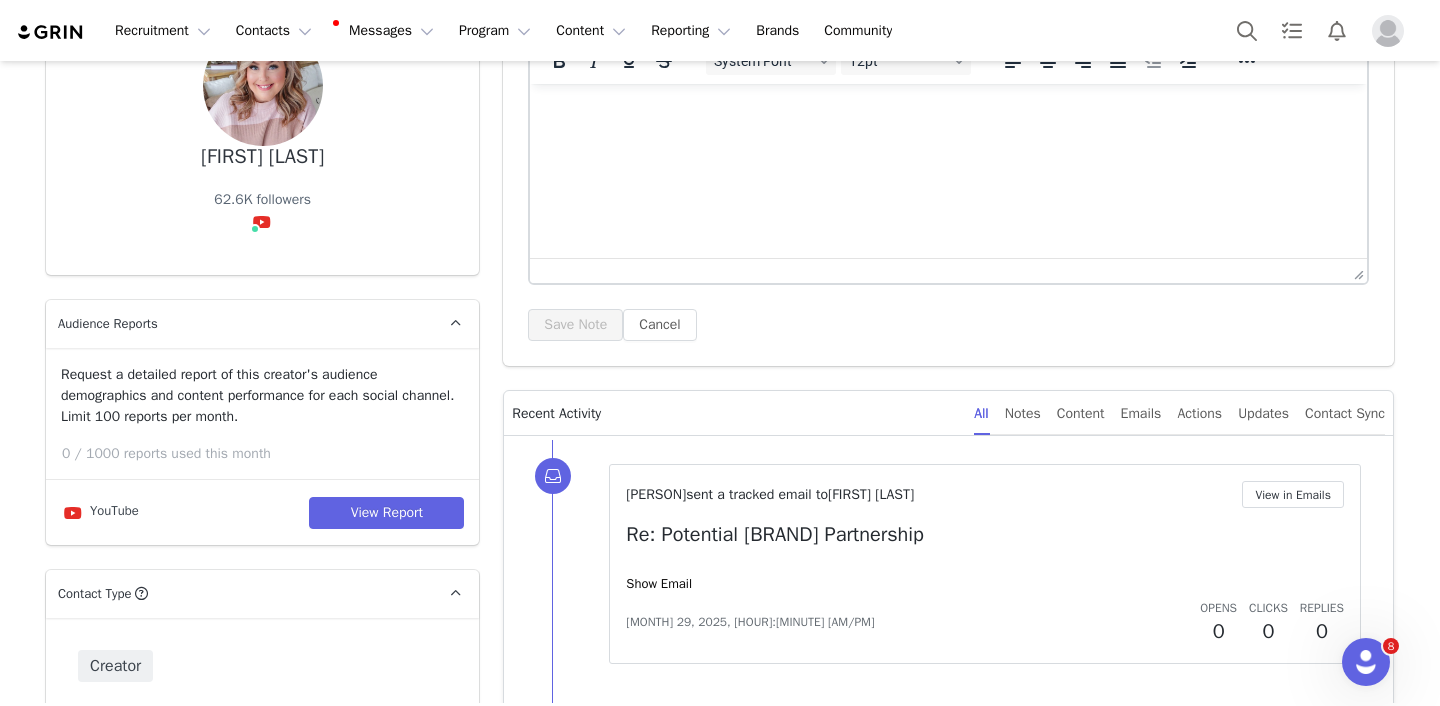 scroll, scrollTop: 304, scrollLeft: 0, axis: vertical 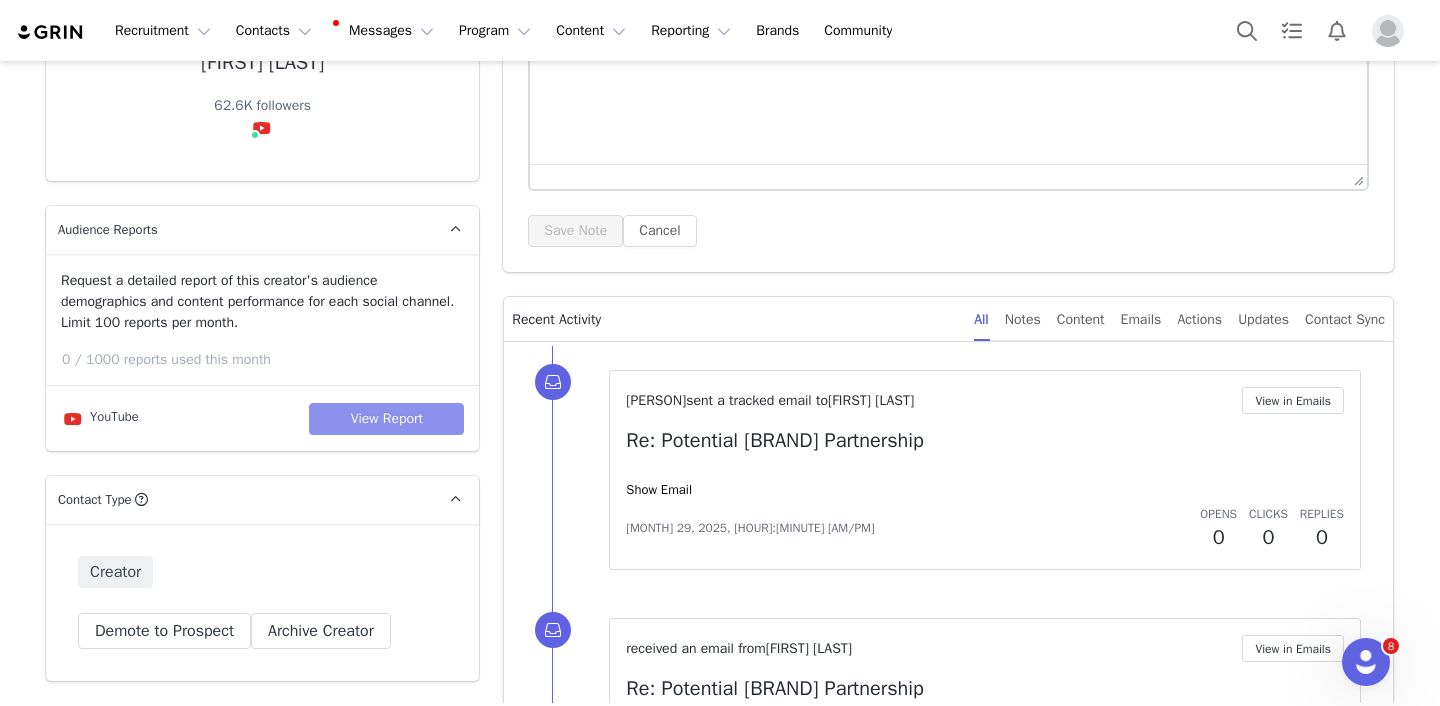 click on "View Report" at bounding box center (386, 419) 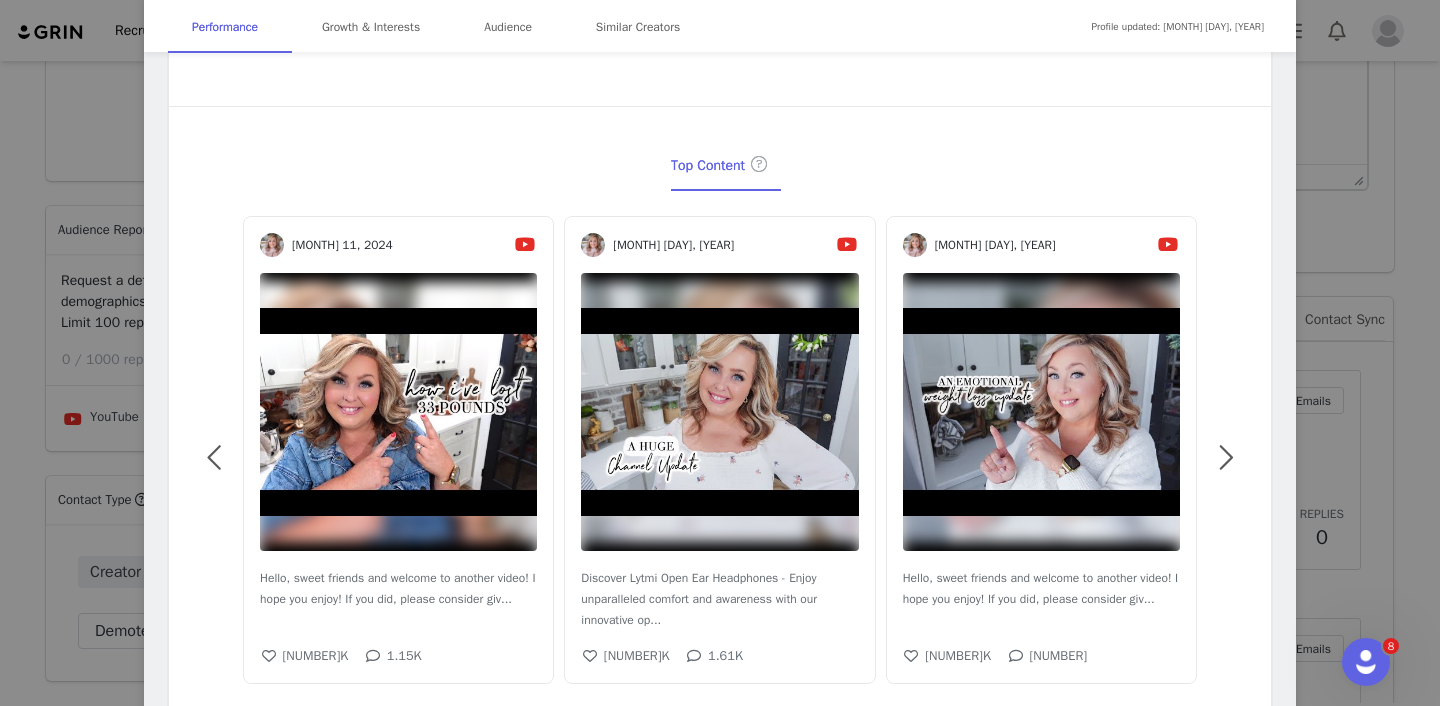 scroll, scrollTop: 574, scrollLeft: 0, axis: vertical 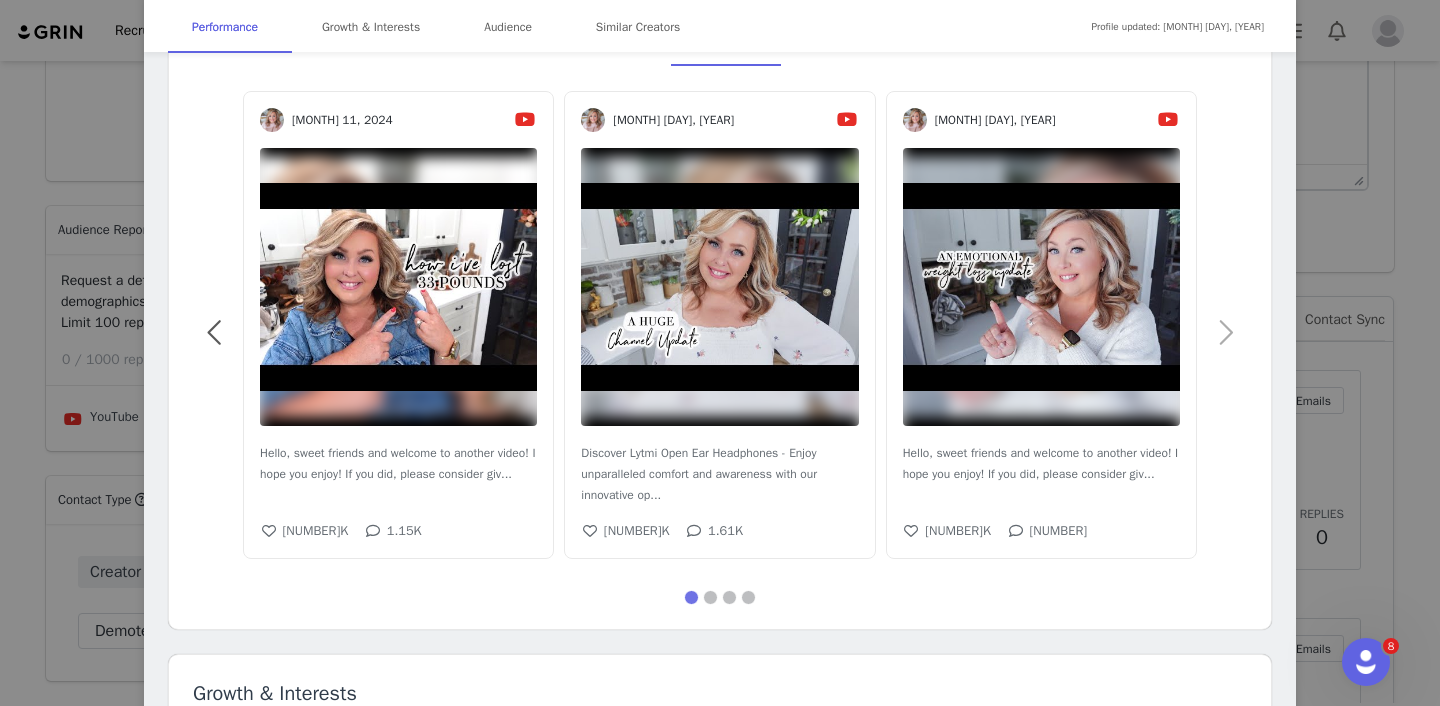 click at bounding box center (1225, 333) 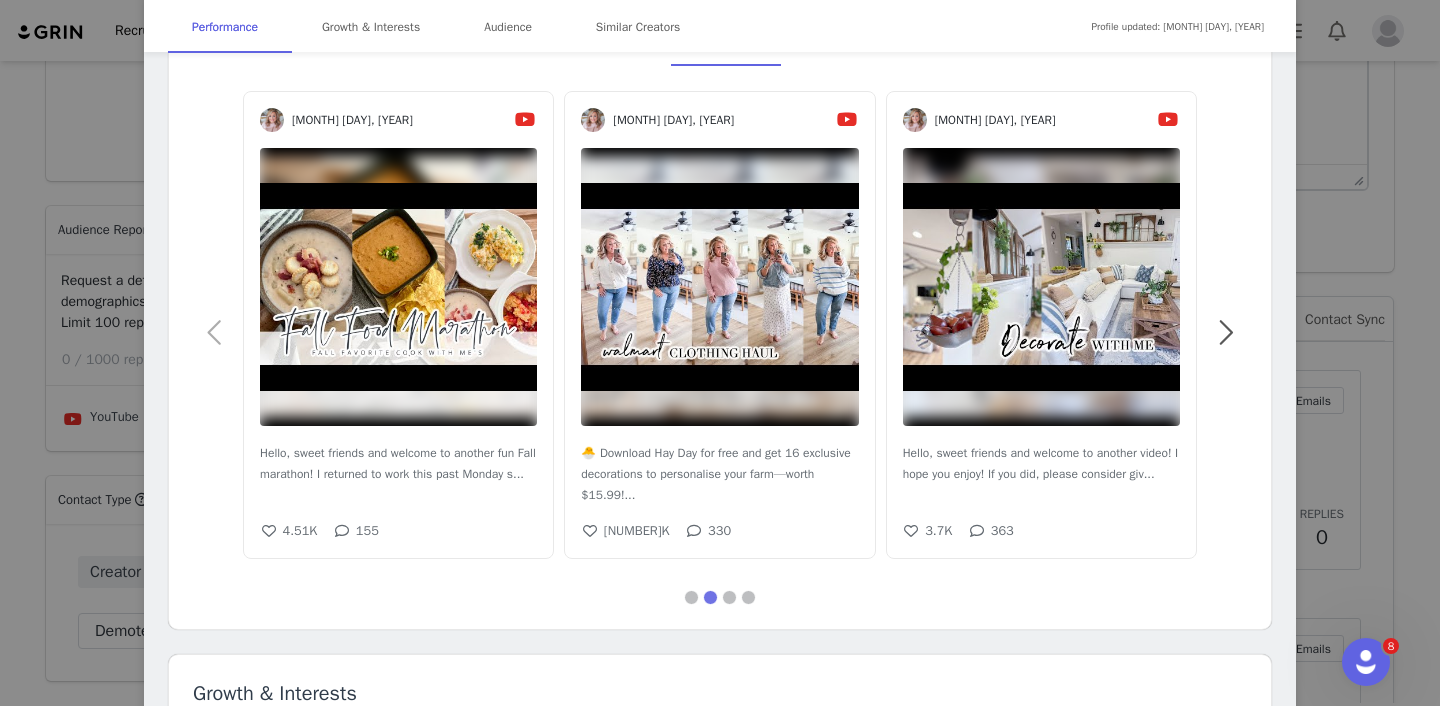 click at bounding box center (215, 333) 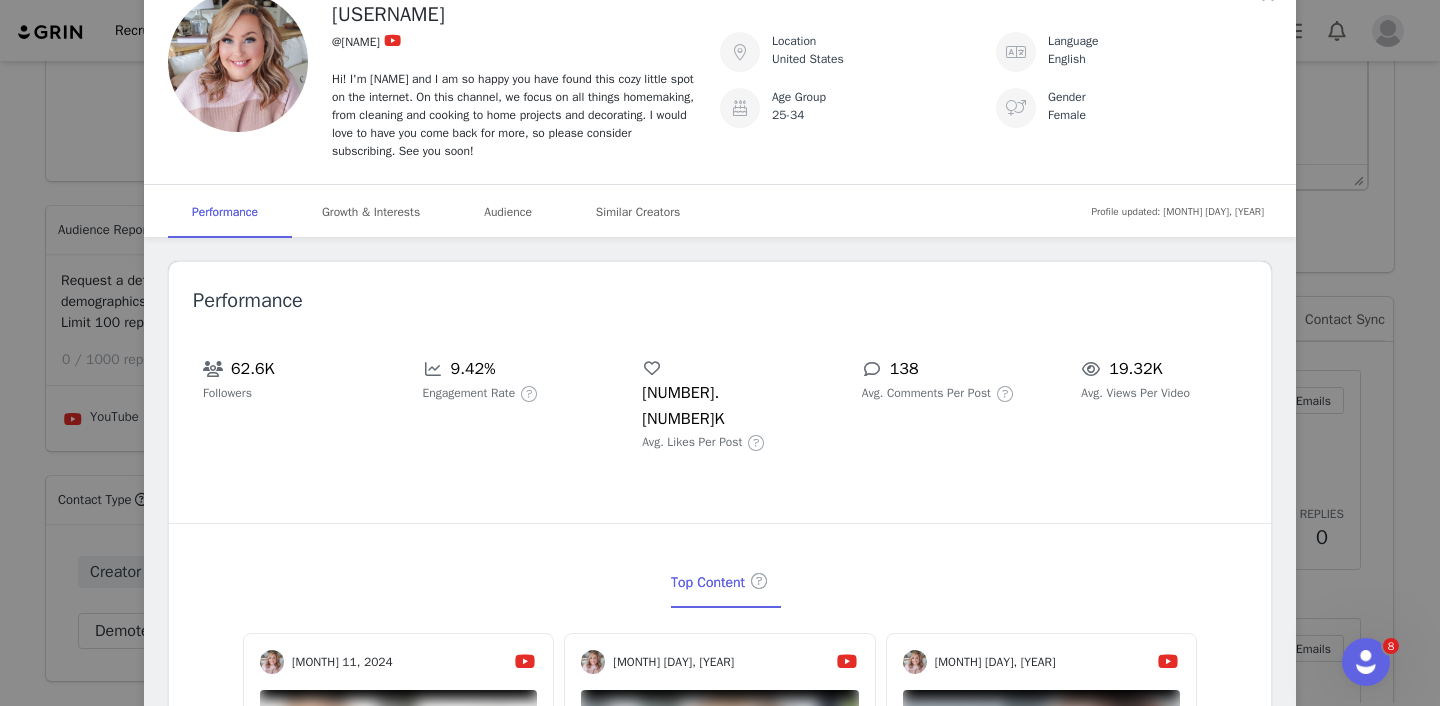 scroll, scrollTop: 0, scrollLeft: 0, axis: both 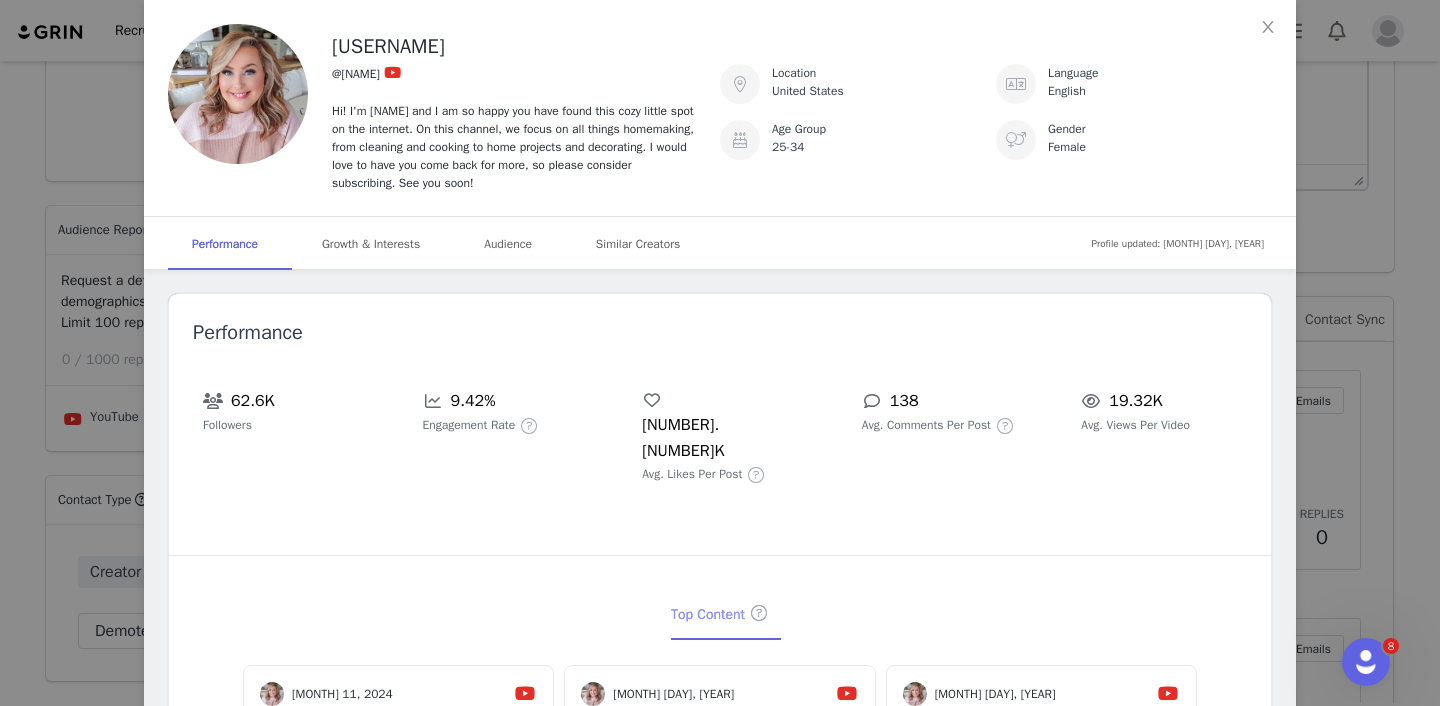 click at bounding box center (759, 613) 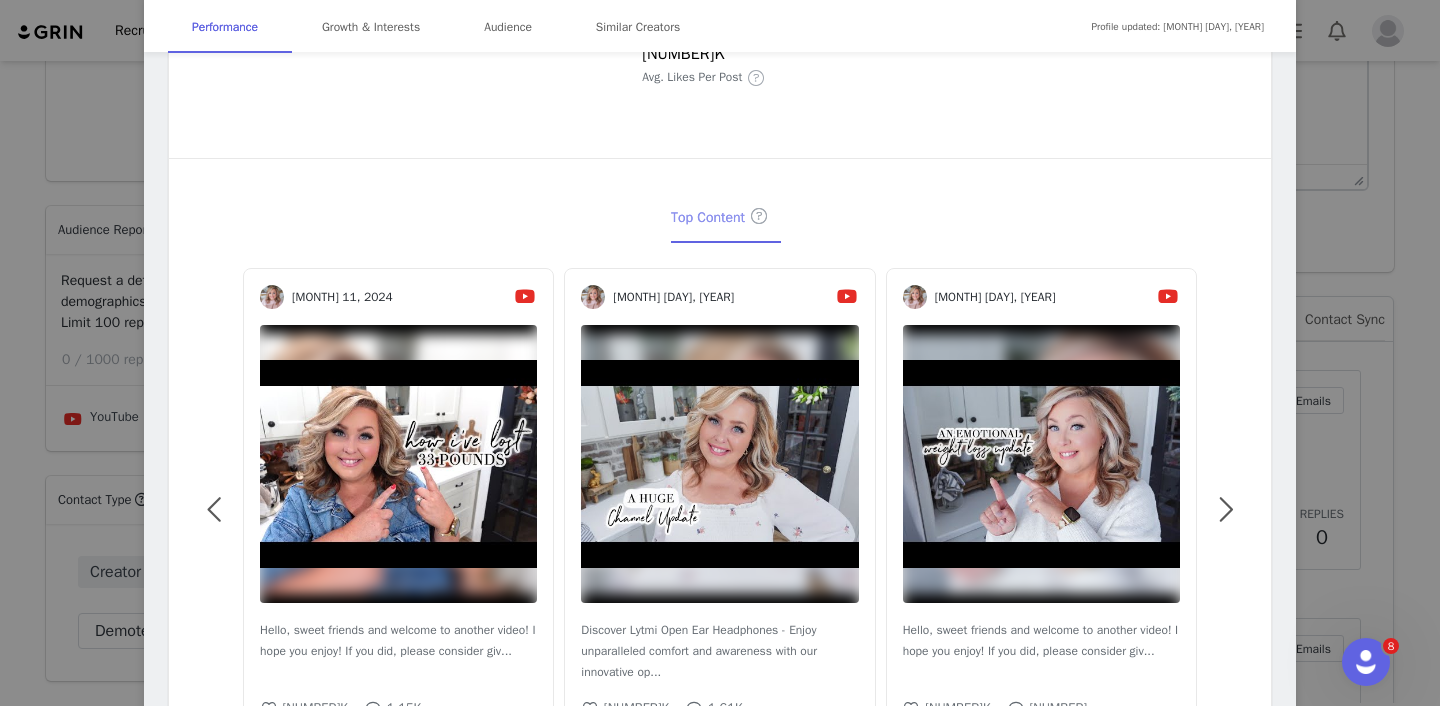 scroll, scrollTop: 597, scrollLeft: 0, axis: vertical 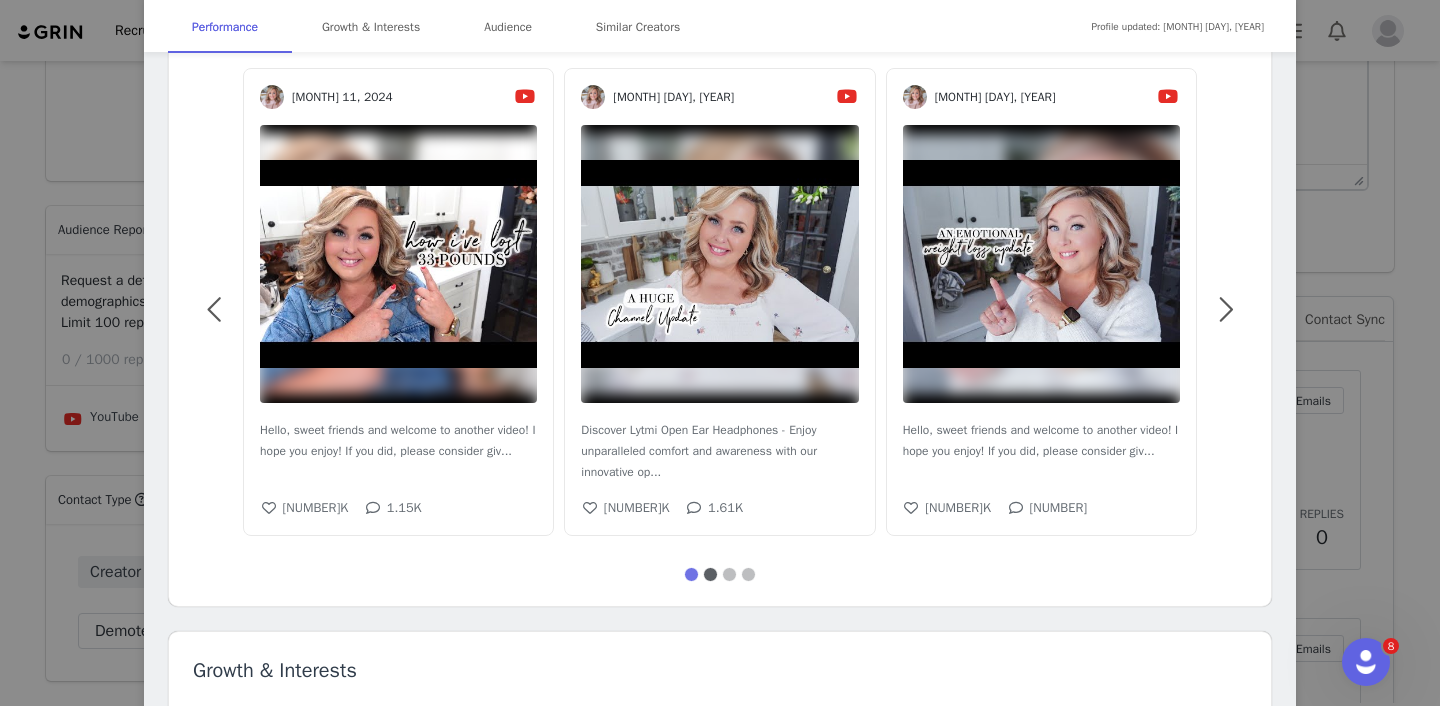 click on "2" at bounding box center (710, 574) 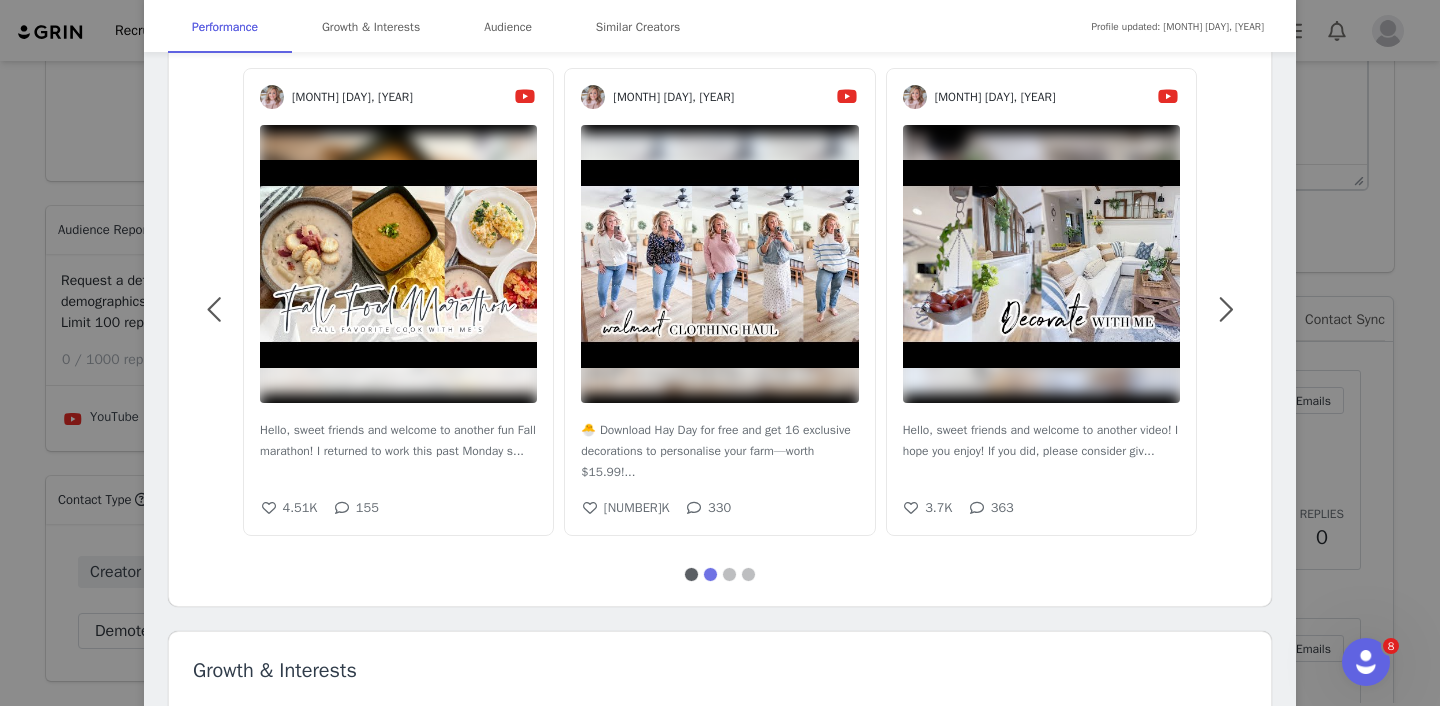 click on "1" at bounding box center (691, 574) 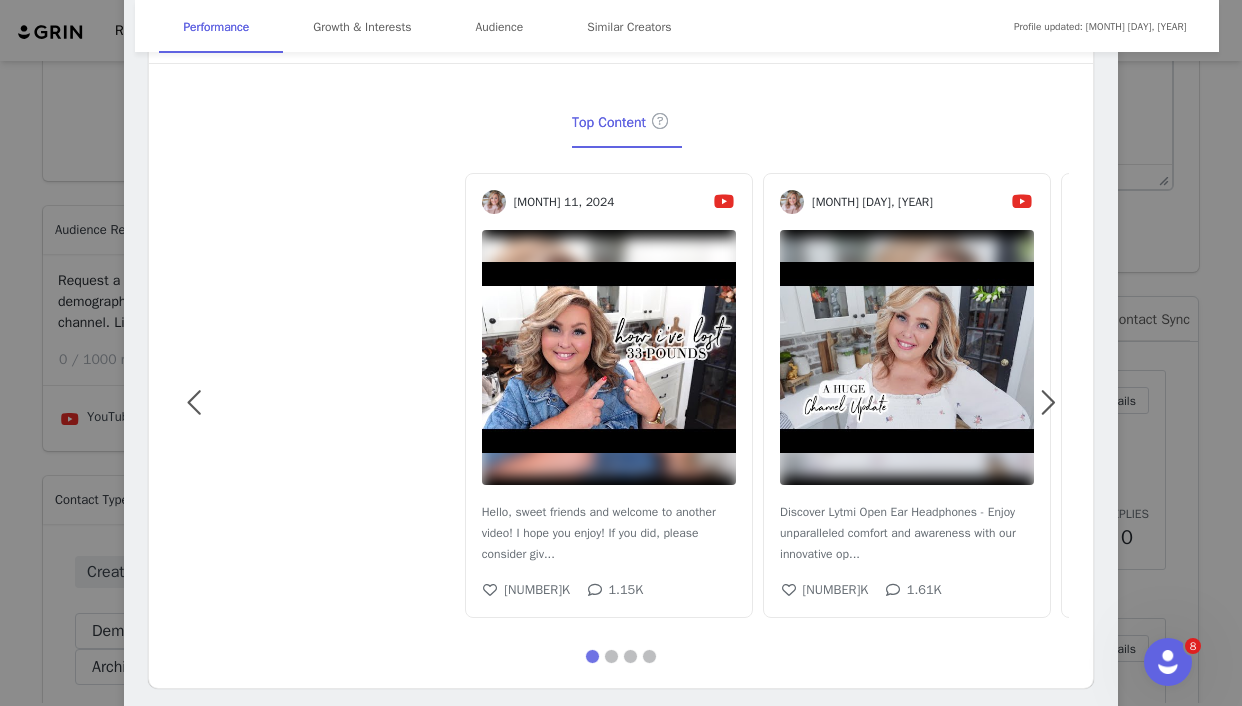 scroll, scrollTop: 564, scrollLeft: 0, axis: vertical 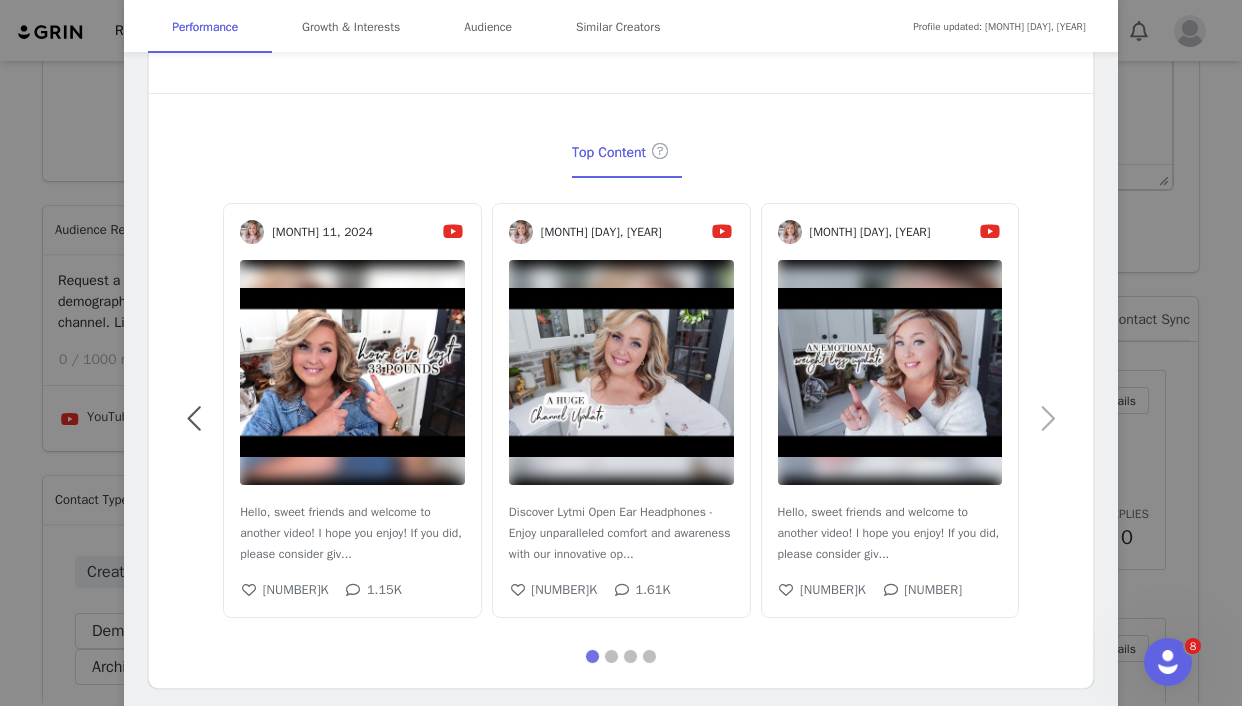 click at bounding box center (1047, 419) 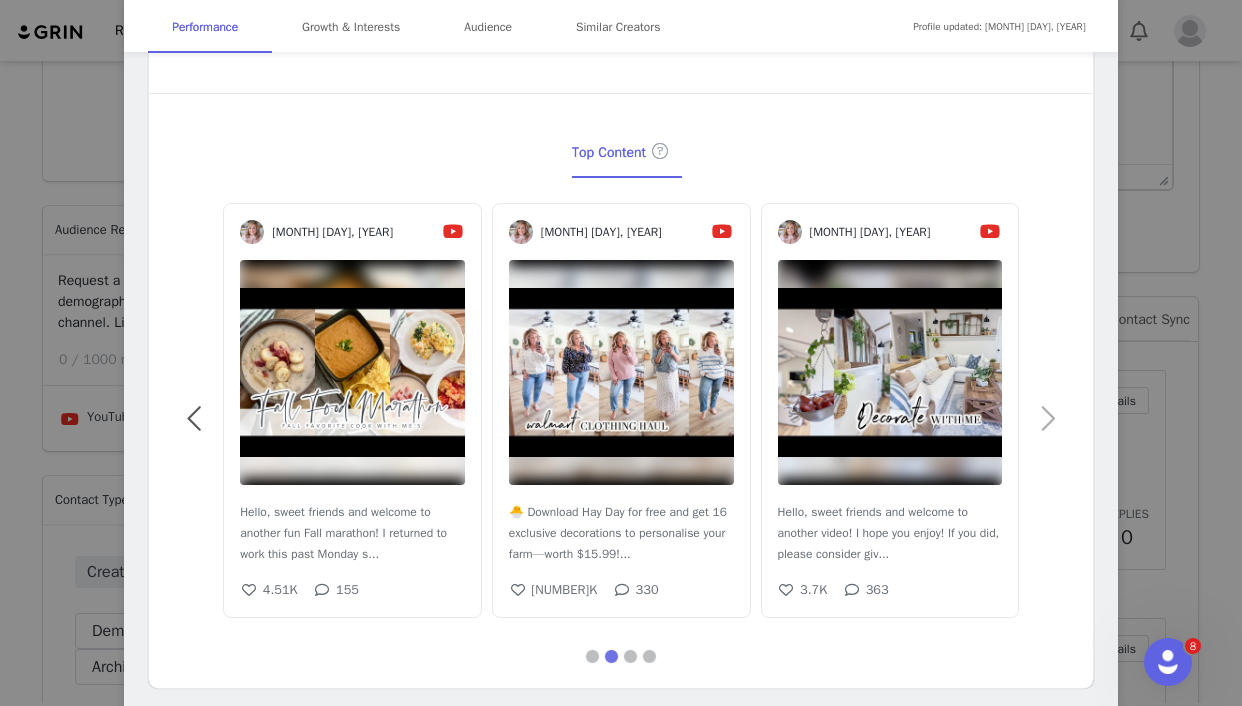 click at bounding box center [1047, 419] 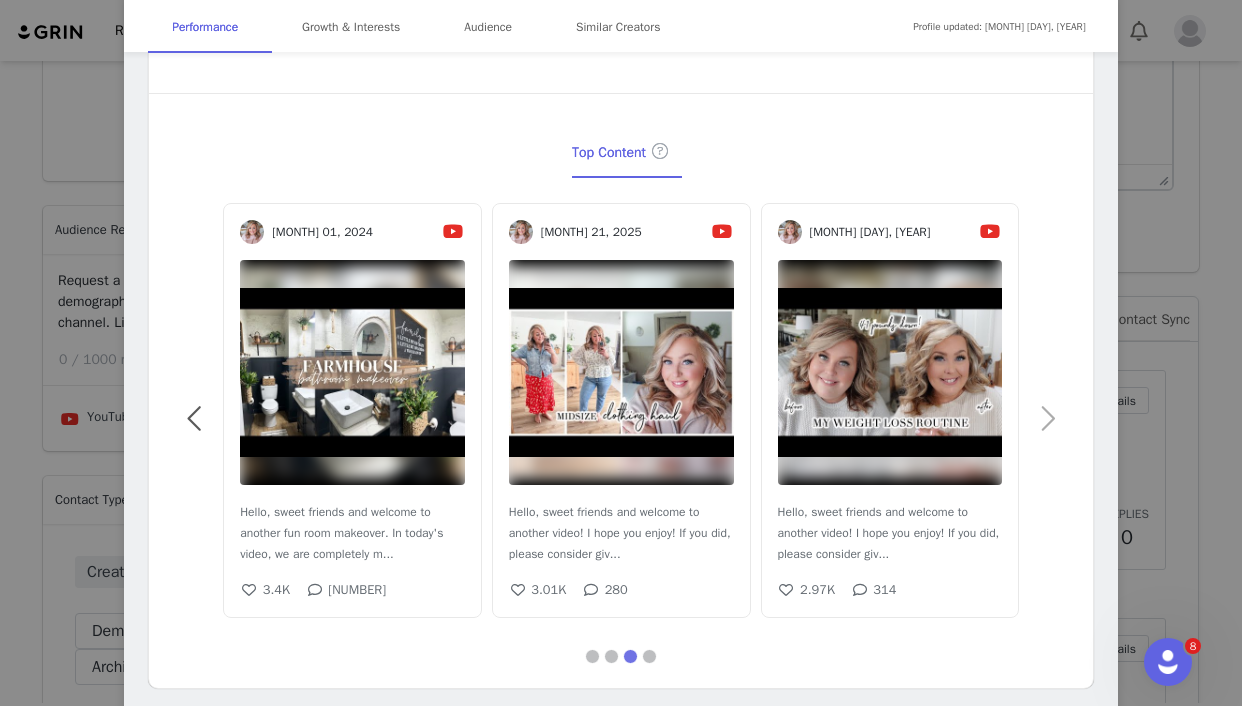 click at bounding box center (1047, 419) 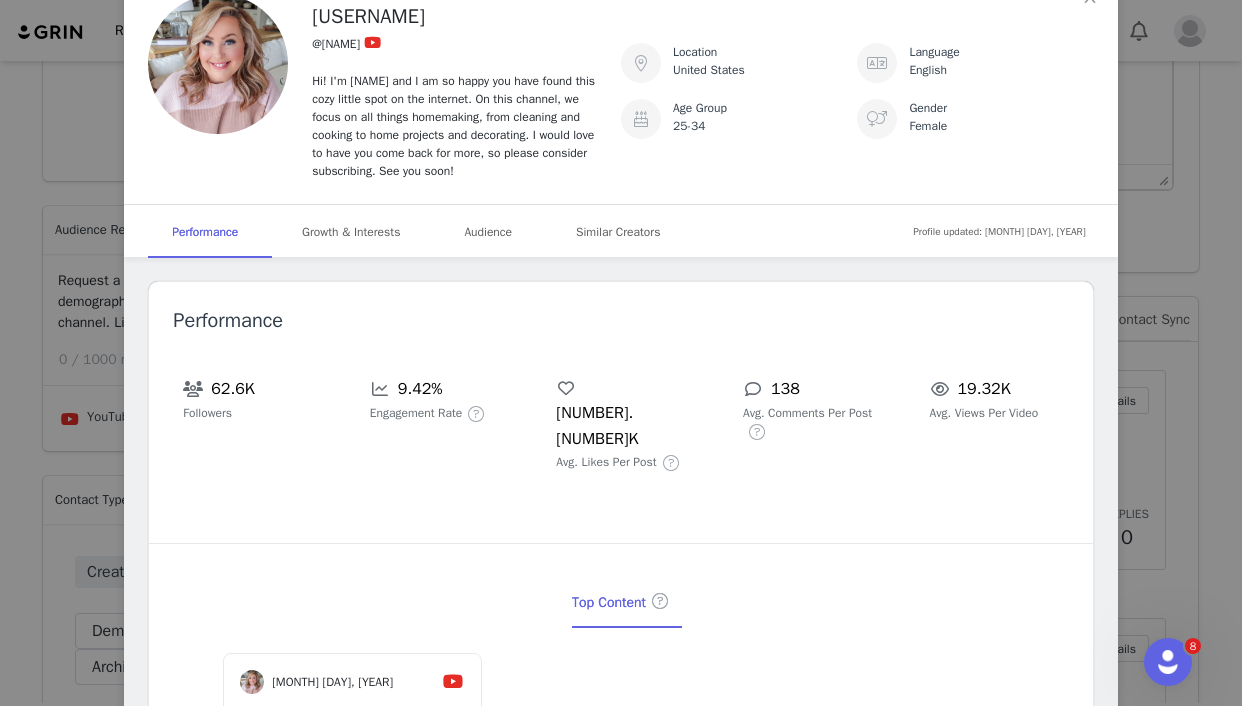 scroll, scrollTop: 0, scrollLeft: 0, axis: both 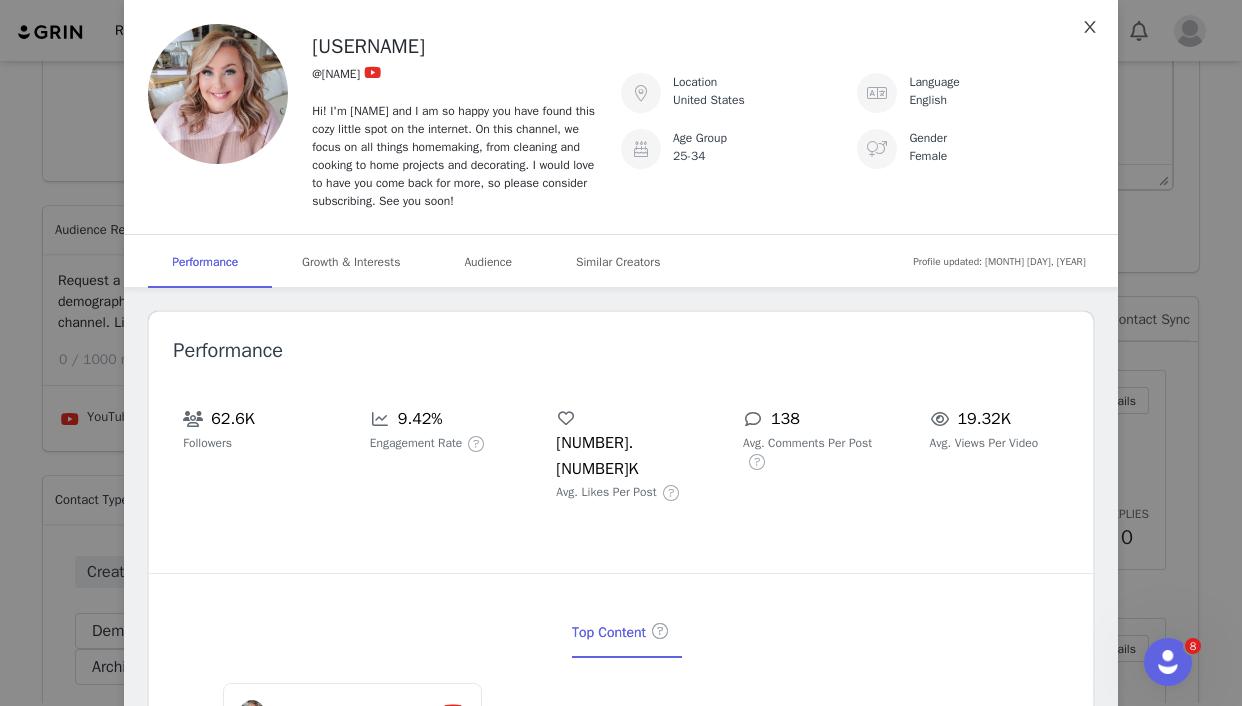 click 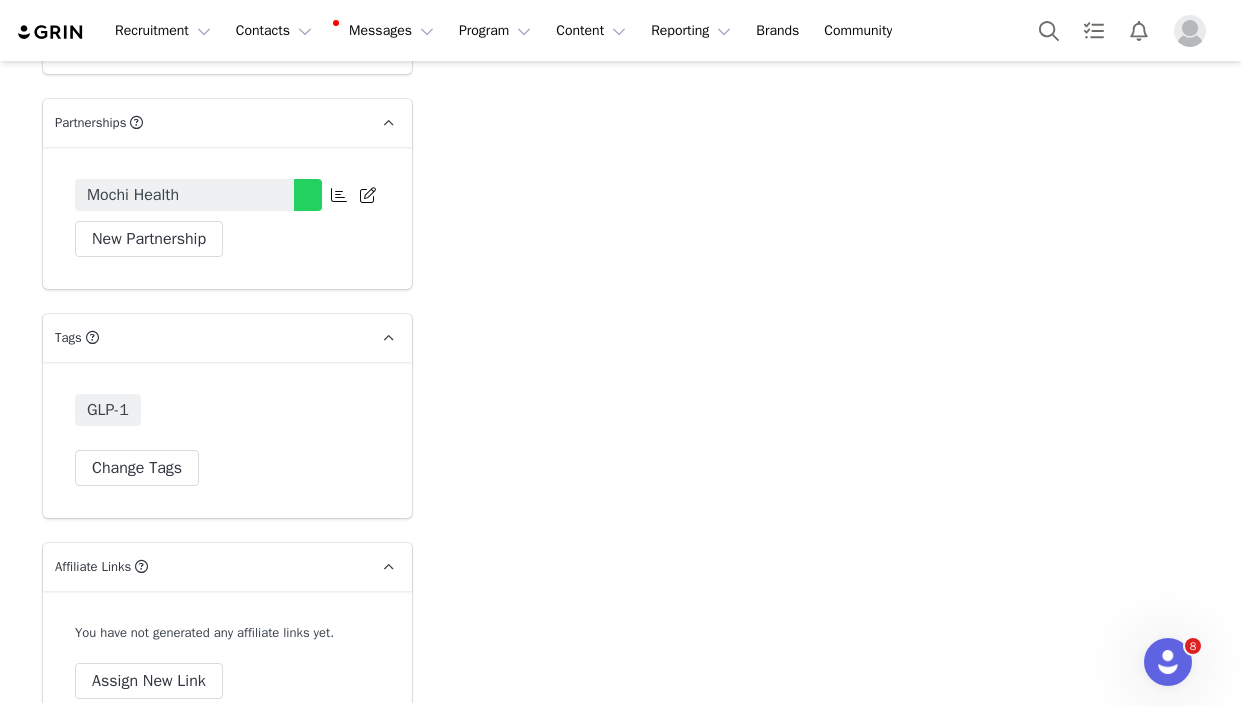 scroll, scrollTop: 3739, scrollLeft: 0, axis: vertical 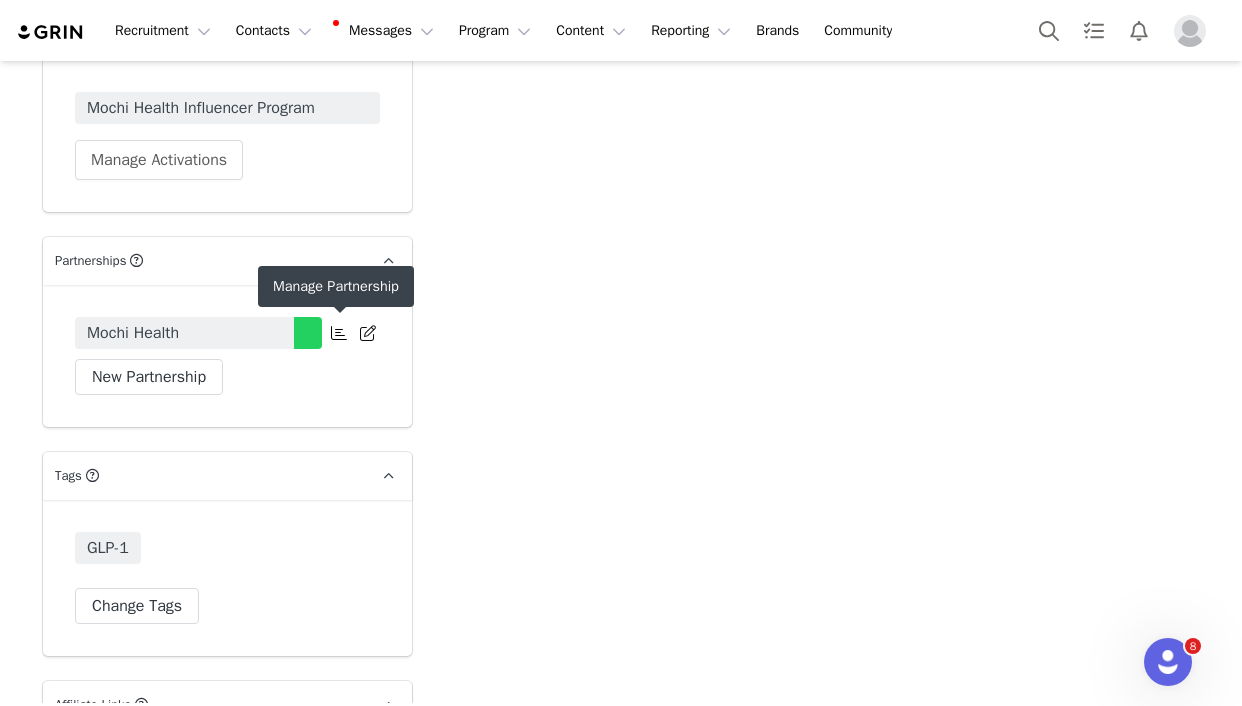 click at bounding box center (339, 333) 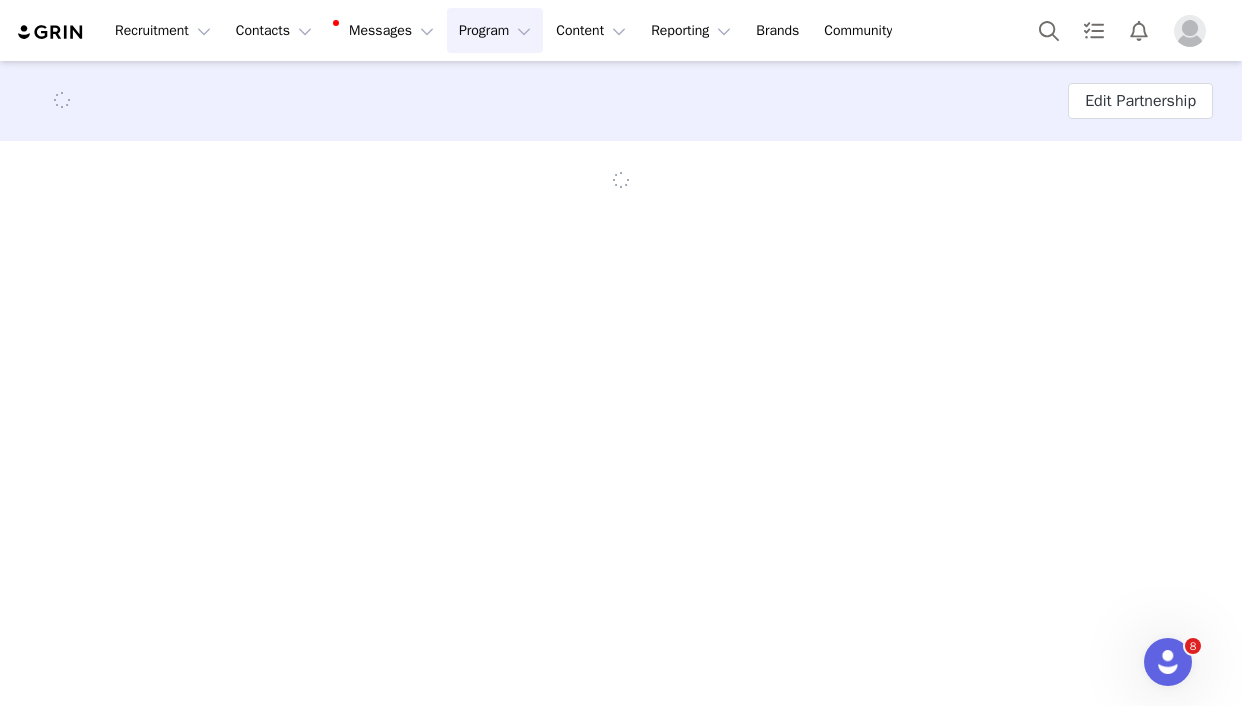 scroll, scrollTop: 0, scrollLeft: 0, axis: both 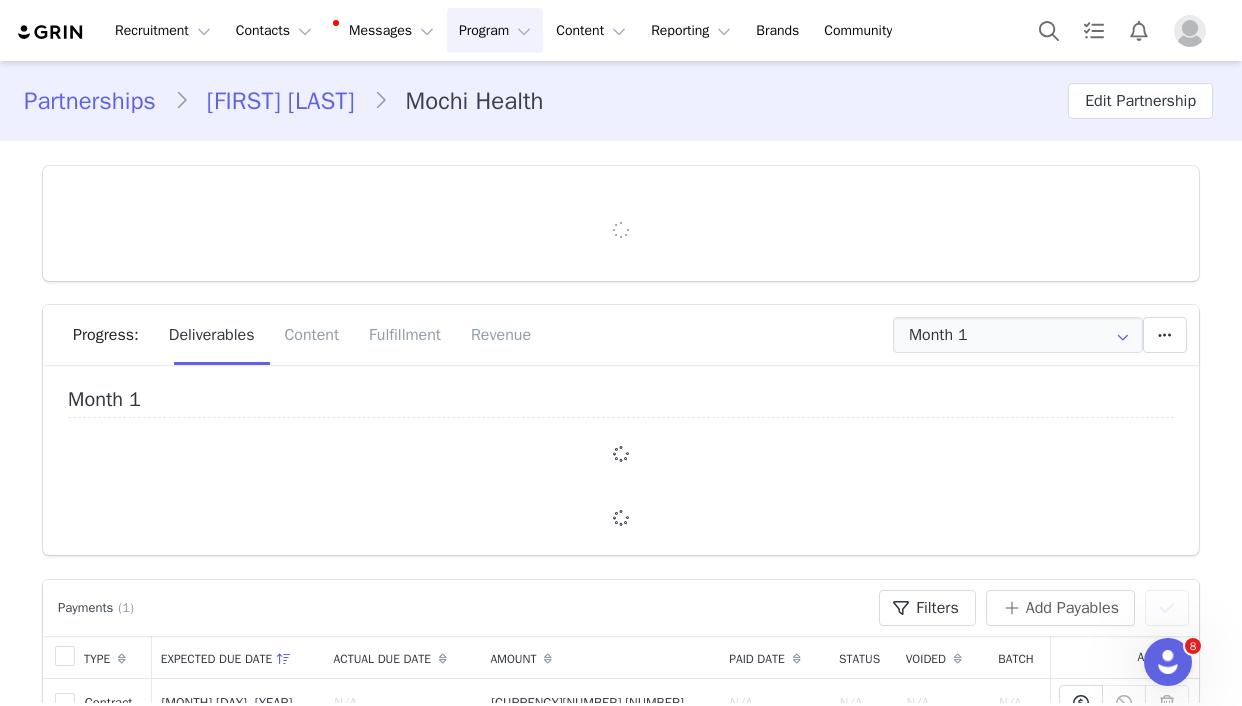 type on "+1 (United States)" 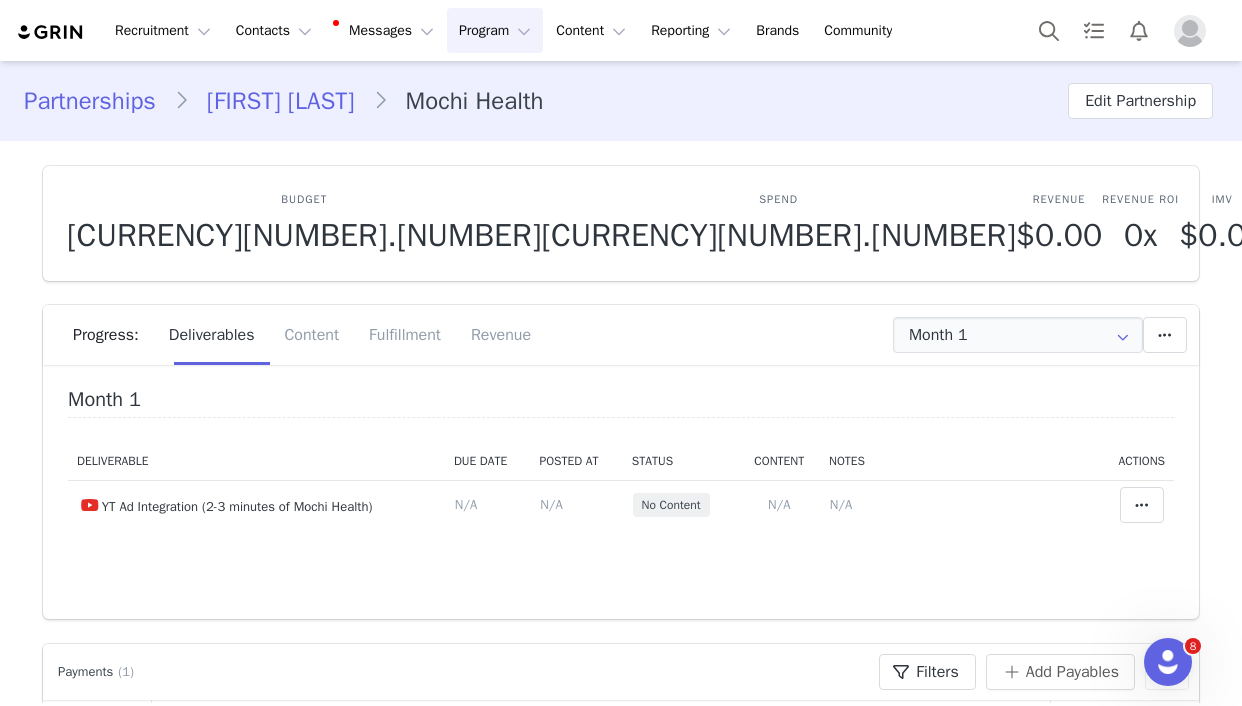 scroll, scrollTop: 244, scrollLeft: 0, axis: vertical 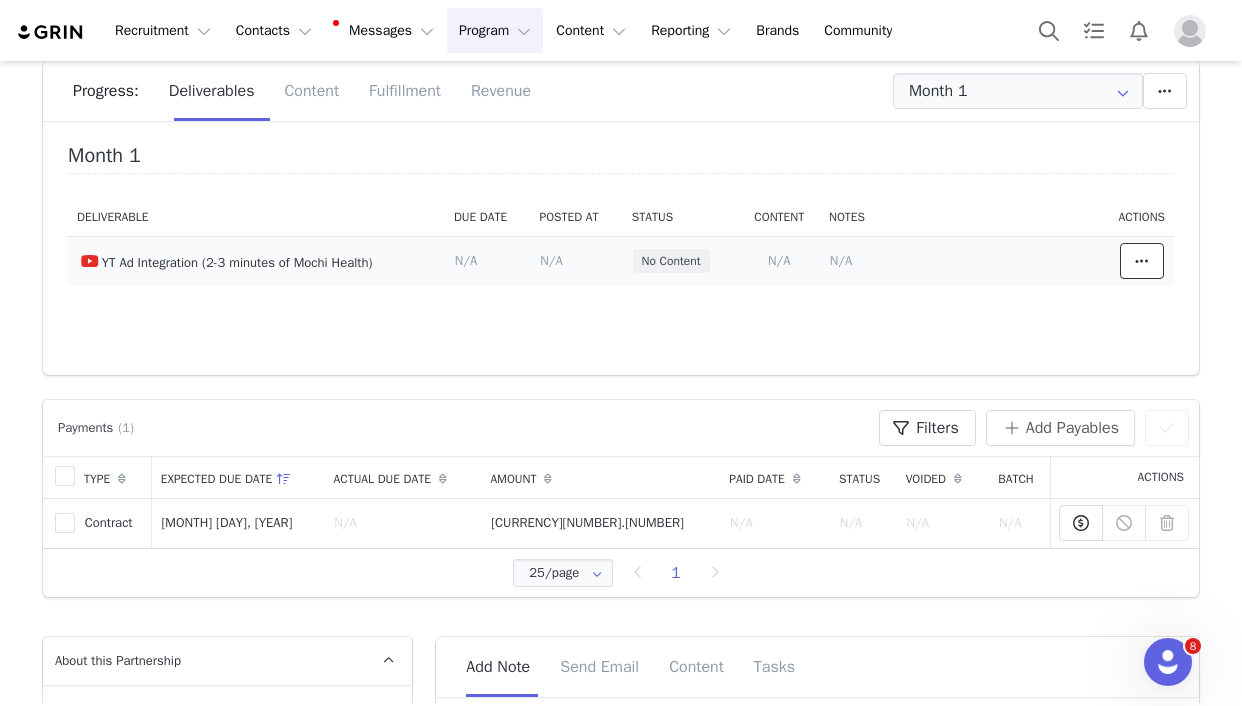 click at bounding box center (1142, 261) 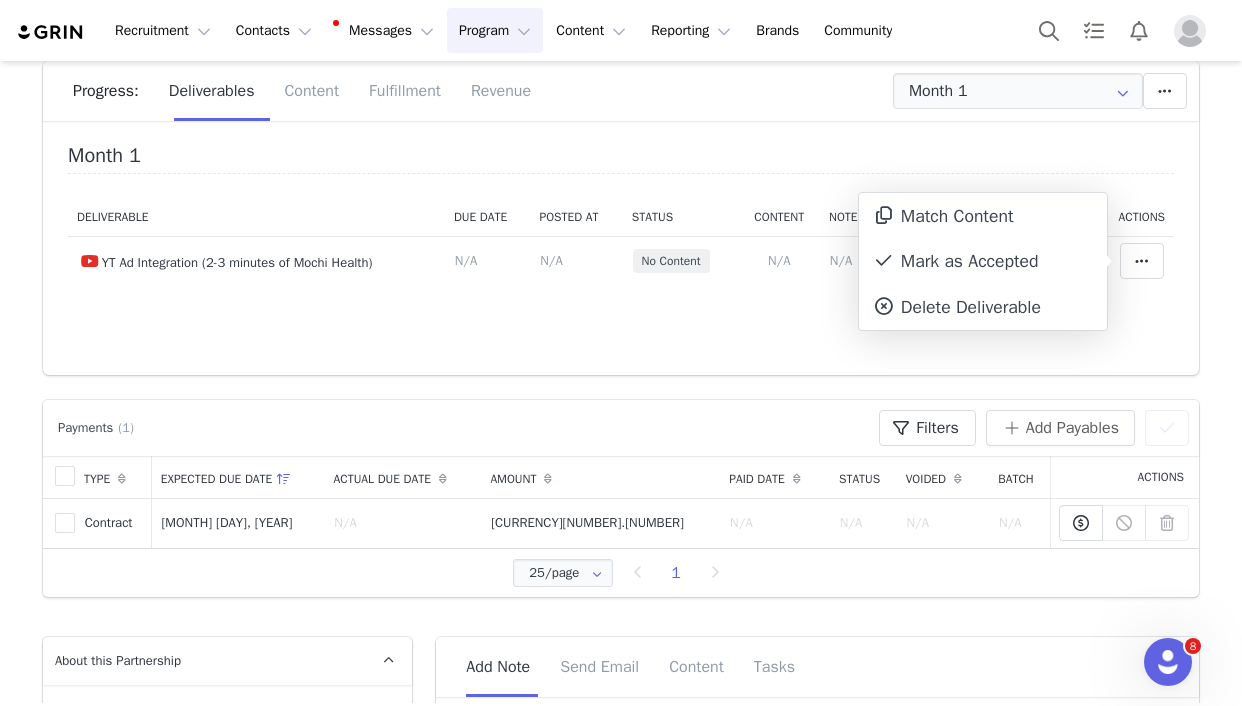 click on "Budget [CURRENCY][AMOUNT]  Spend [CURRENCY][AMOUNT]  Revenue [CURRENCY][AMOUNT]  Revenue ROI [NUMBER]x IMV [CURRENCY][AMOUNT]  IMV ROI [NUMBER]x Progress: Deliverables Content Fulfillment Revenue Month 1 Month 1  [MONTH] 1st - [MONTH] 1st  Add a new deliverable  What type of deliverable?   YT Ad Integration (2-3 minutes of Mochi Health)   Where should it be added?  Throughout Partnership  Month 1   Throughout Partnership   Save  Cancel  Add Deliverable   Set End Date for Month 1   This will change the start and end dates for months 1 through 1 accordingly.  [MONTH] 01, [YEAR] Current date: [MONTH] 1, [YEAR]  Save   Cancel   Extend Schedule  Reset Content Do you want to reorder all of the content for this this partnership?  Yes, reset content   Cancel   Reset Content   Allow Content Past End Date   Fetch Recent Content   Month 1  Deliverable Due Date Posted At Status Content Notes Actions  YT Ad Integration (2-3 minutes of Mochi Health) Deliverable Due Date Set the date you expect this content to go live.  Save  Cancel N/A Content Posted Date Set the date when this content was posted  Save" at bounding box center (621, 136) 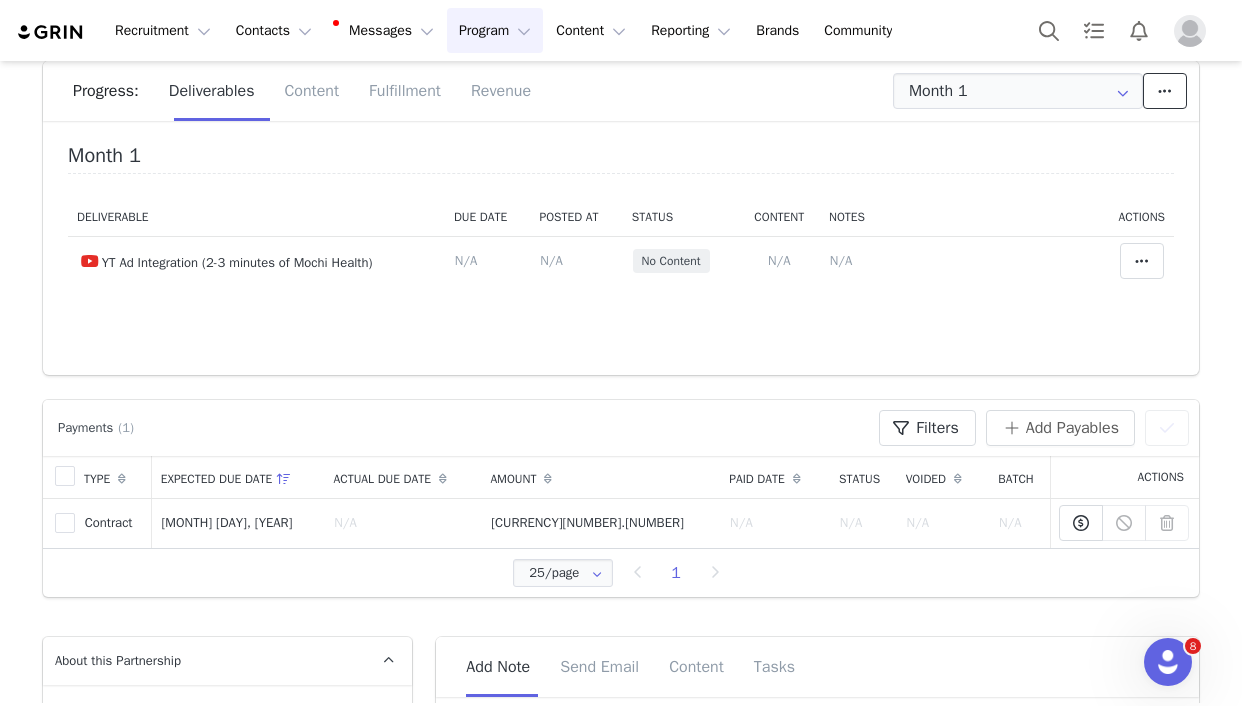 click at bounding box center (1165, 91) 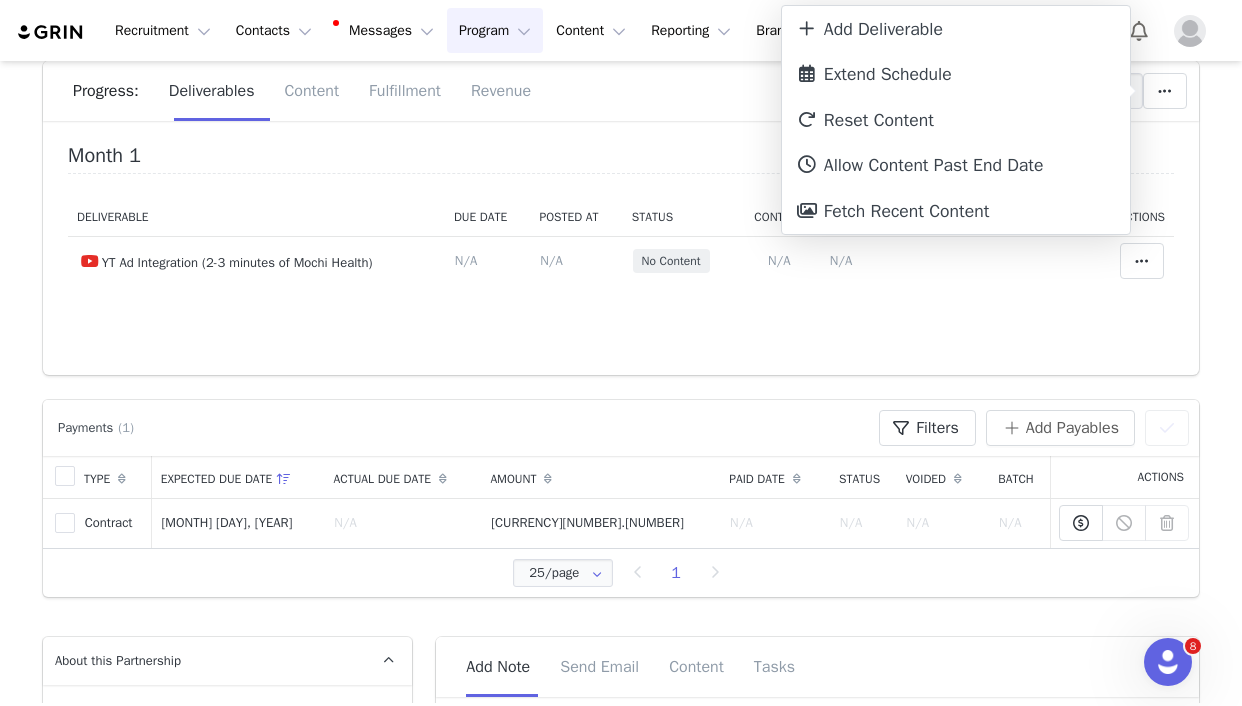 click on "Partnerships  [PERSON]  Mochi Health  Edit Partnership  Budget [CURRENCY][AMOUNT]  Spend [CURRENCY][AMOUNT]  Revenue [CURRENCY][AMOUNT]  Revenue ROI [NUMBER]x IMV [CURRENCY][AMOUNT]  IMV ROI [NUMBER]x Progress: Deliverables Content Fulfillment Revenue Month 1 Month 1  [MONTH][DAY] - [MONTH] [DAY]  Month 1  Deliverable Due Date Posted At Status Content Notes Actions  YT Ad Integration (2-3 minutes of Mochi Health) Deliverable Due Date Set the date you expect this content to go live.  Save  Cancel N/A Content Posted Date Set the date when this content was posted  Save  Cancel N/A No Content Add Content Paste the URL to the content you want to match to this deliverable. N/A Notes  Save  Cancel N/A Match Deliverable with Content  Payments   (1)  Filters (0)  No filters are applied, click  "Add Filter"  to get started.  Add Filter  Apply Filters  Filters Add Payables  You have 0 Creator s  selected   Make Payments   Export Payments   Clear Selected   Type   Expected Due Date   Actual Due Date   Amount   Paid Date   Status   Voided   Batch   Actions  7501279  Contract  N/A N/A N/A" at bounding box center (621, 1892) 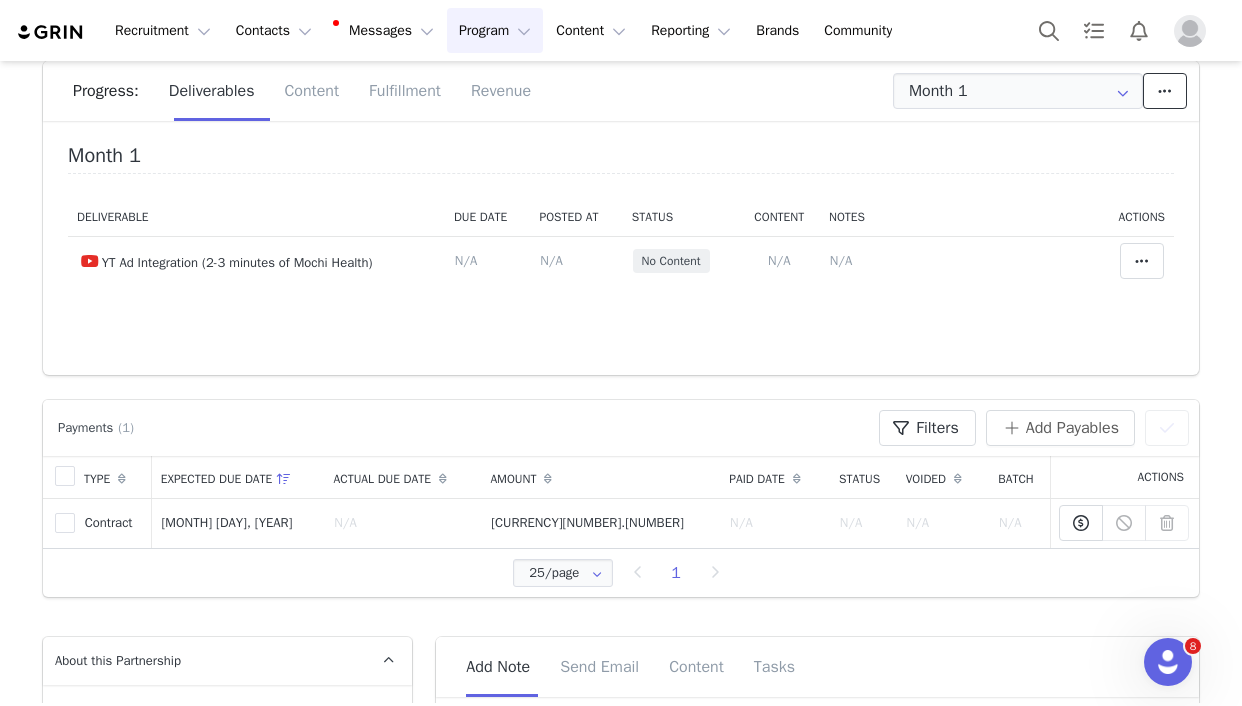 click at bounding box center (1165, 91) 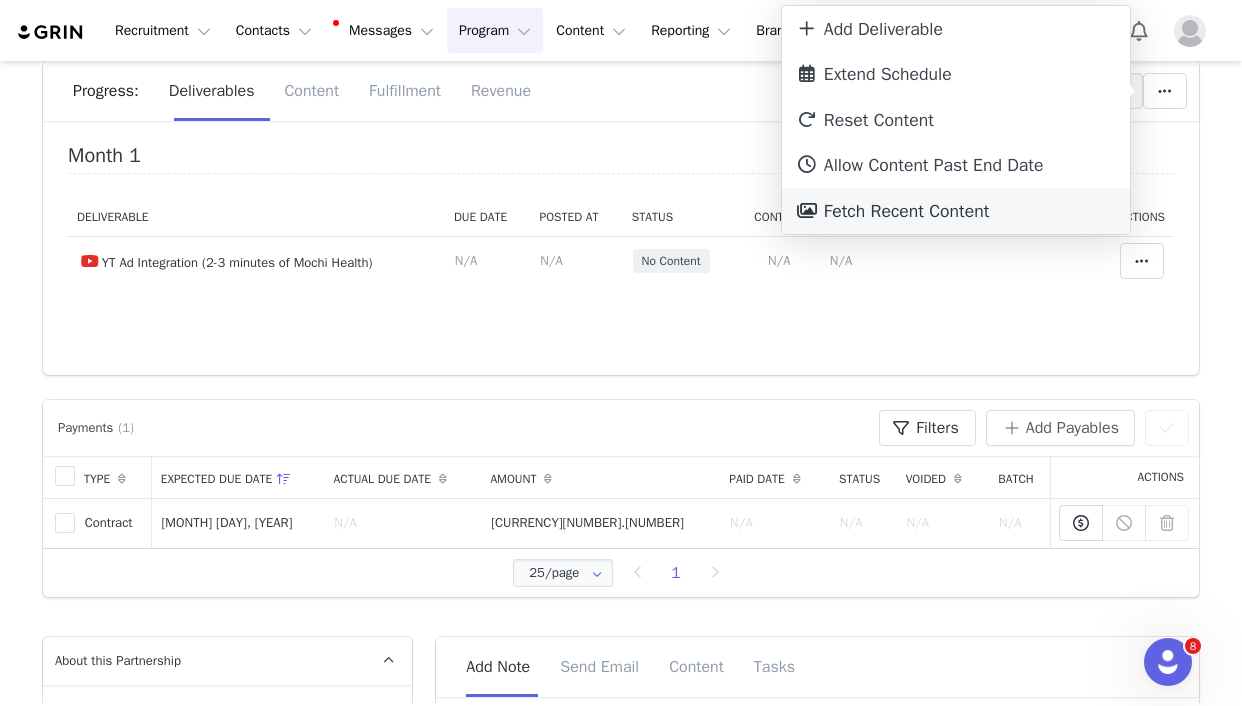 click on "Fetch Recent Content" at bounding box center (956, 211) 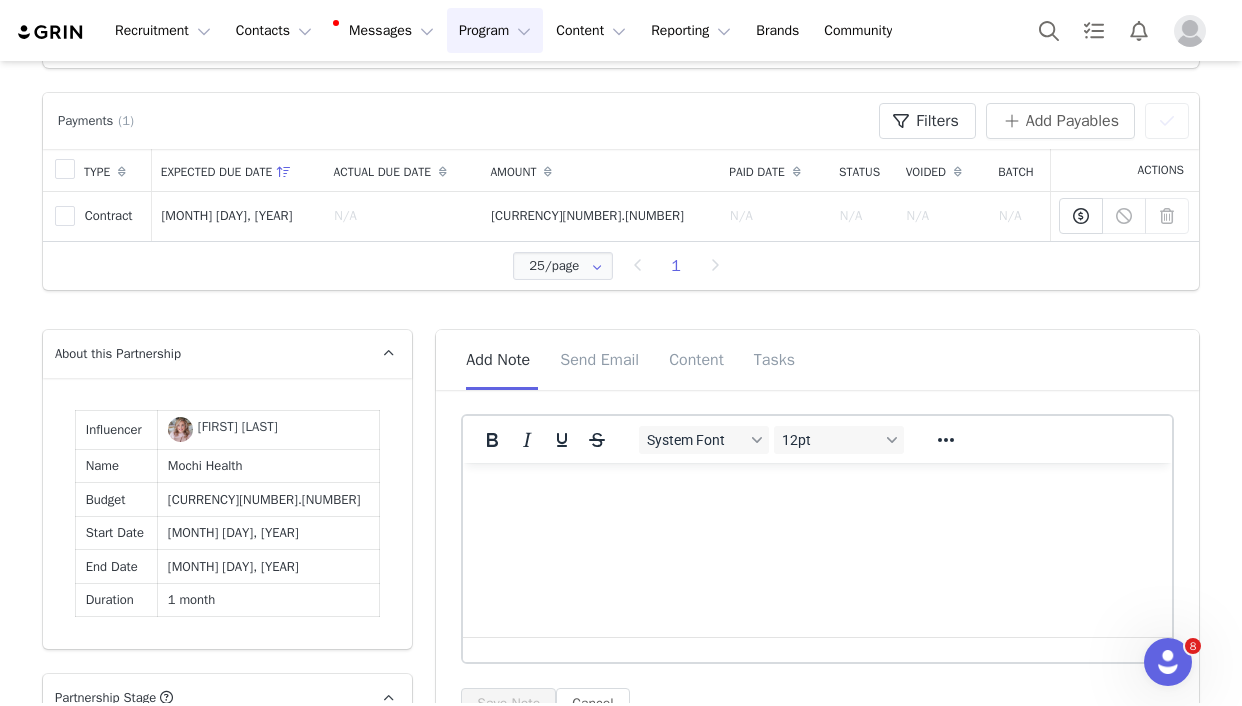 scroll, scrollTop: 0, scrollLeft: 0, axis: both 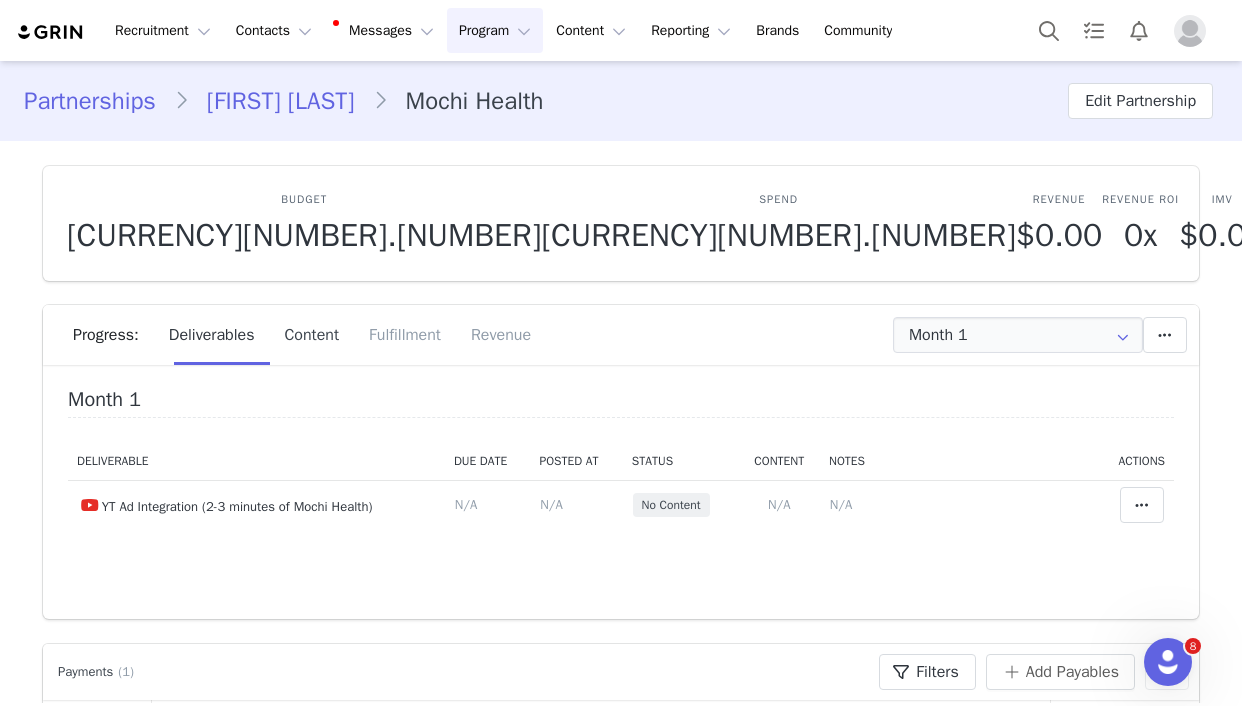 click on "Content" at bounding box center [311, 335] 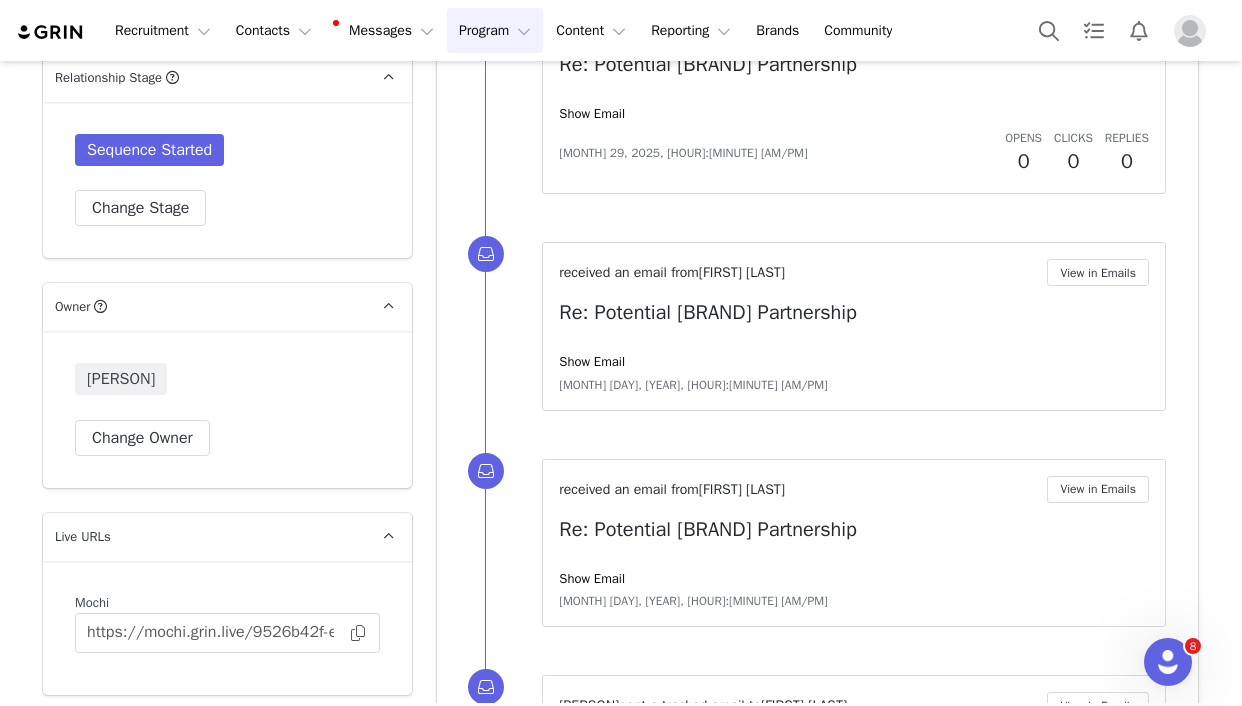 scroll, scrollTop: 1537, scrollLeft: 0, axis: vertical 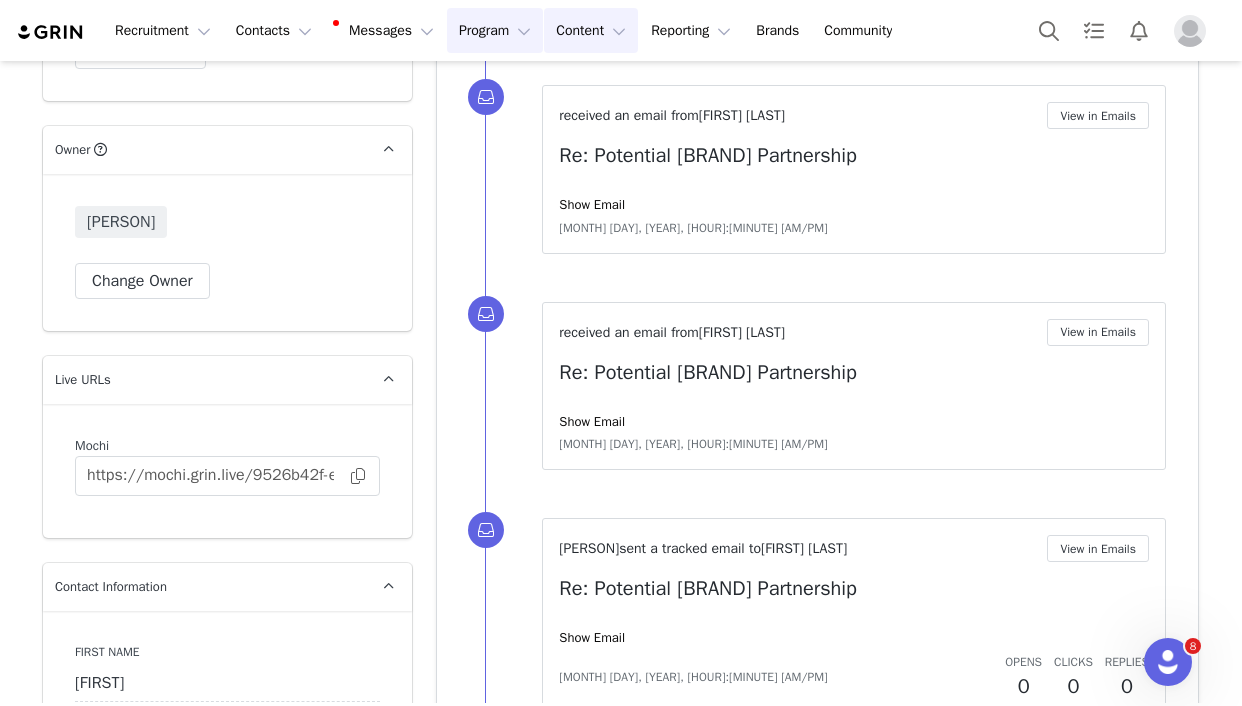 click on "Content Content" at bounding box center (591, 30) 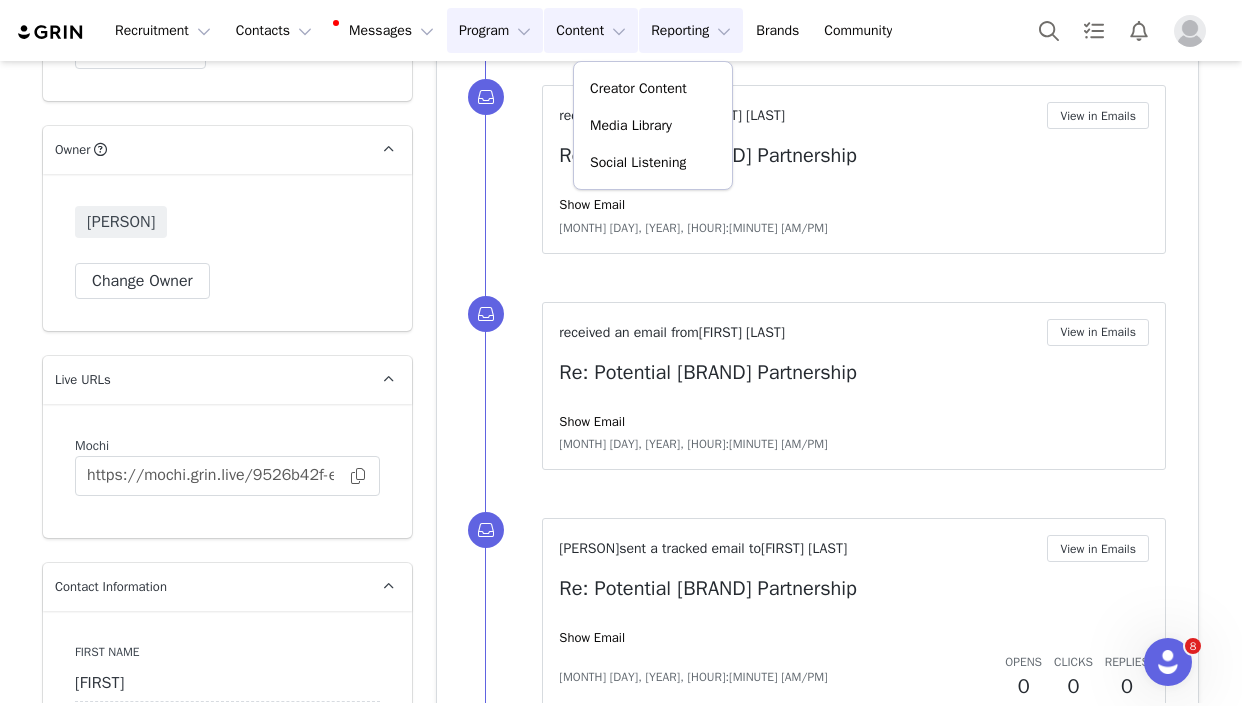 click on "Reporting Reporting" at bounding box center [691, 30] 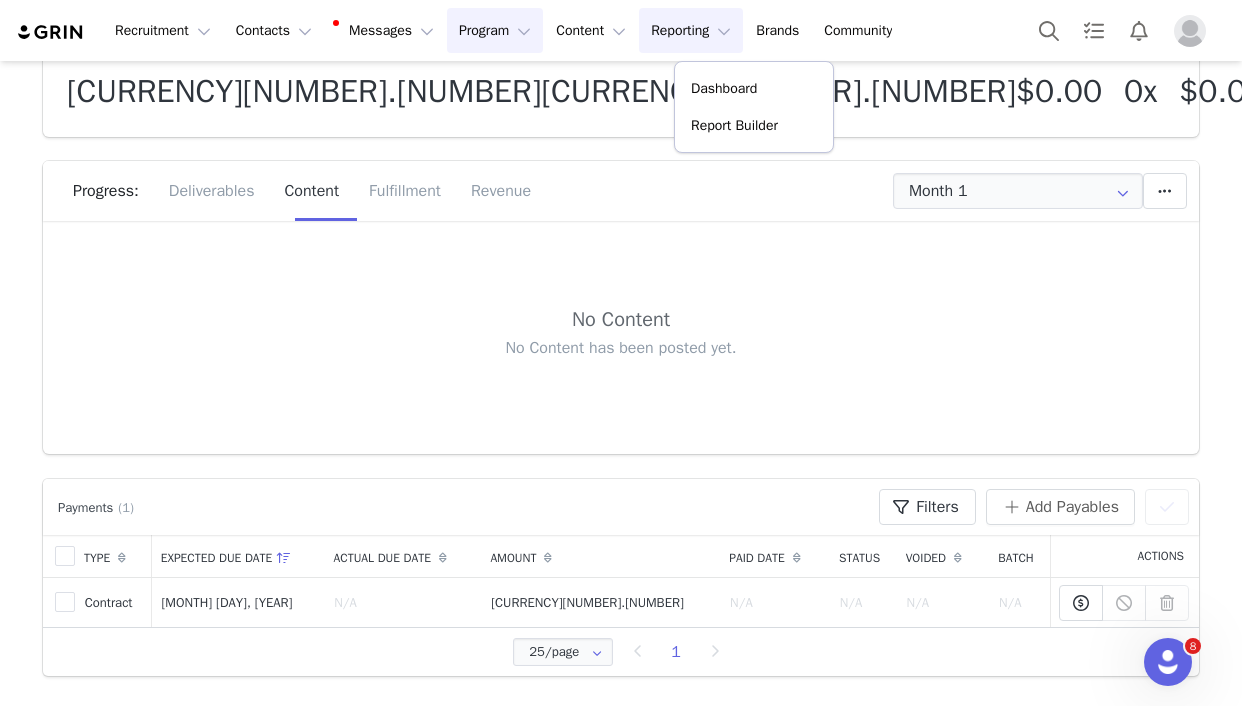 scroll, scrollTop: 0, scrollLeft: 0, axis: both 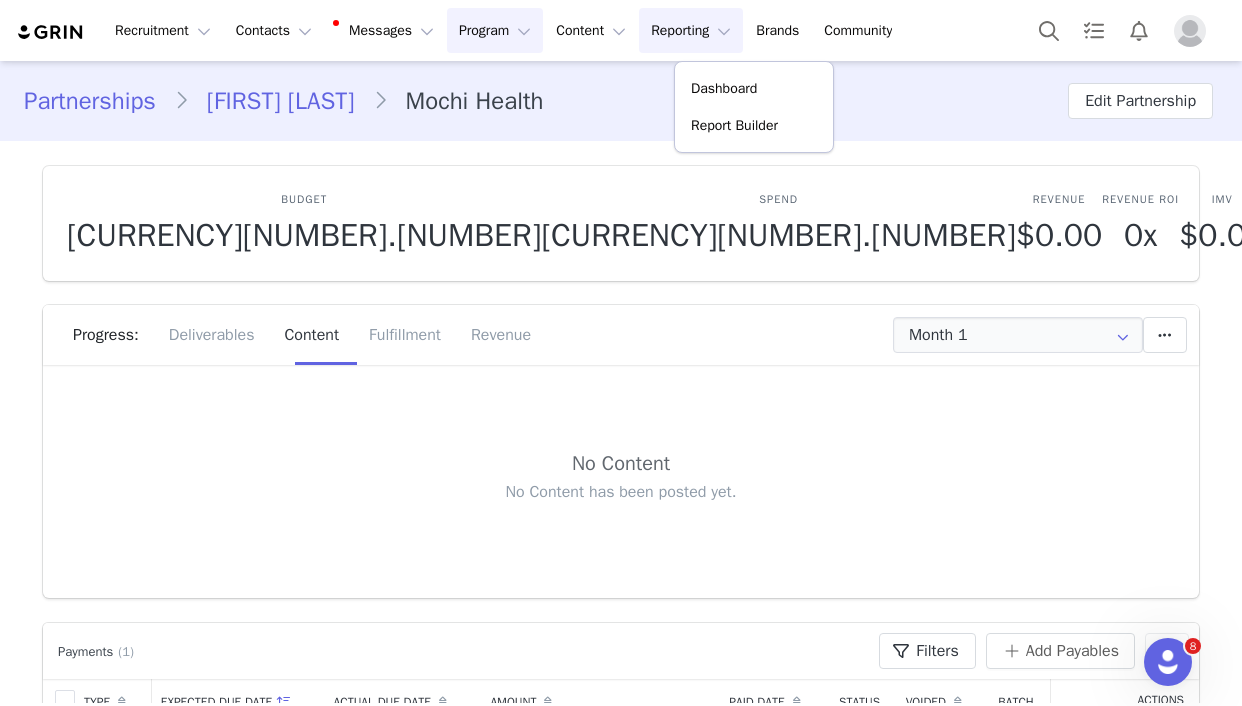 click on "No Content No Content has been posted yet." at bounding box center (621, 481) 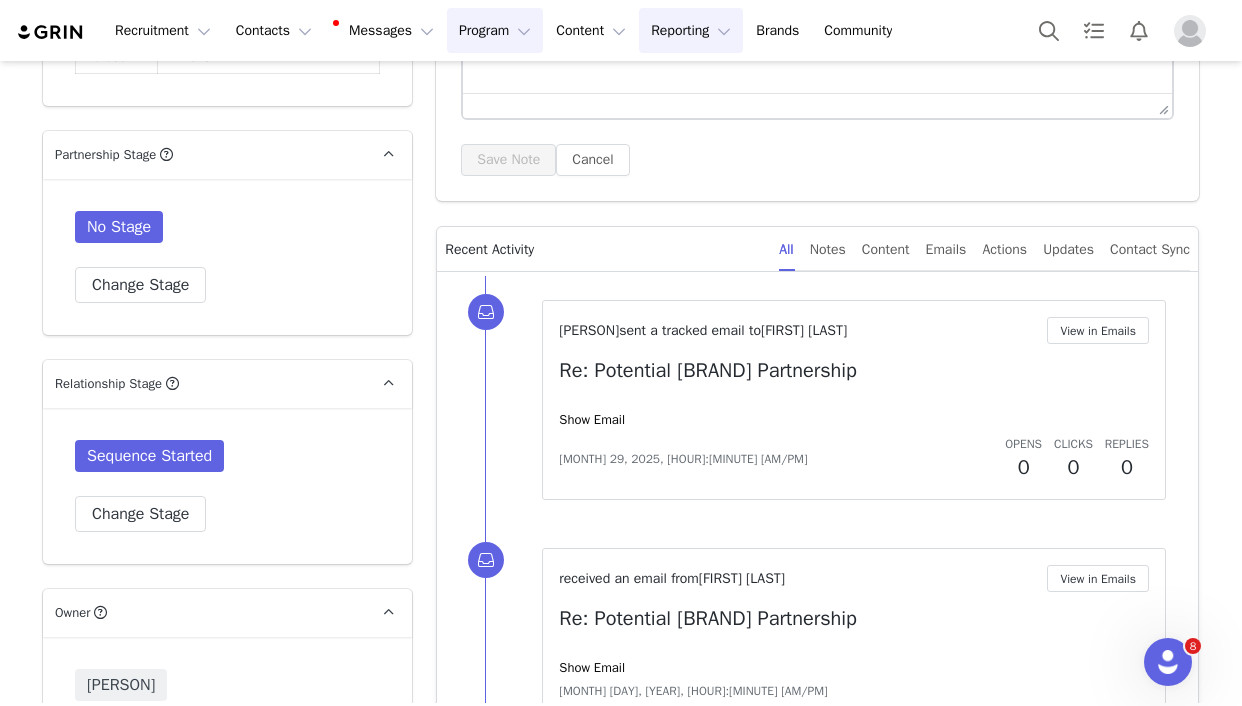 scroll, scrollTop: 0, scrollLeft: 0, axis: both 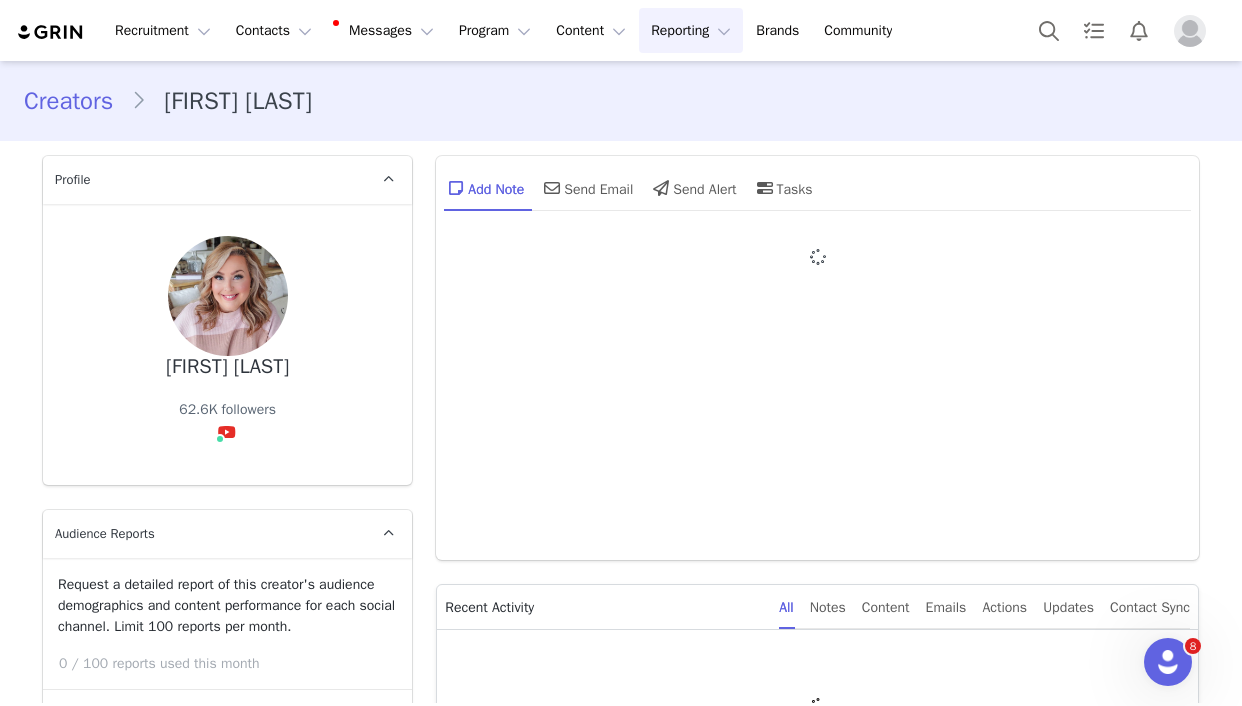 type on "+1 (United States)" 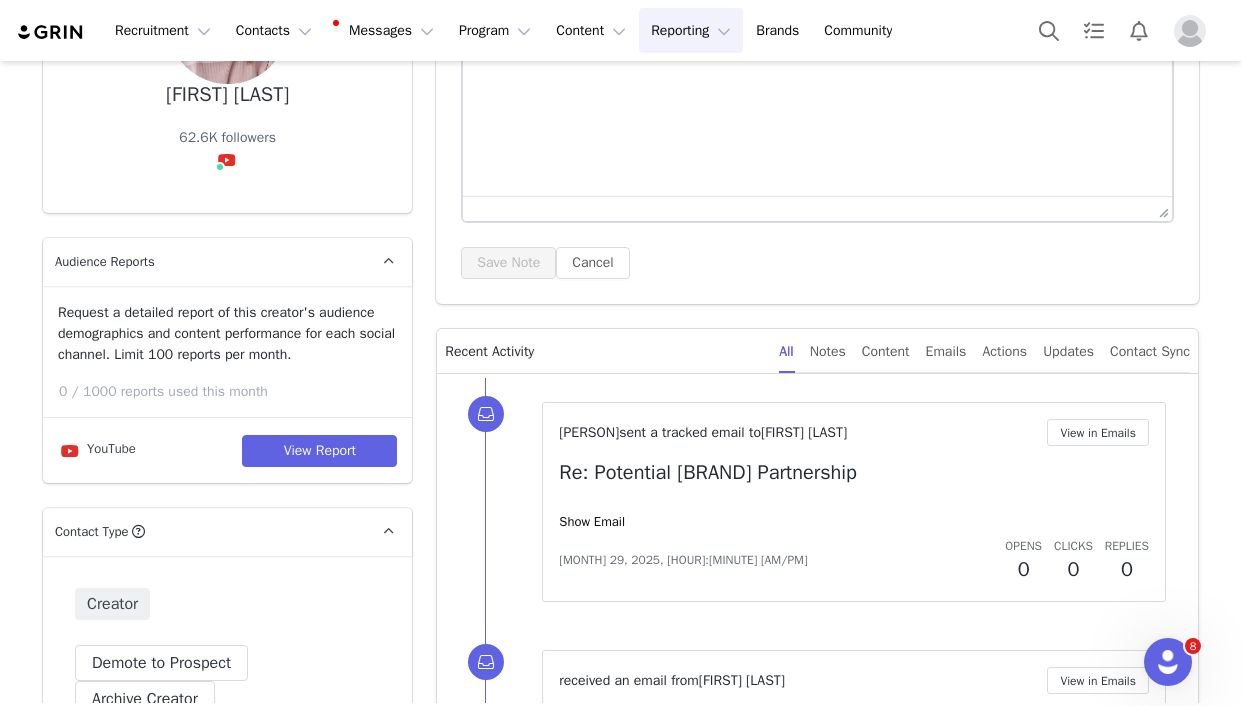 scroll, scrollTop: 0, scrollLeft: 0, axis: both 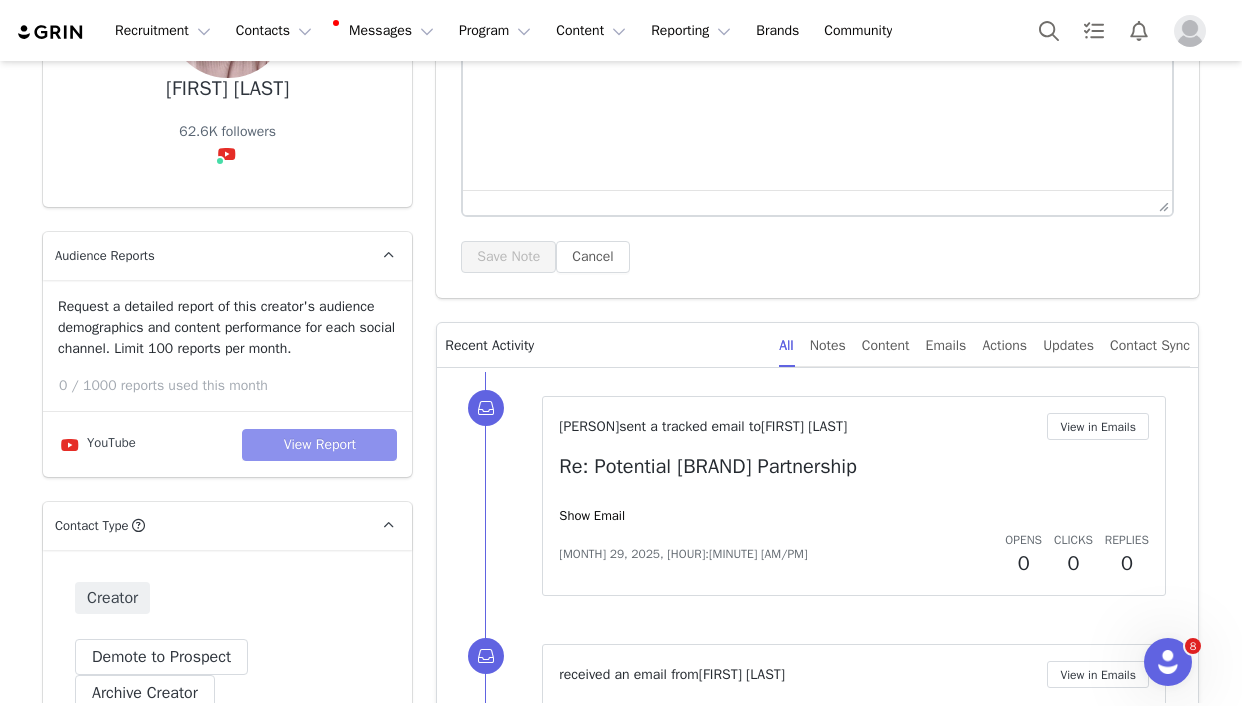click on "View Report" at bounding box center [319, 445] 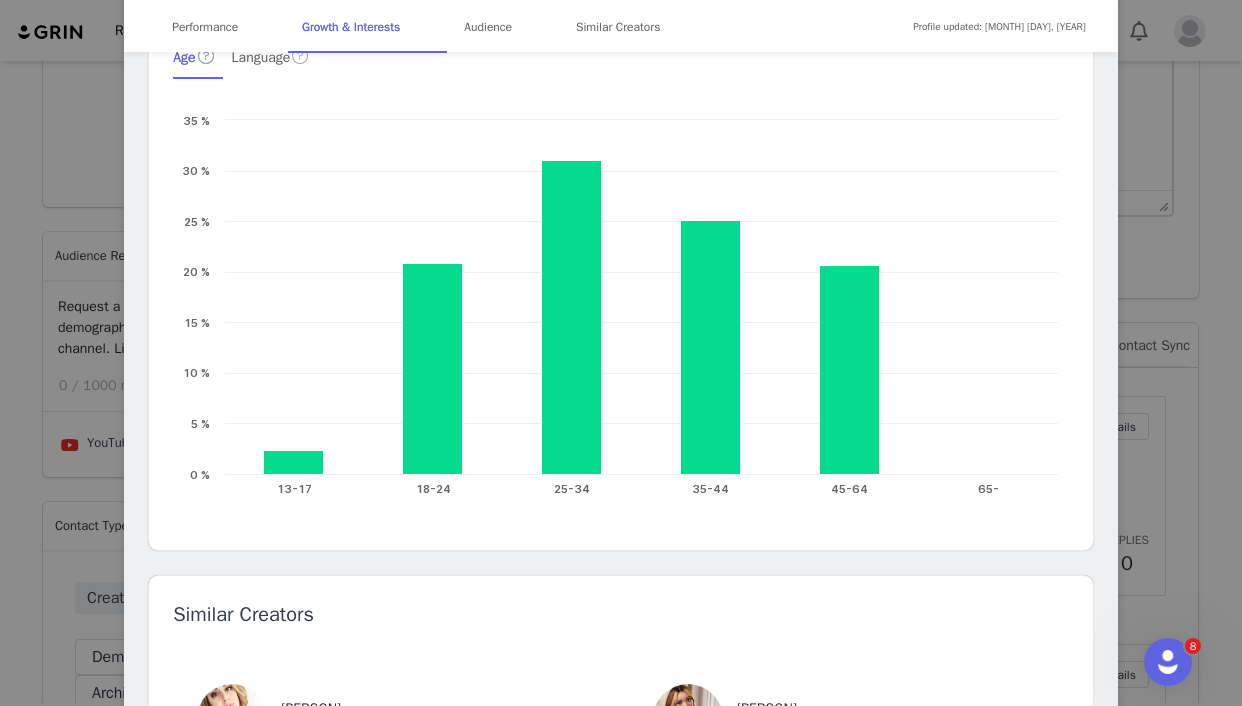 scroll, scrollTop: 0, scrollLeft: 0, axis: both 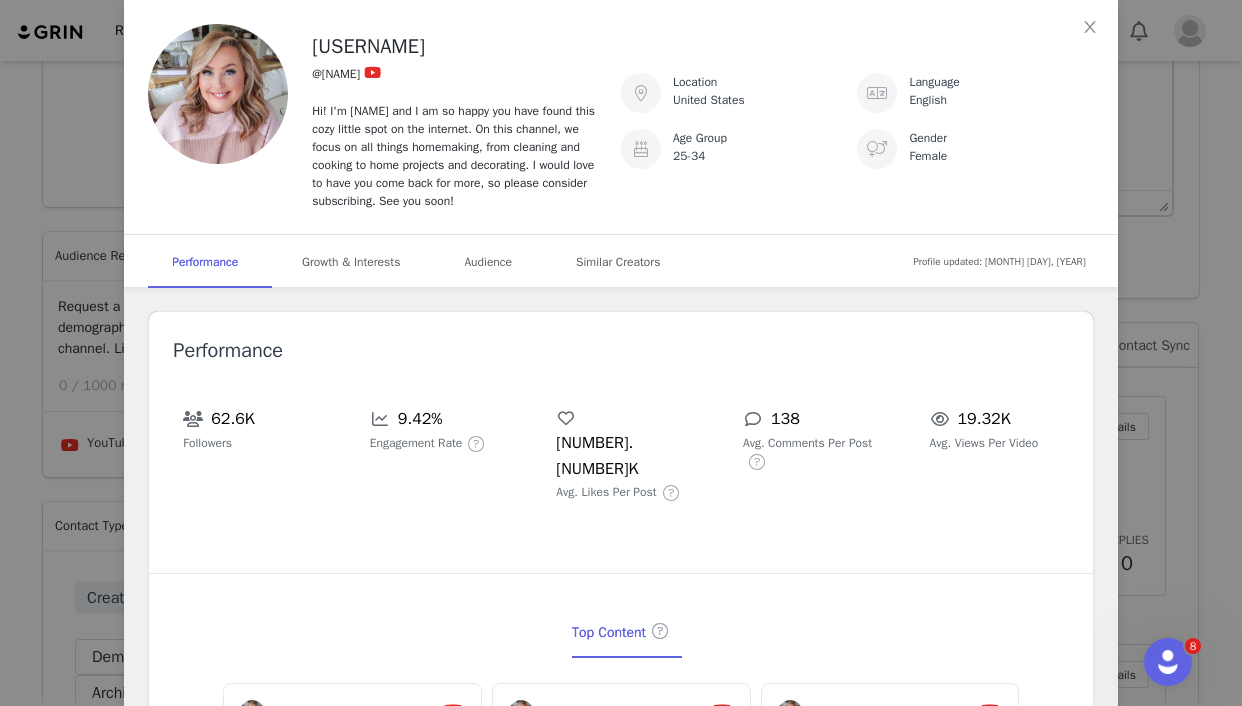 click 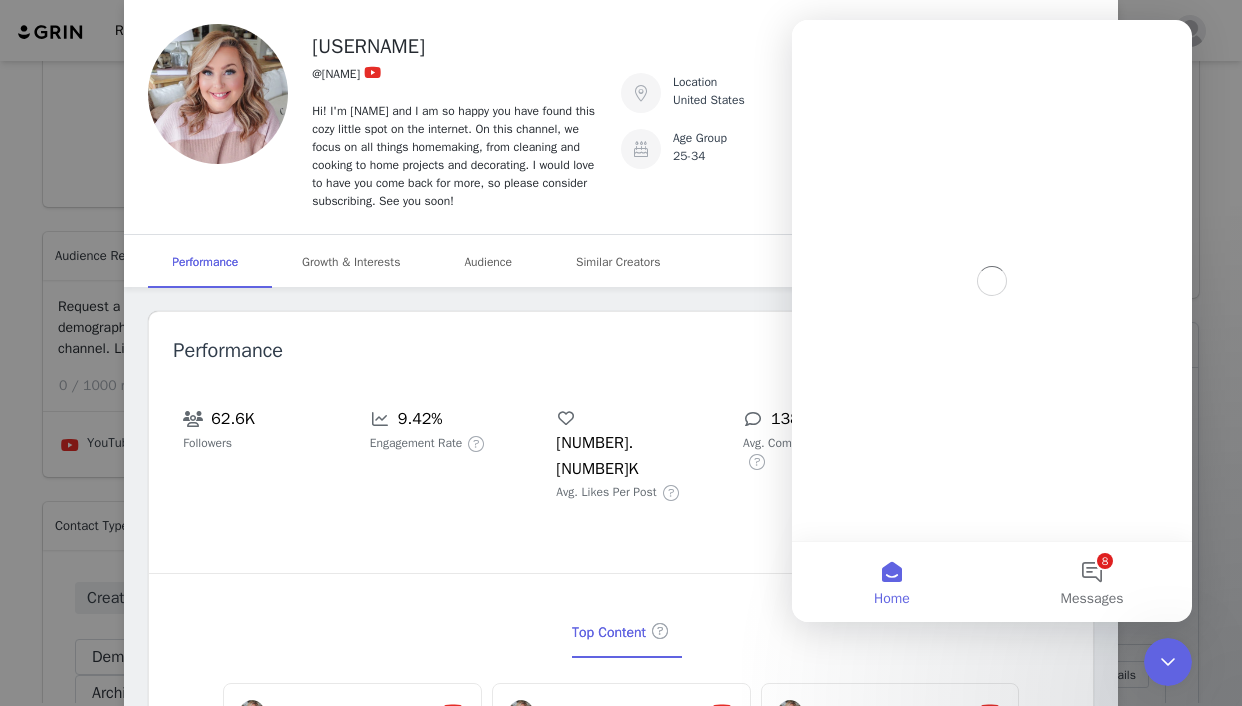 scroll, scrollTop: 0, scrollLeft: 0, axis: both 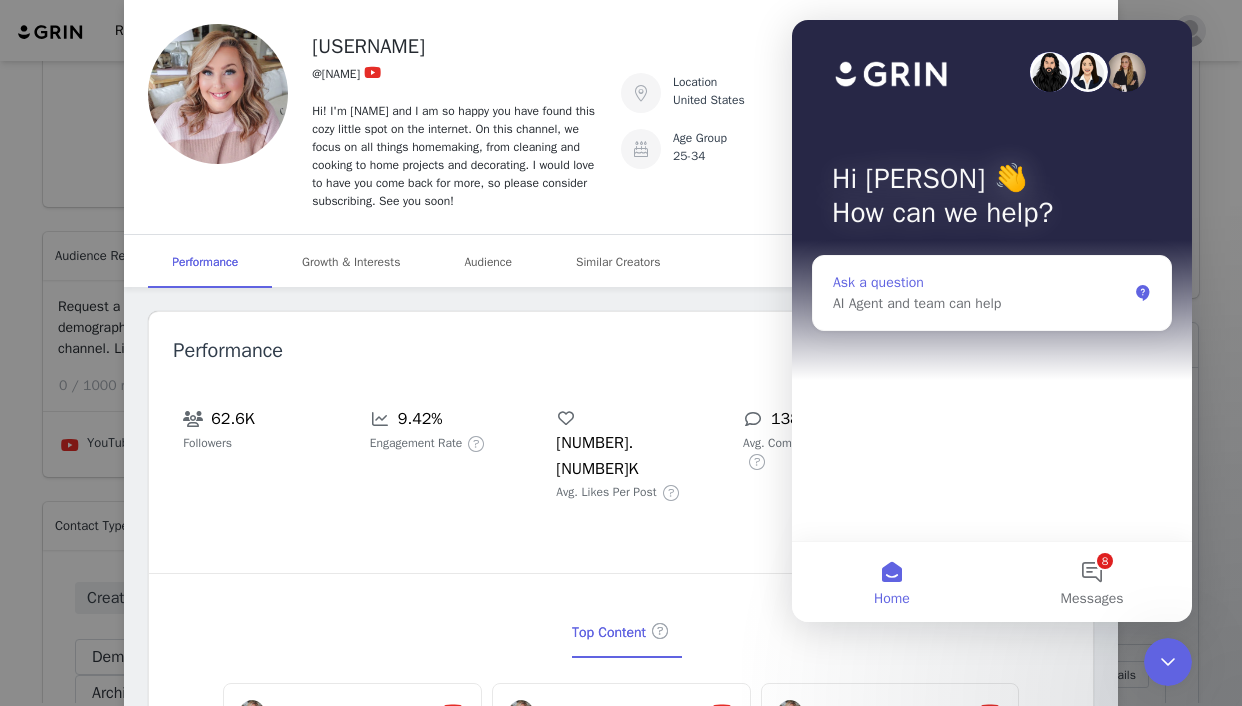 click on "AI Agent and team can help" at bounding box center (980, 303) 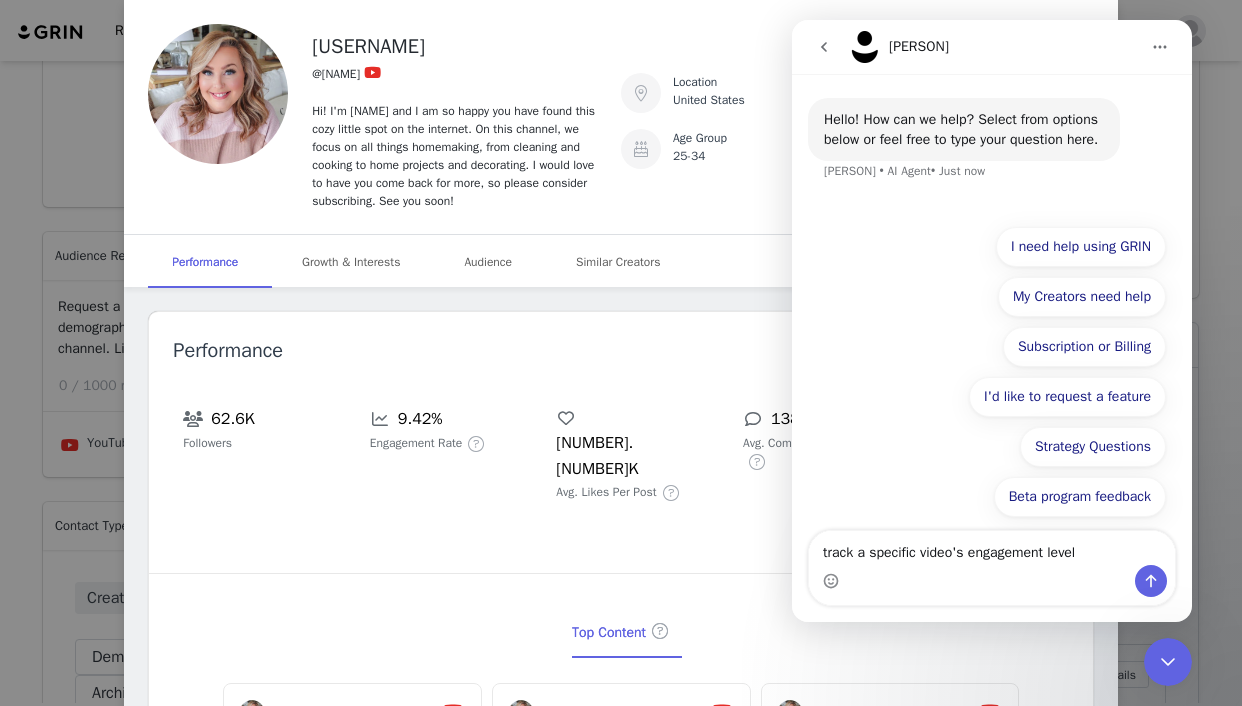 type on "track a specific video's engagement levels" 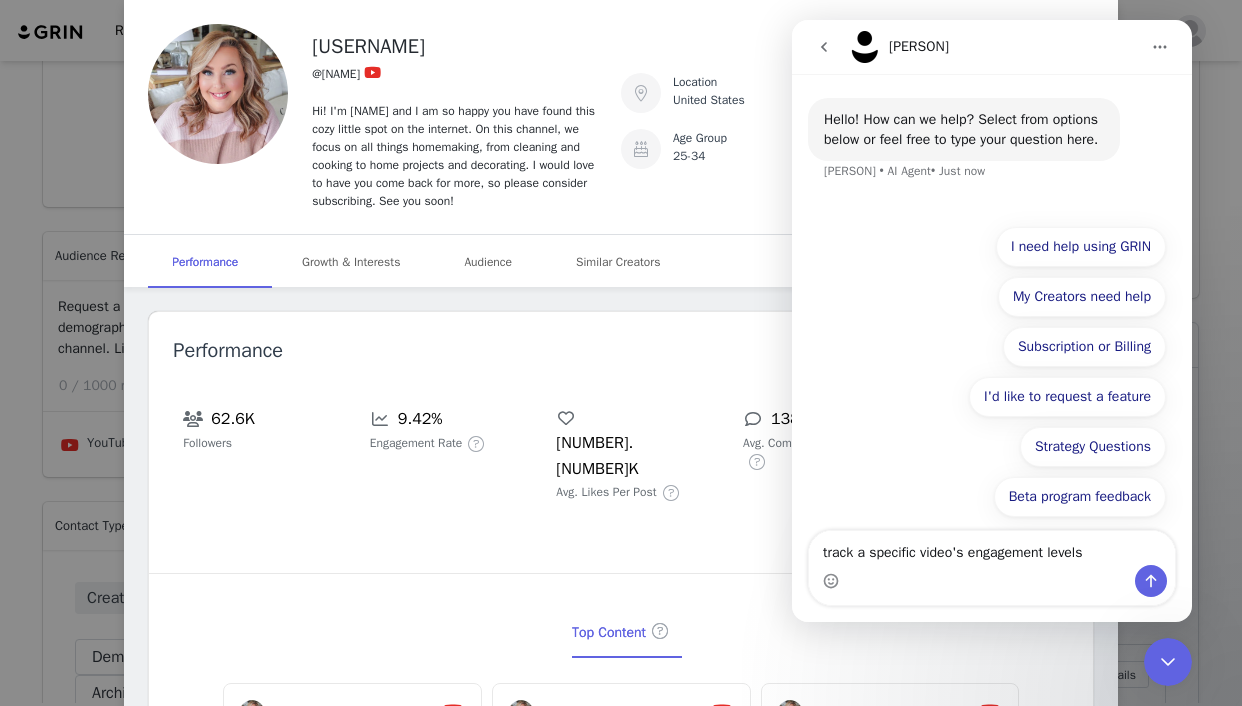 type 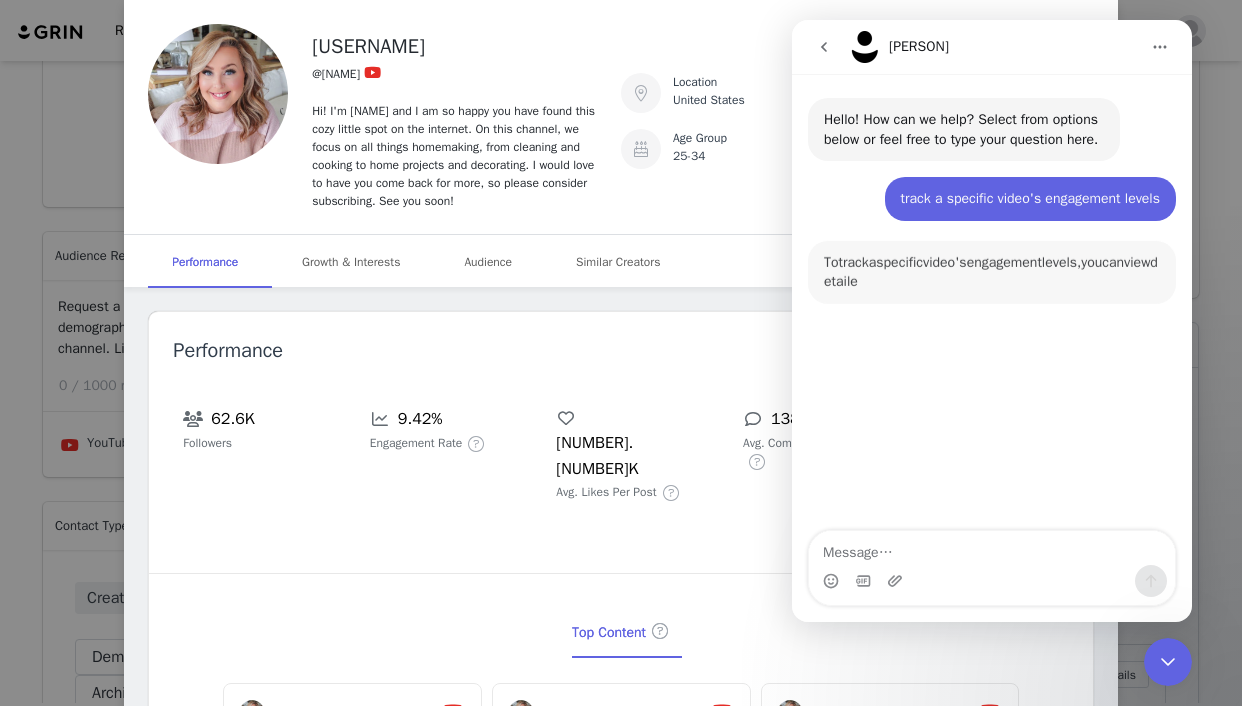 scroll, scrollTop: 3, scrollLeft: 0, axis: vertical 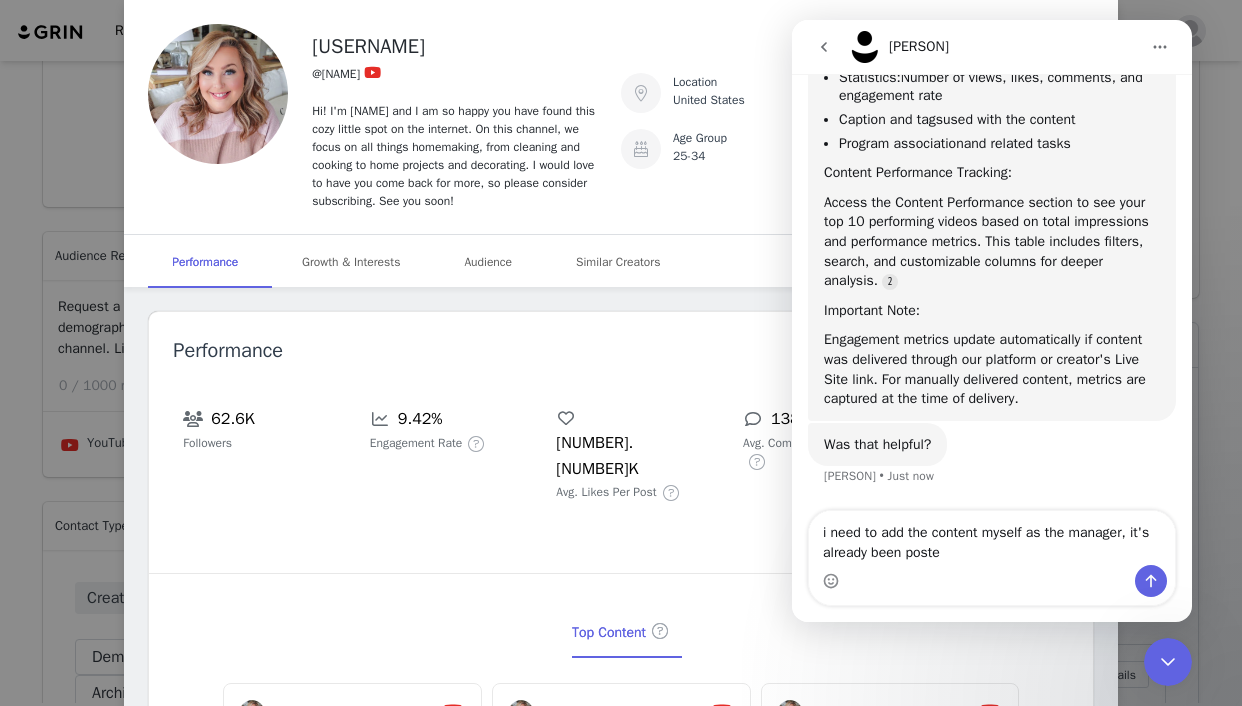 type on "i need to add the content myself as the manager, it's already been posted" 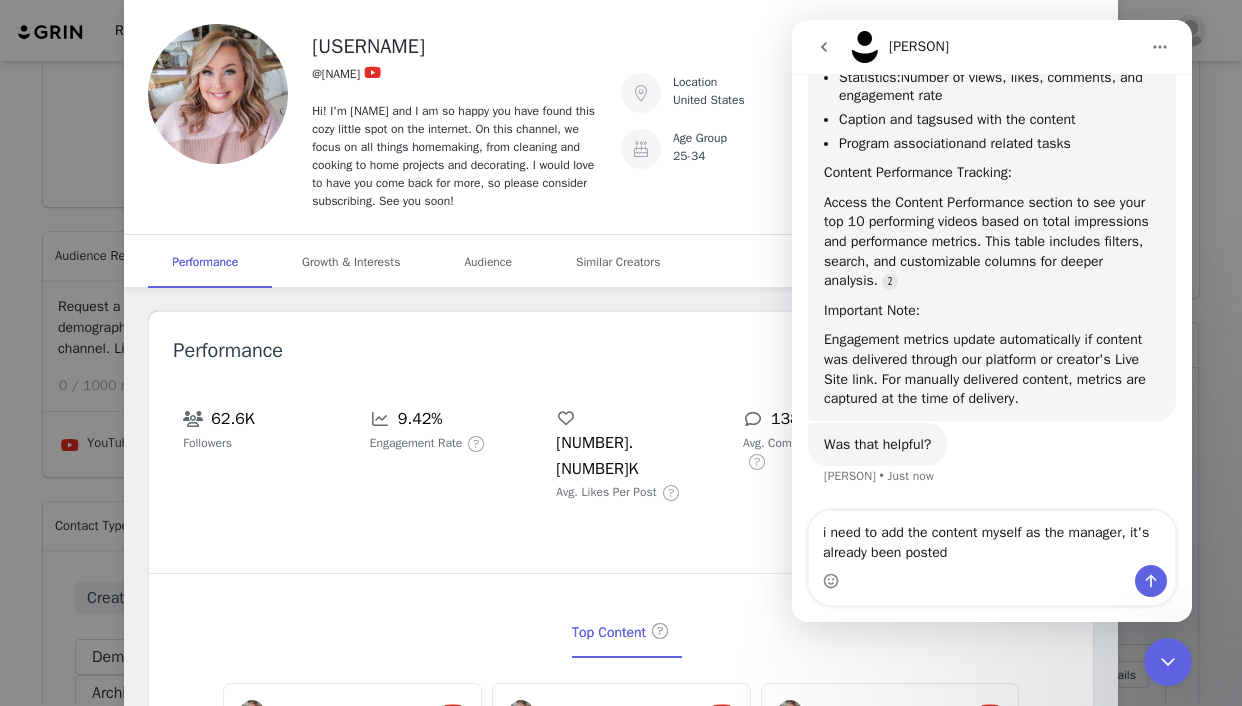 type 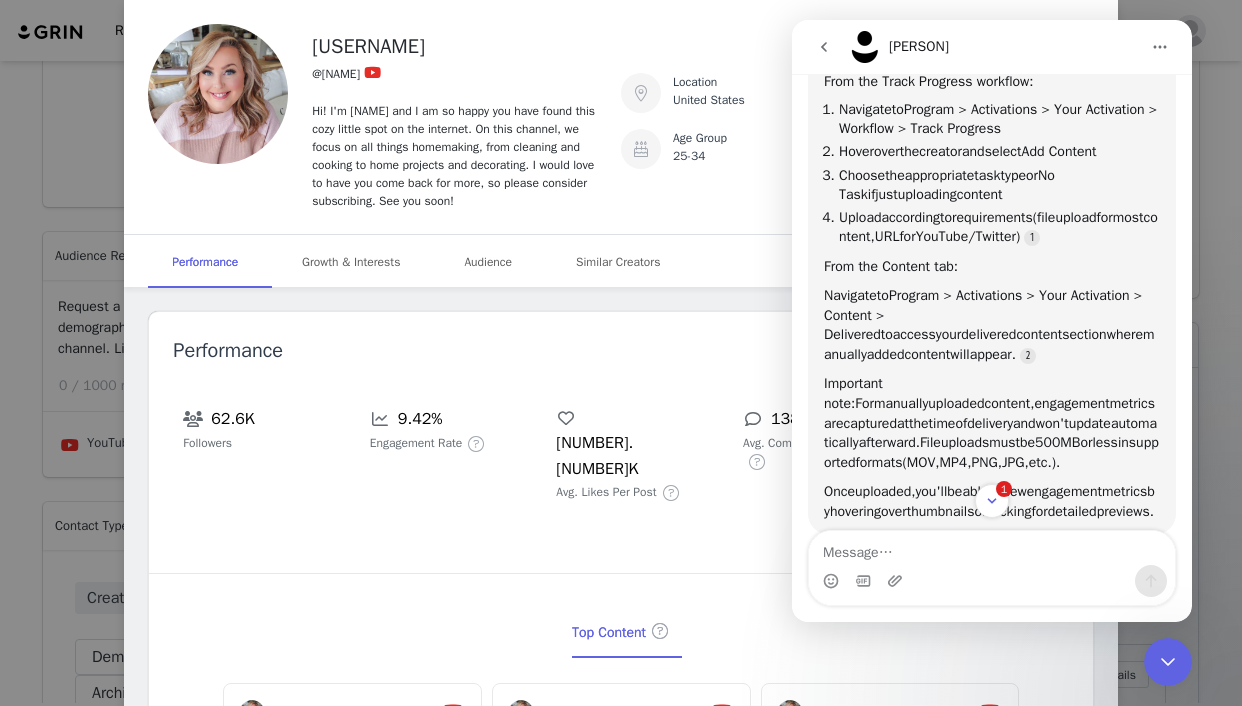 scroll, scrollTop: 973, scrollLeft: 0, axis: vertical 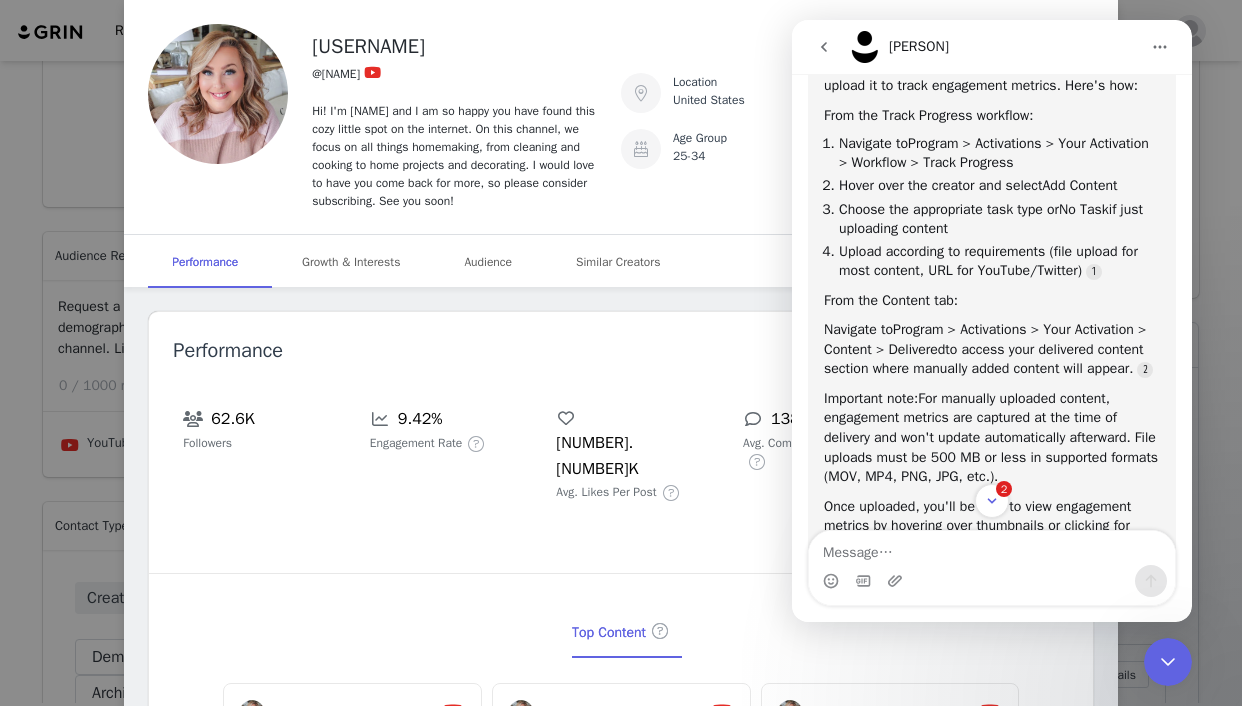 click on "Performance" at bounding box center [621, 351] 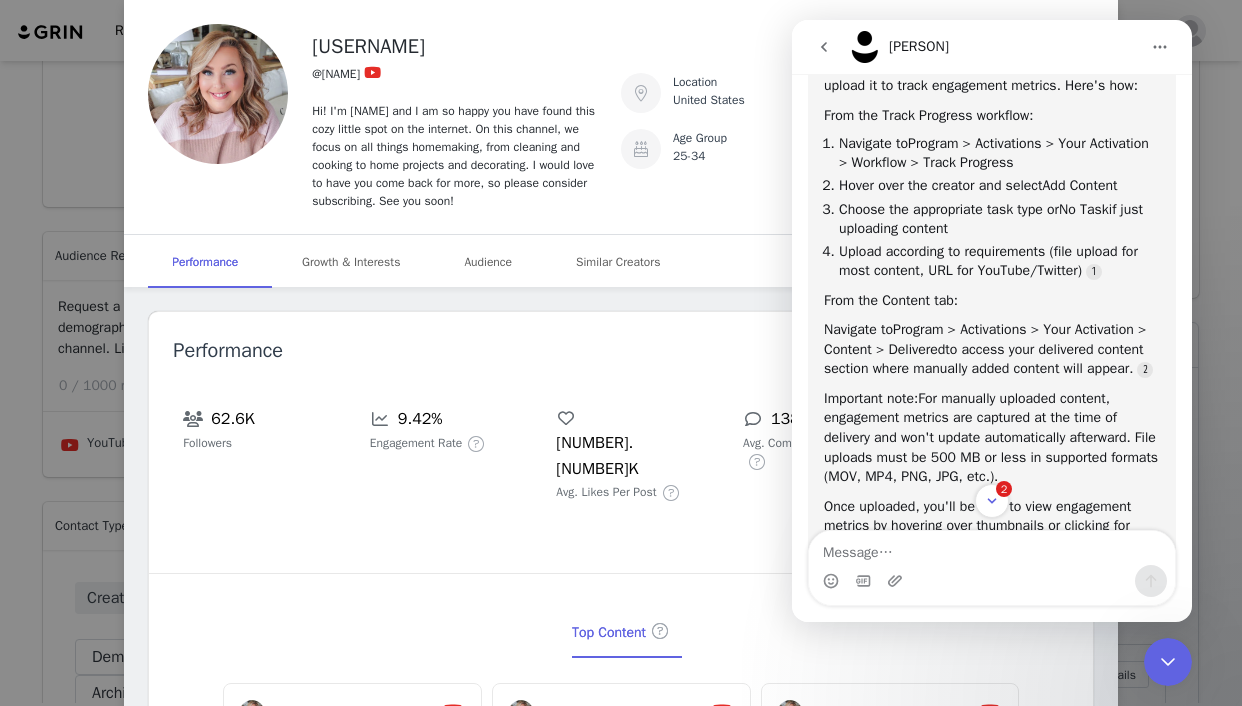 drag, startPoint x: 1169, startPoint y: 654, endPoint x: 2301, endPoint y: 1275, distance: 1291.1487 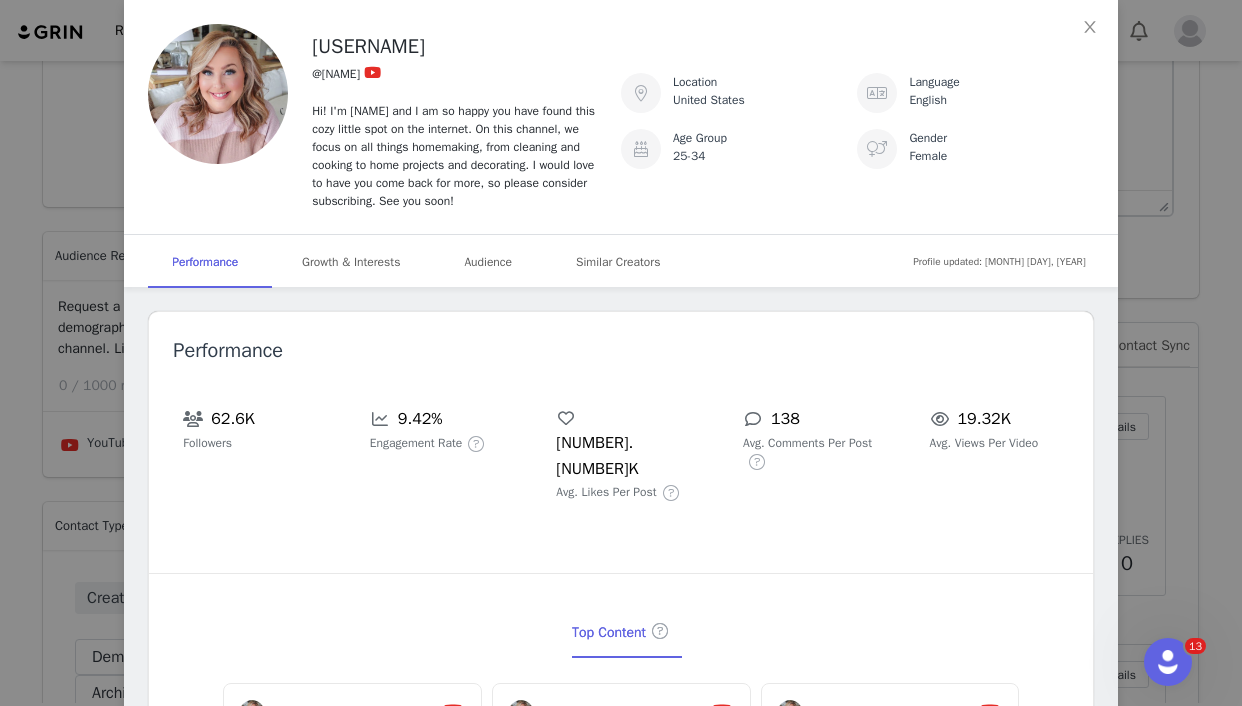 scroll, scrollTop: 0, scrollLeft: 0, axis: both 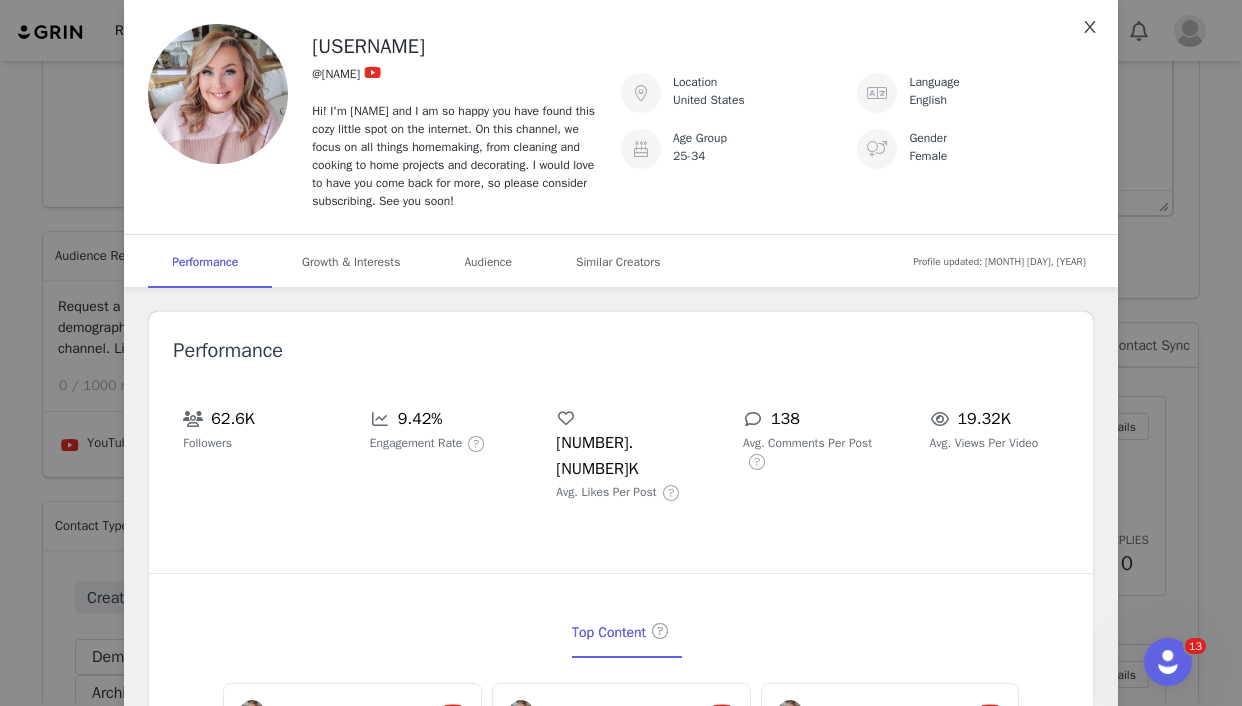 click at bounding box center (1090, 28) 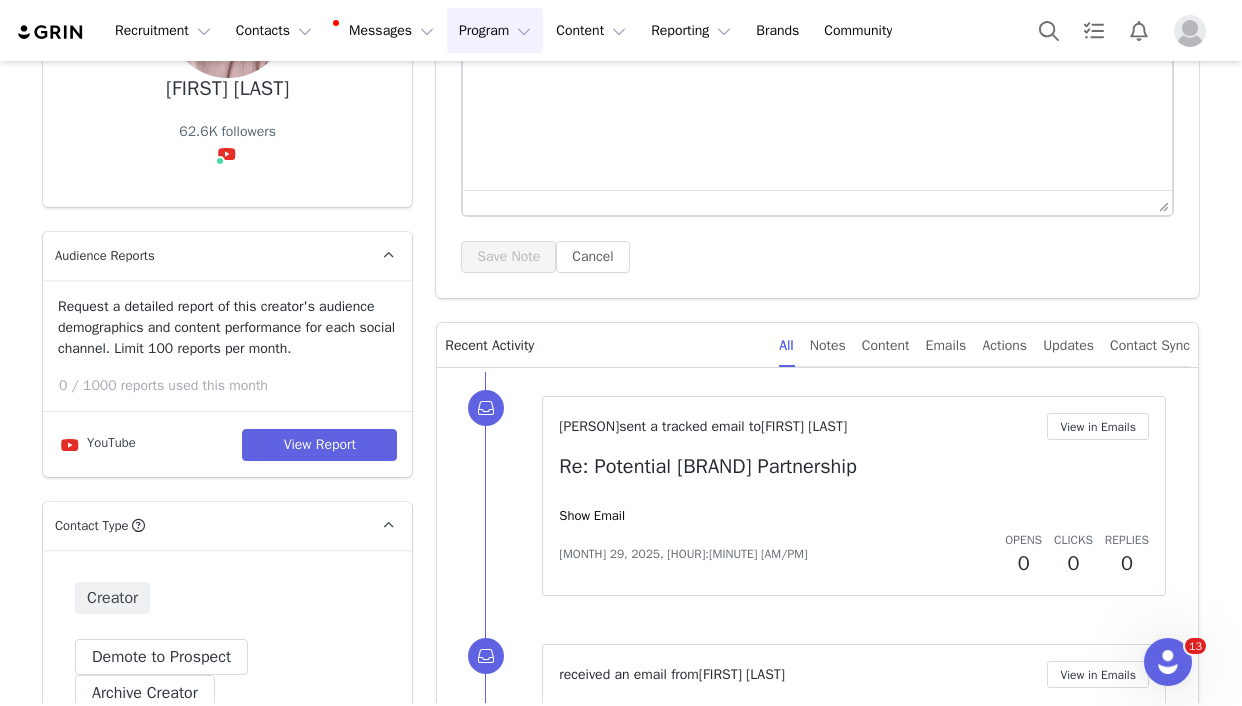 click on "Program Program" at bounding box center [495, 30] 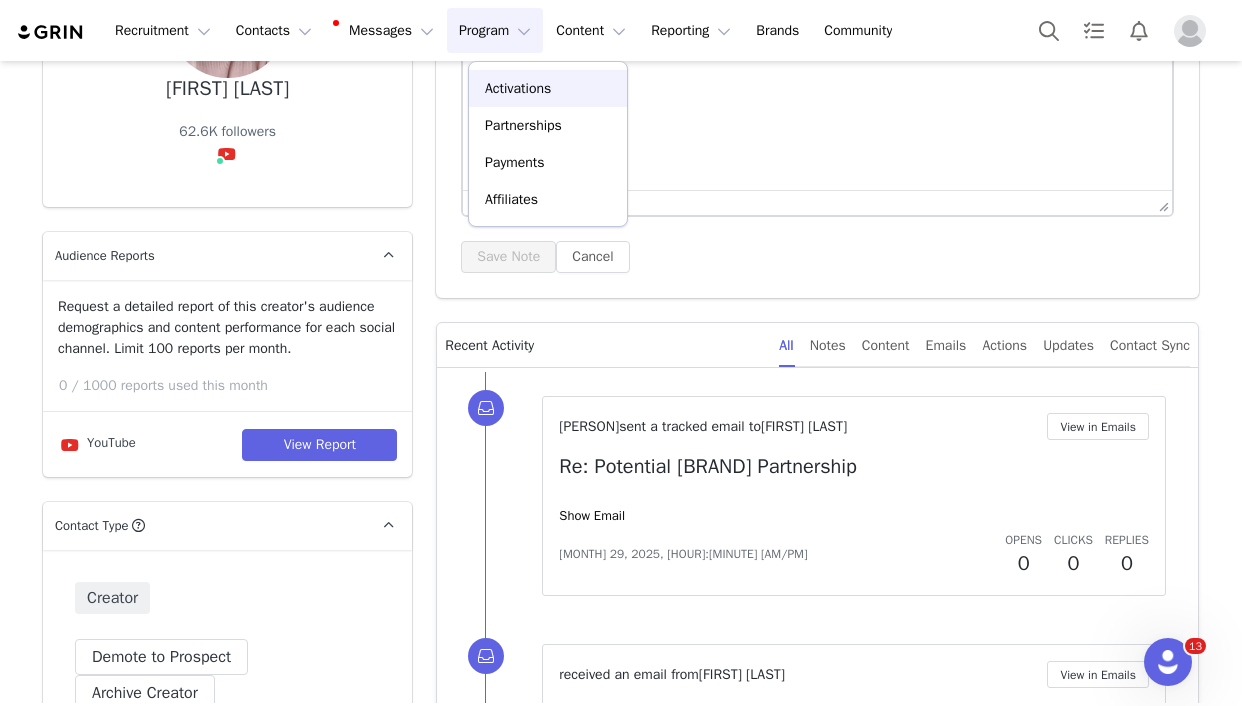click on "Activations" at bounding box center (518, 88) 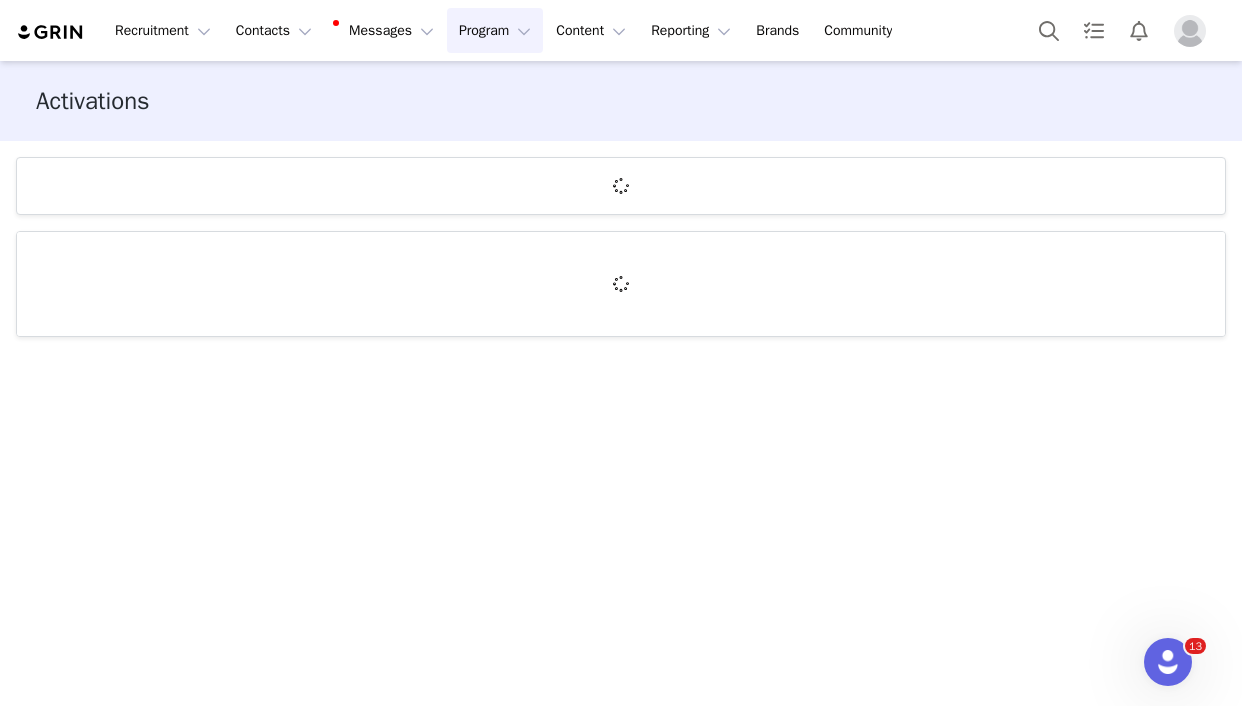 scroll, scrollTop: 0, scrollLeft: 0, axis: both 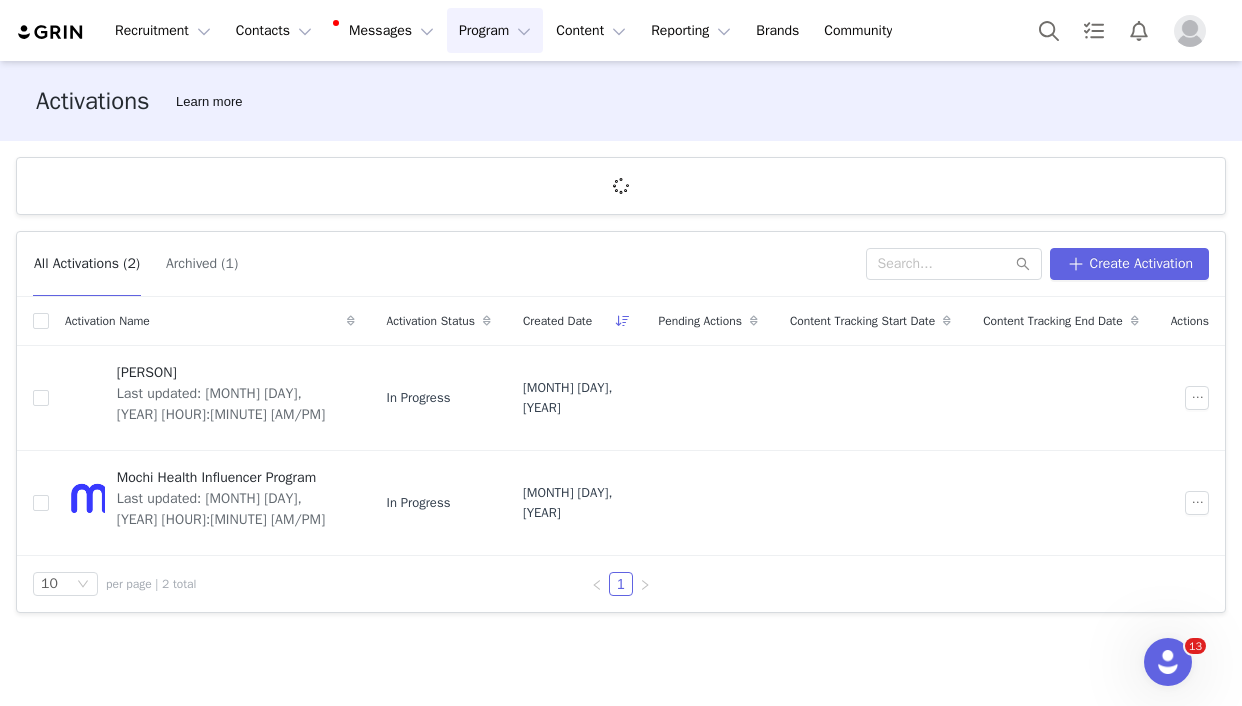 click 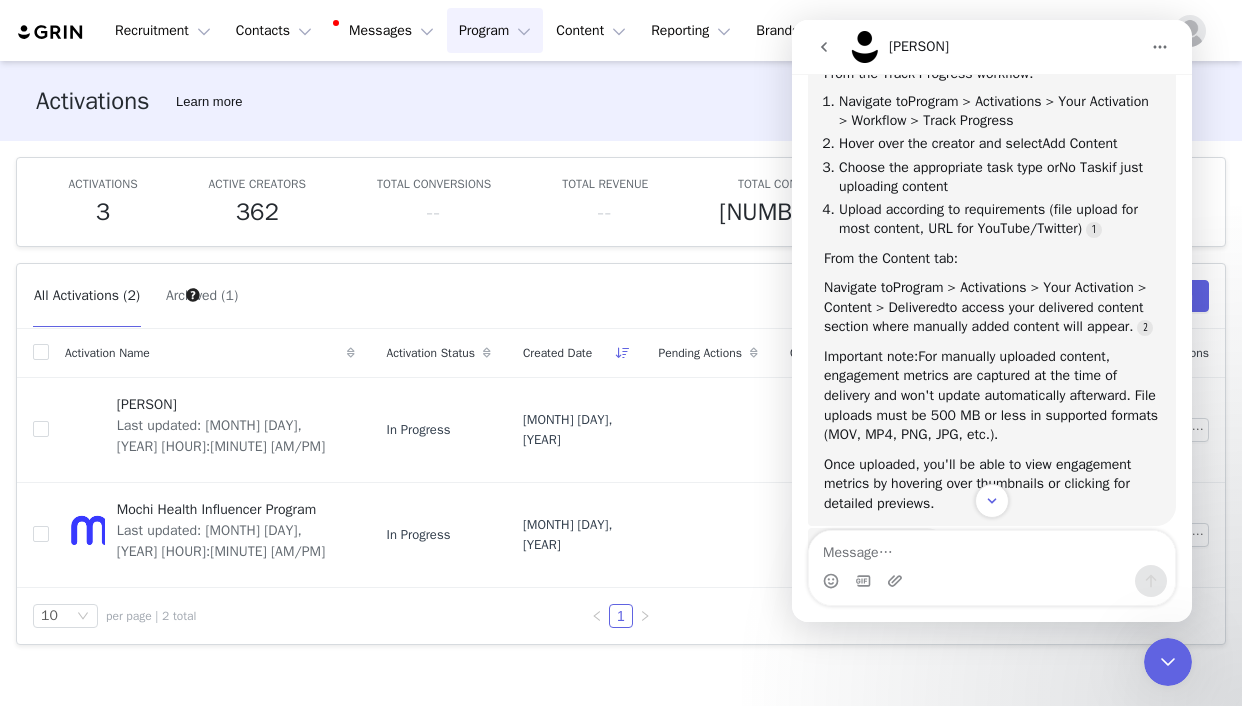 scroll, scrollTop: 968, scrollLeft: 0, axis: vertical 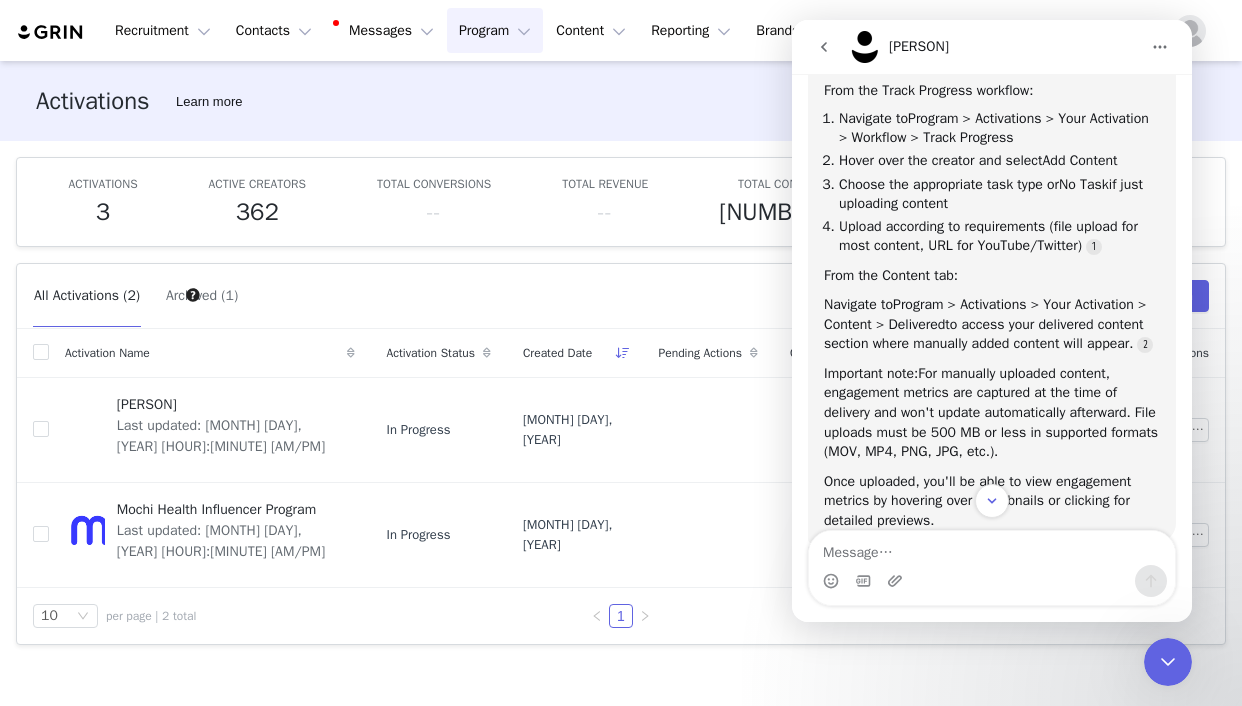click 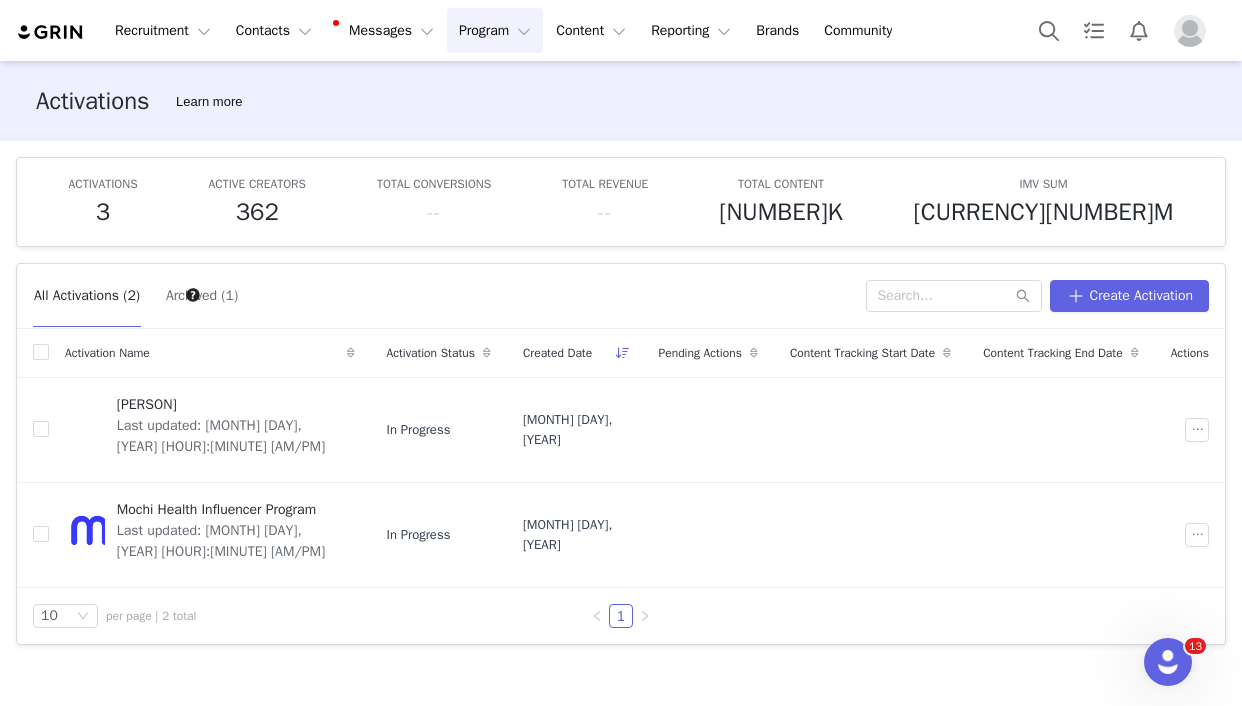 click 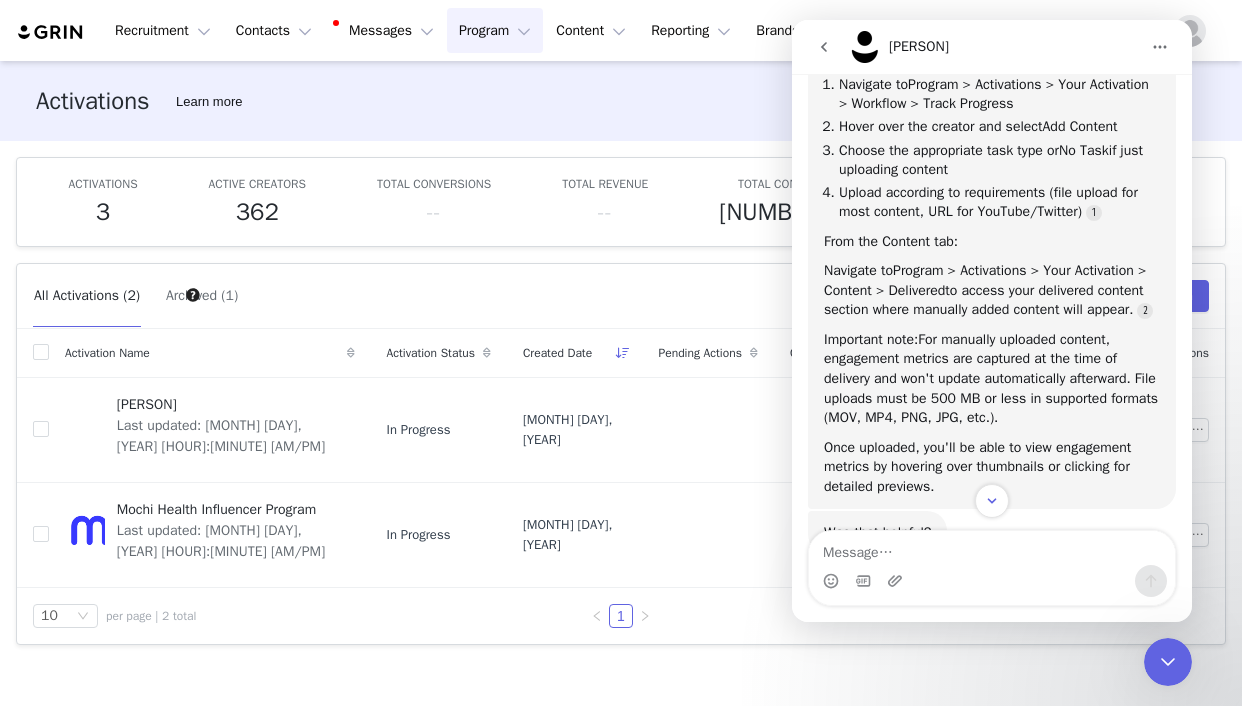 scroll, scrollTop: 1003, scrollLeft: 0, axis: vertical 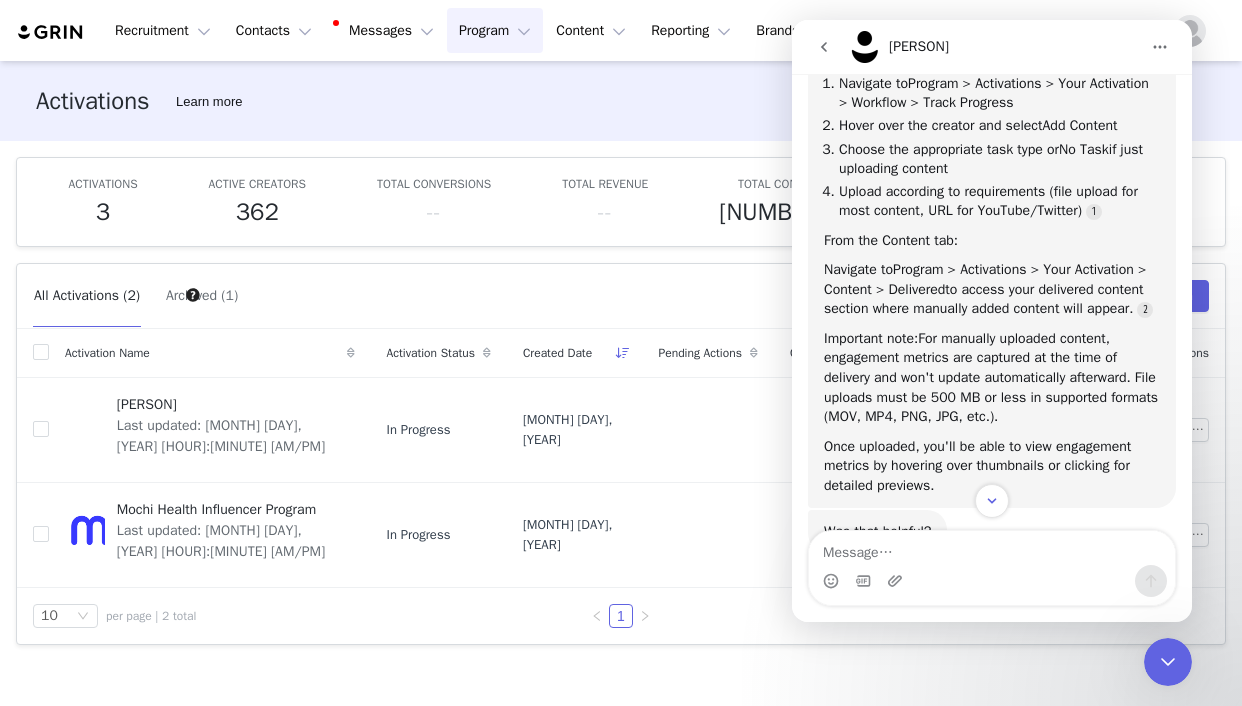 click on "All Activations (2) Archived (1)     Create Activation      Activation Name   Activation Status   Created Date   Pending Actions   Content Tracking Start Date   Content Tracking End Date  Actions Nori Last updated: [MONTH] [DAY], [YEAR] [TIME] In Progress [MONTH] [DAY], [YEAR] Mochi Health Influencer Program Last updated: [MONTH] [DAY], [YEAR] [TIME] In Progress [MONTH] [DAY], [YEAR]  10   per page | 2 total  1" at bounding box center [621, 475] 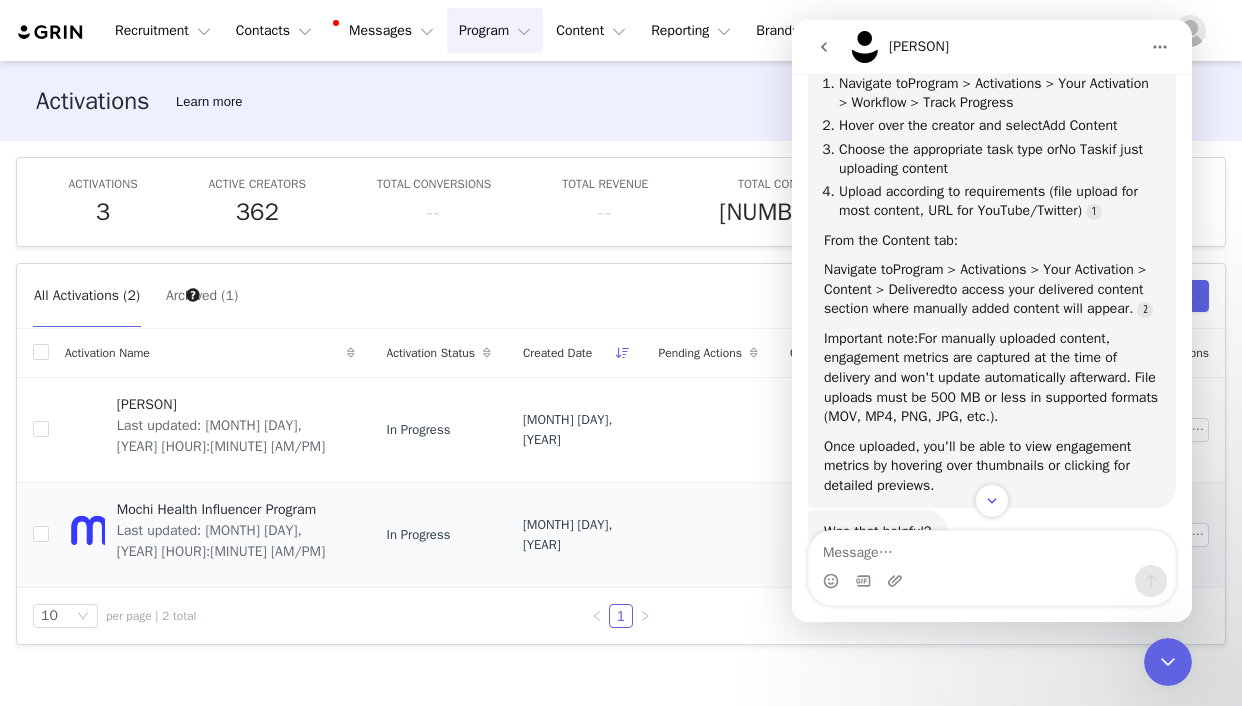 click on "Mochi Health Influencer Program Last updated: [MONTH] 11, 2025 [HOUR]:[MINUTE] [AM/PM]" at bounding box center [230, 535] 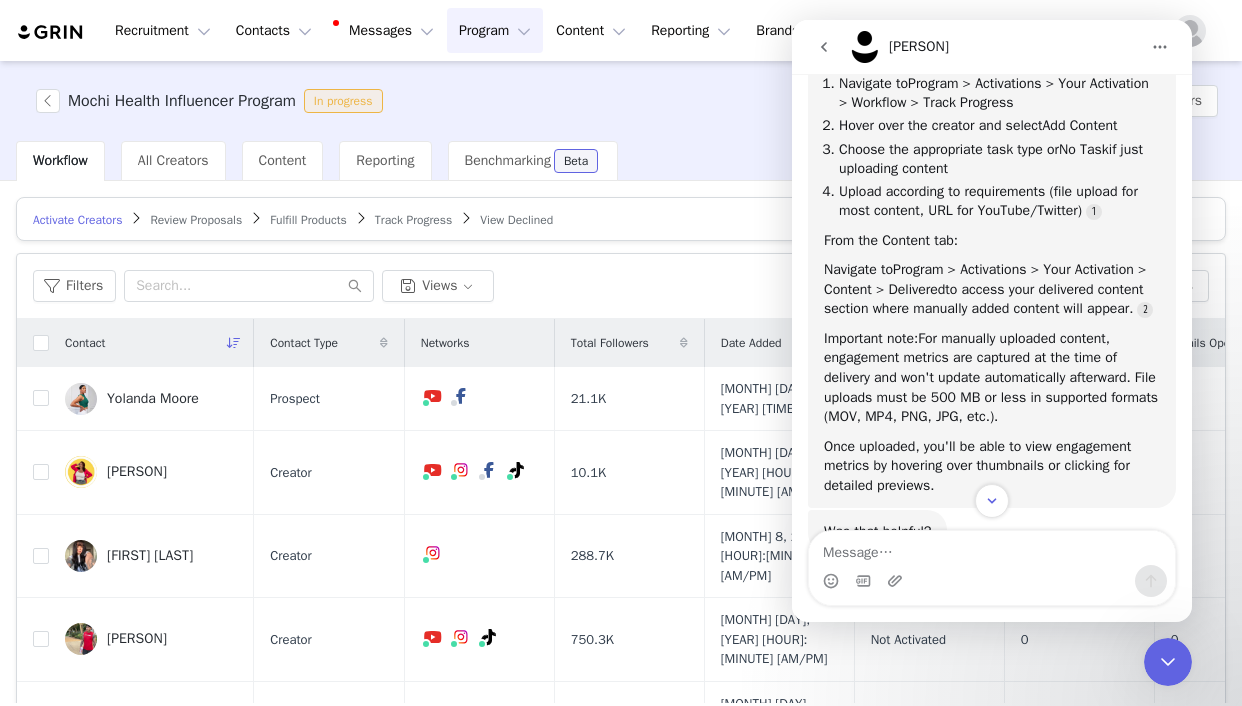 click on "Track Progress" at bounding box center (413, 220) 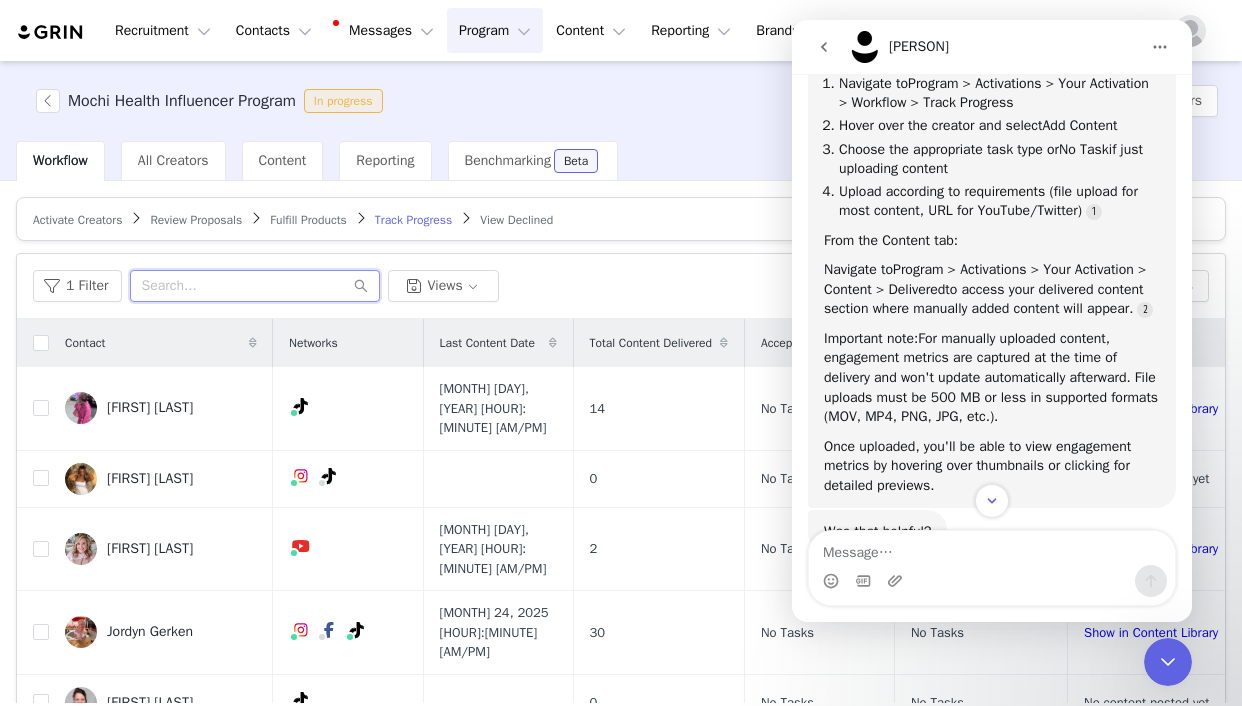 click at bounding box center (255, 286) 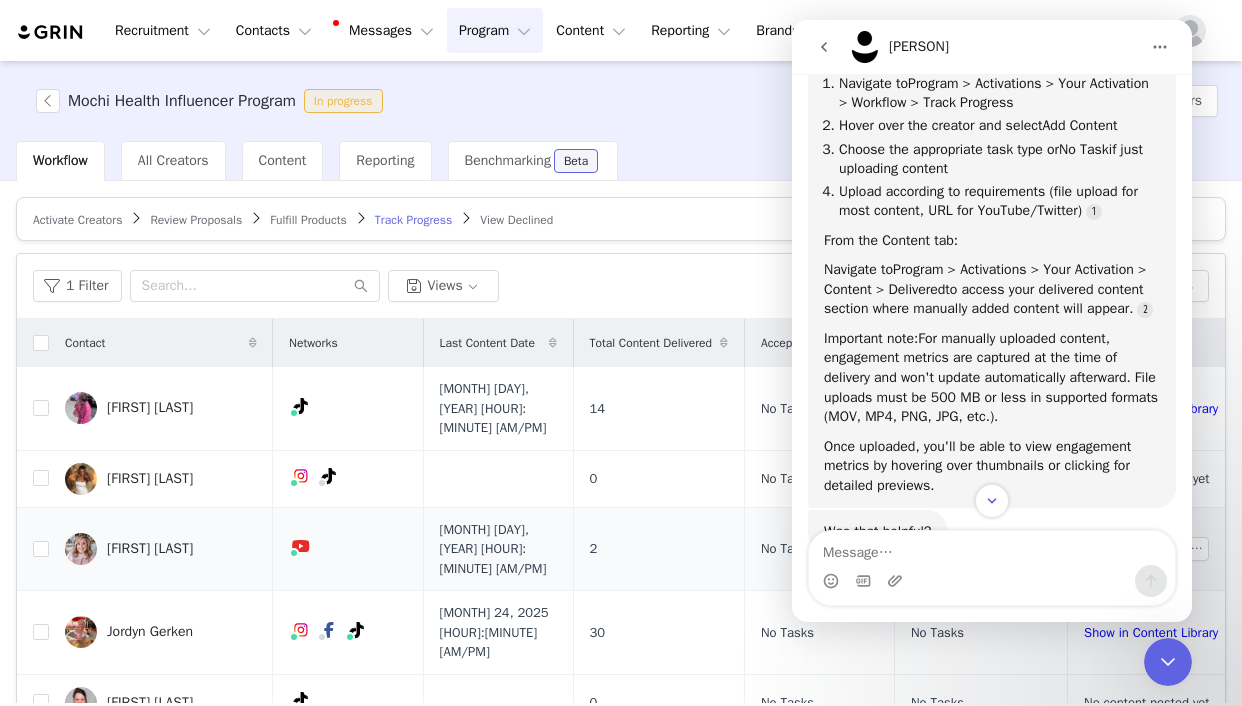 click on "[FIRST] [LAST]" at bounding box center (150, 549) 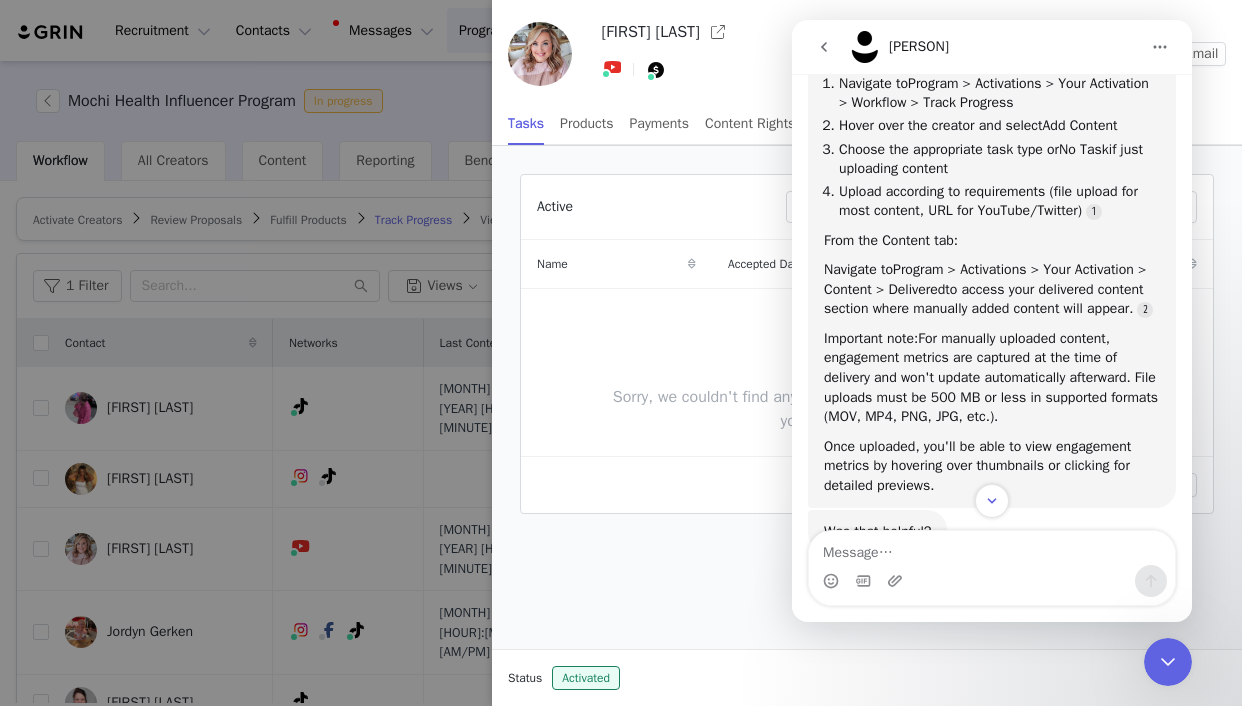 click 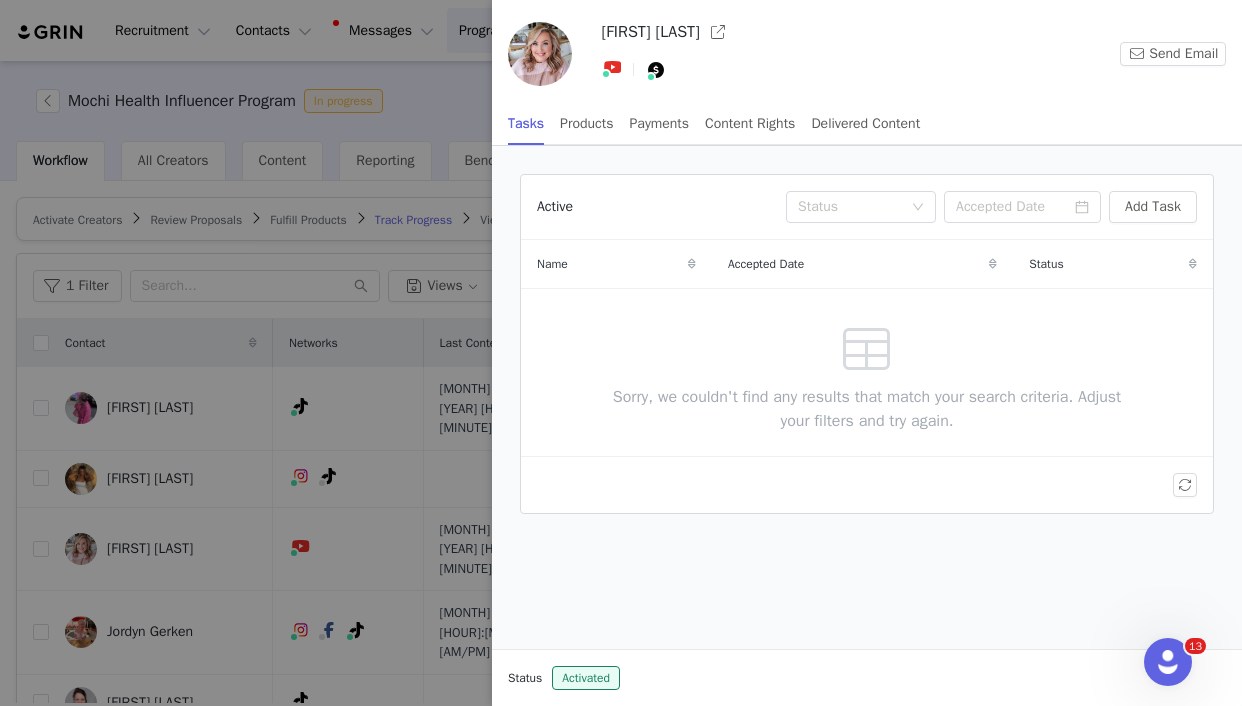 click at bounding box center [621, 353] 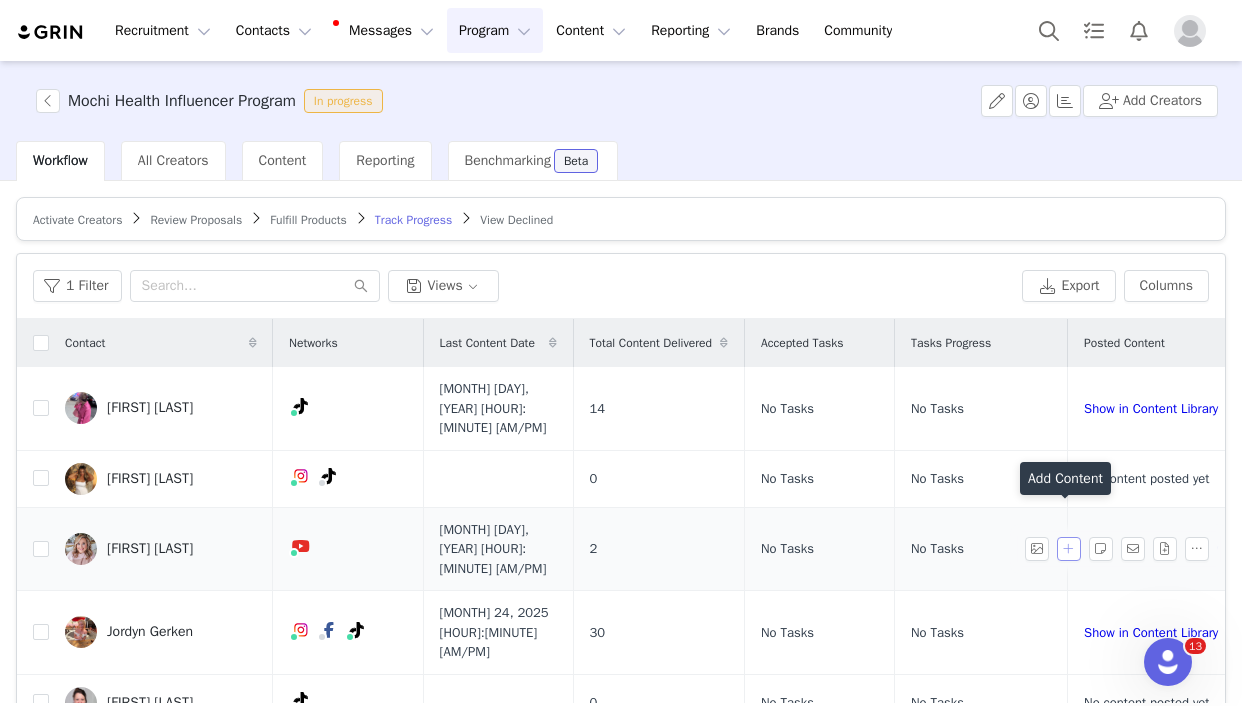 click at bounding box center [1069, 549] 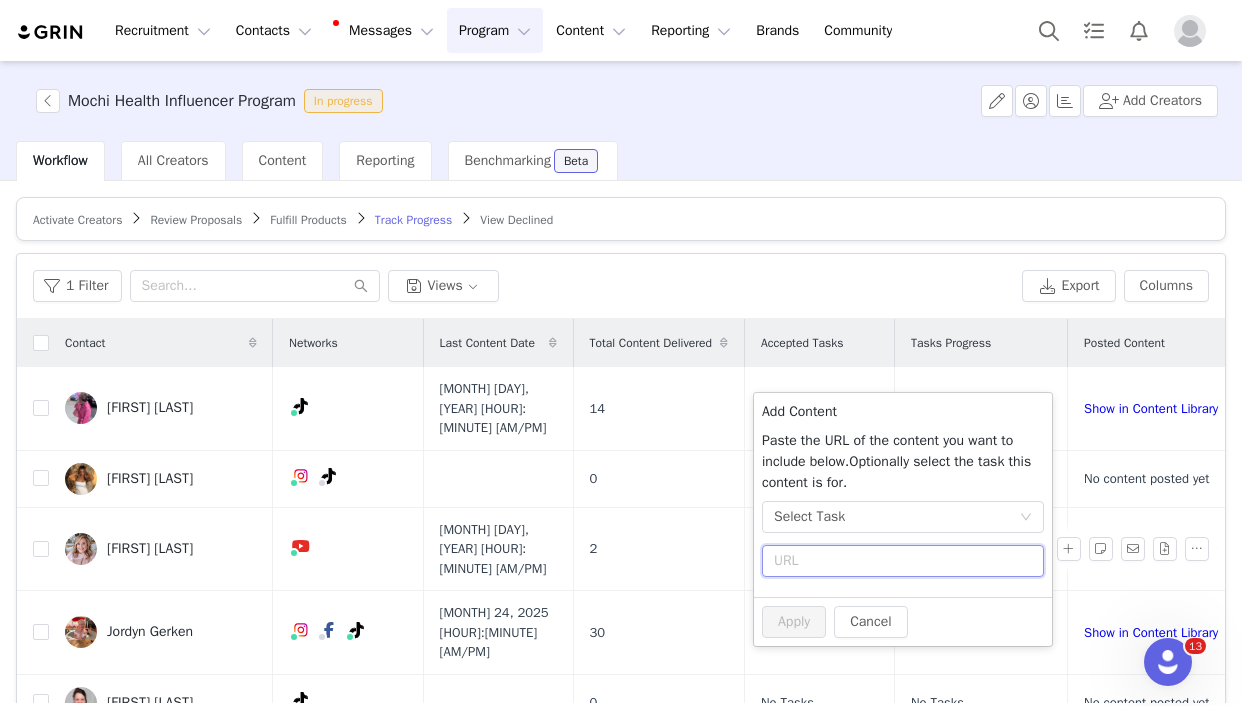 click at bounding box center (903, 561) 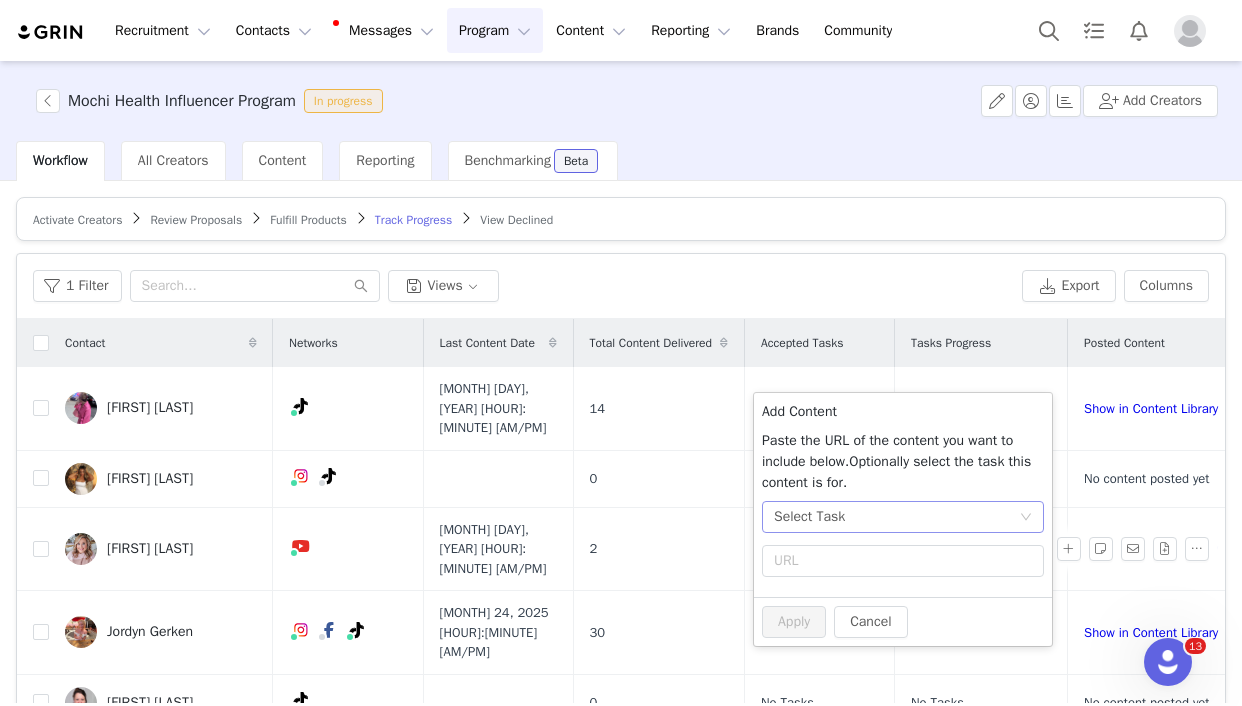 click on "Select Task" at bounding box center [809, 517] 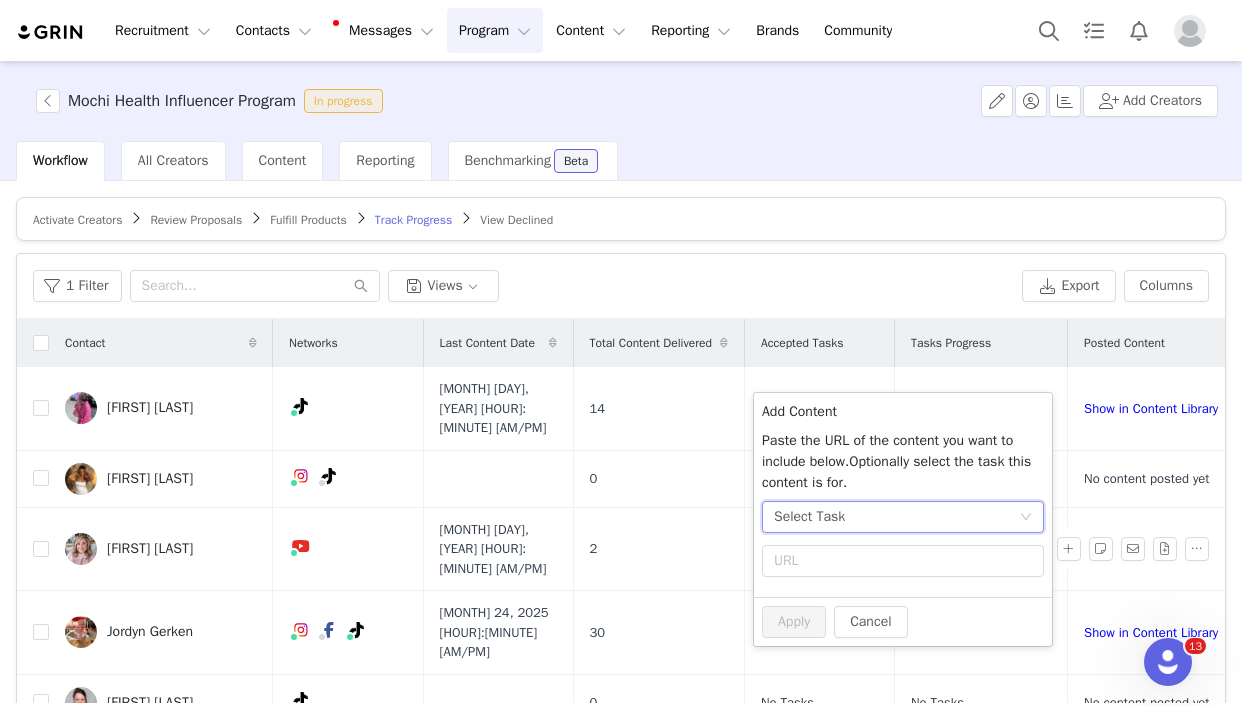 click on "Paste the URL of the content you want to include below.  Add the text for you want to include below.  You can also select file to manually upload content from your device.  Optionally select the task this content is for." at bounding box center (903, 461) 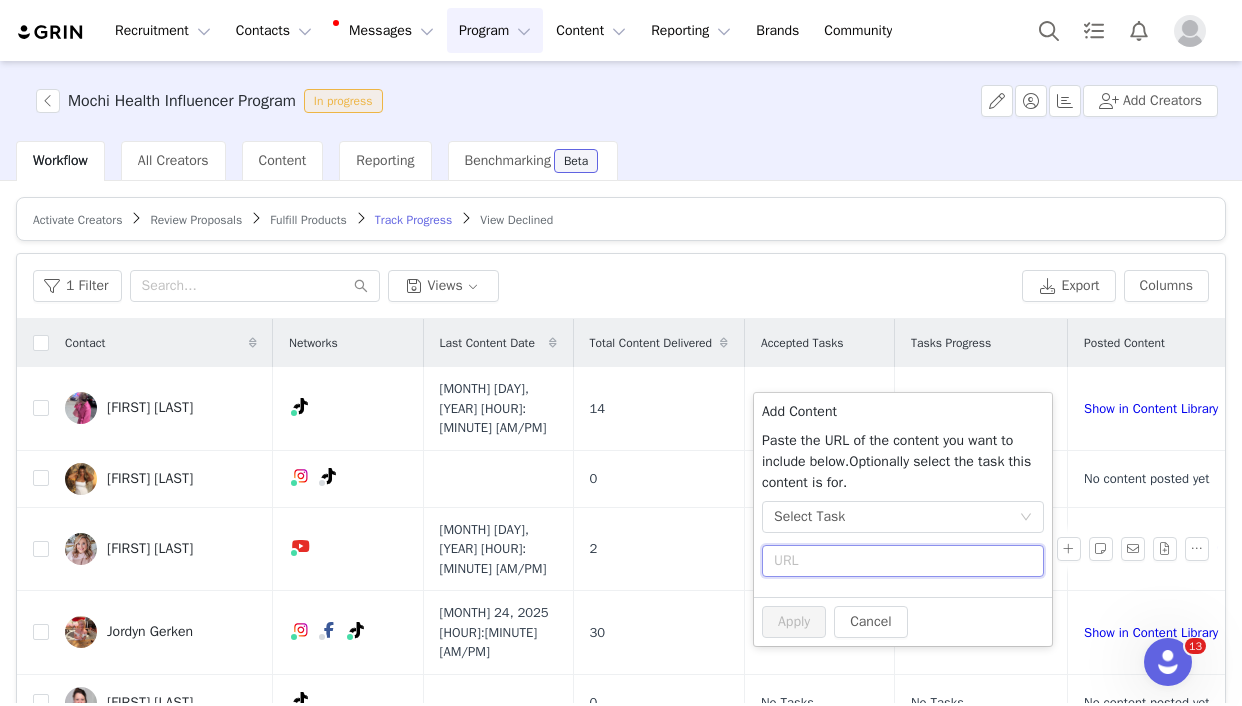 click at bounding box center (903, 561) 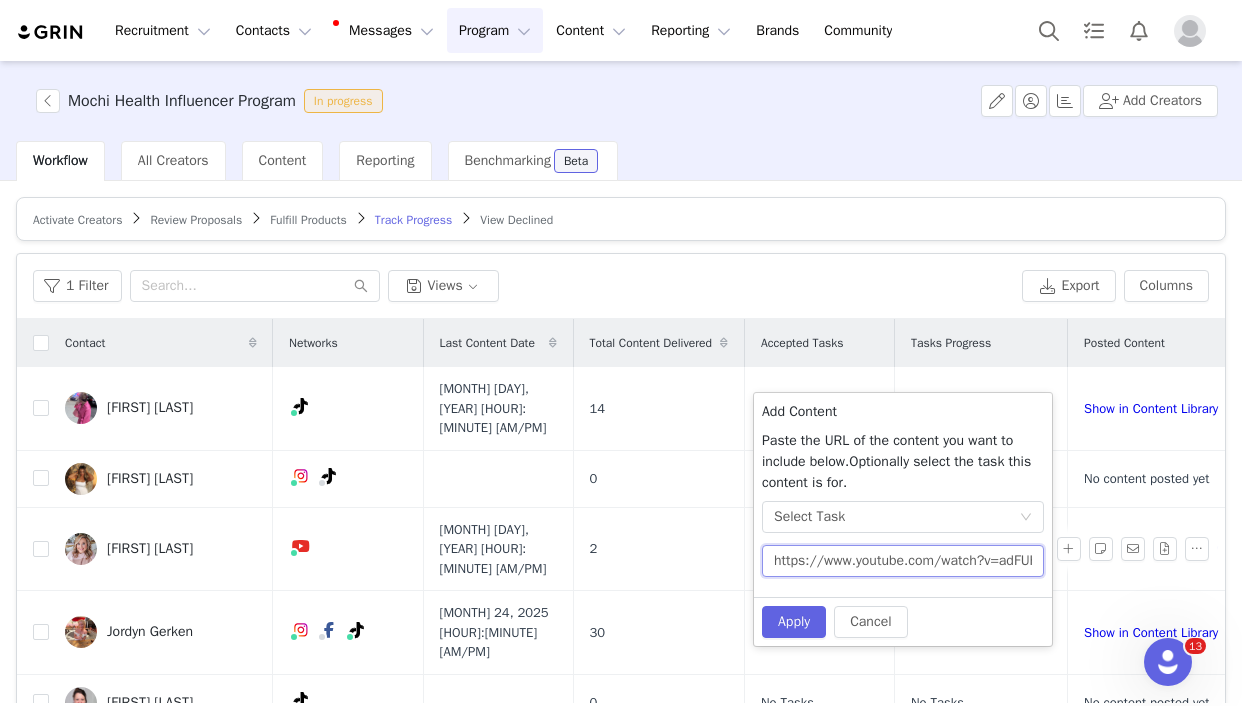 scroll, scrollTop: 0, scrollLeft: 68, axis: horizontal 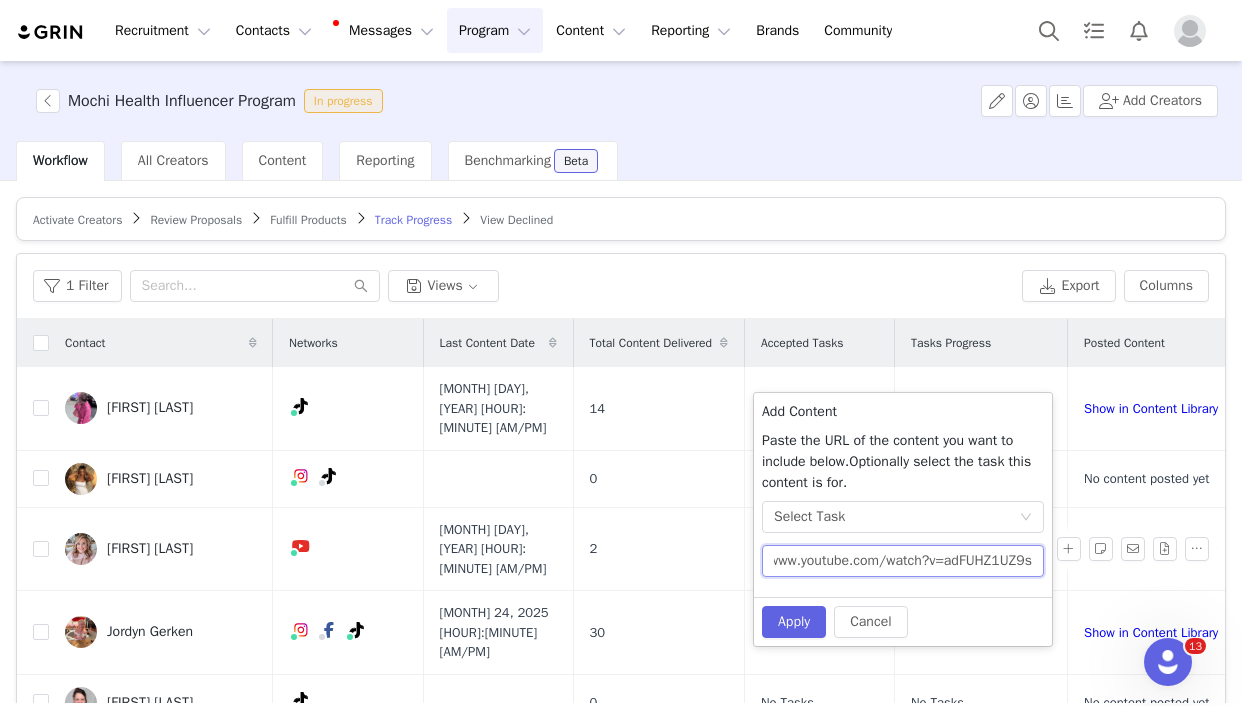 type on "https://www.youtube.com/watch?v=adFUHZ1UZ9s" 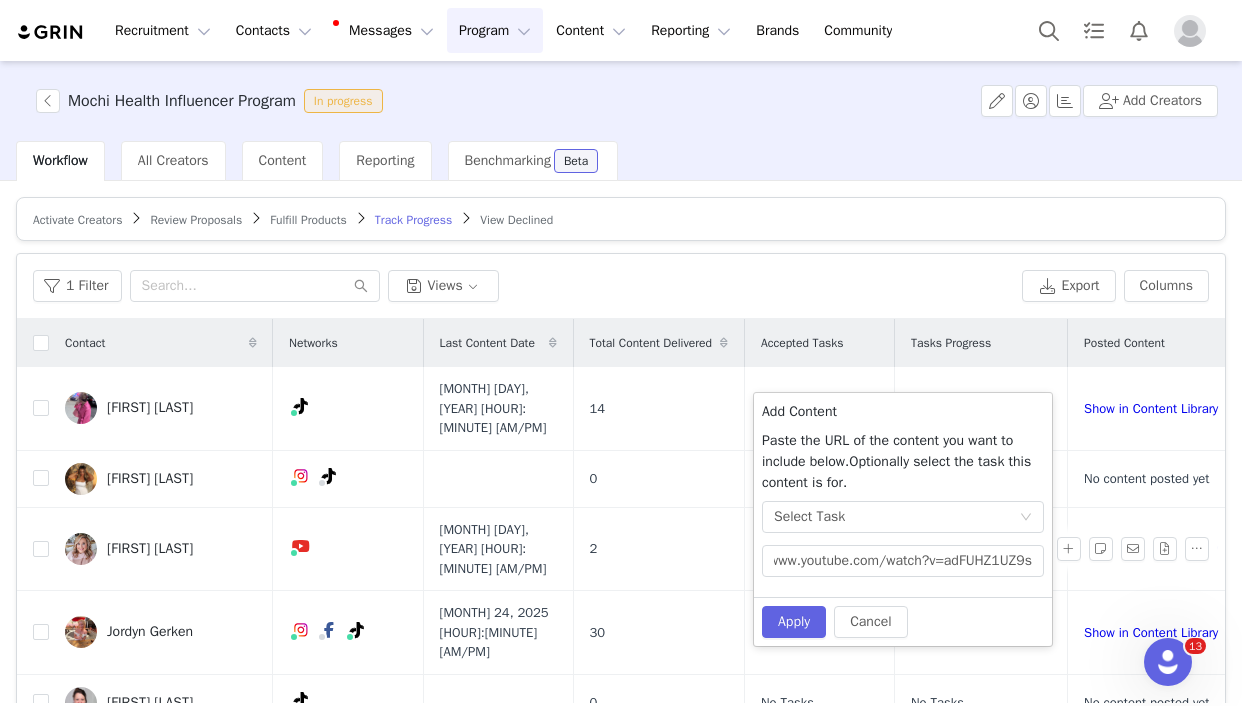 click at bounding box center [1168, 662] 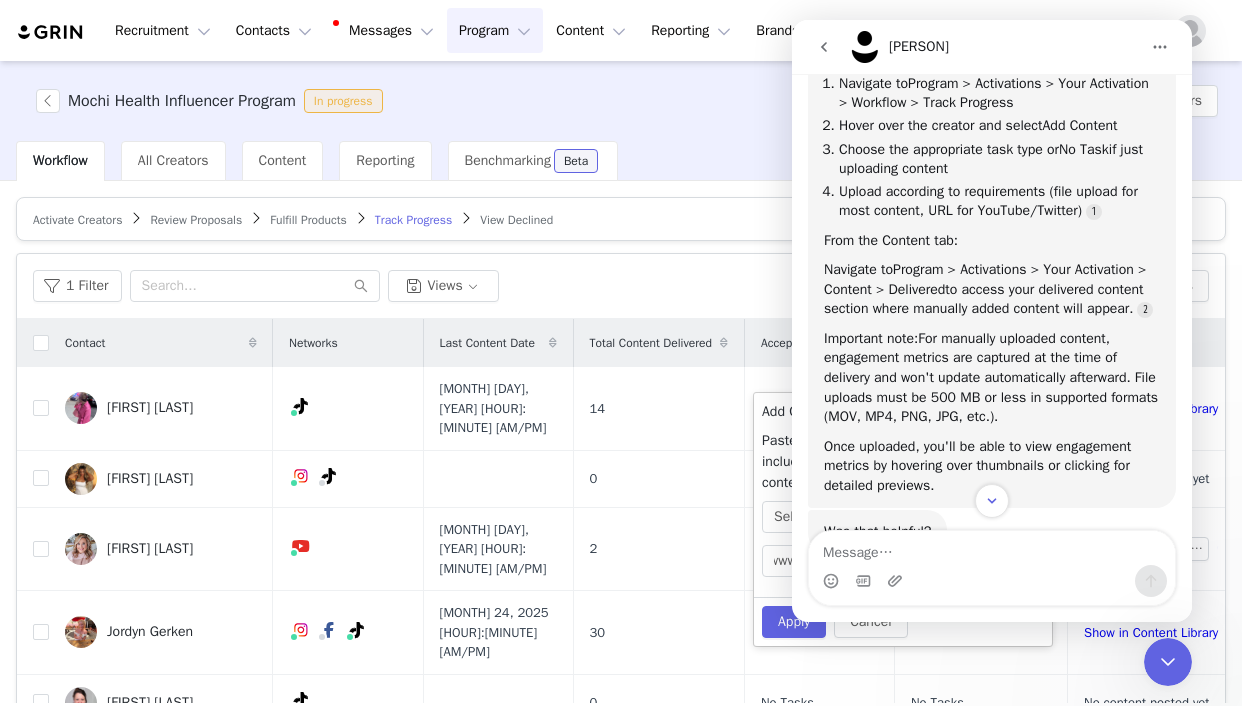 scroll, scrollTop: 0, scrollLeft: 0, axis: both 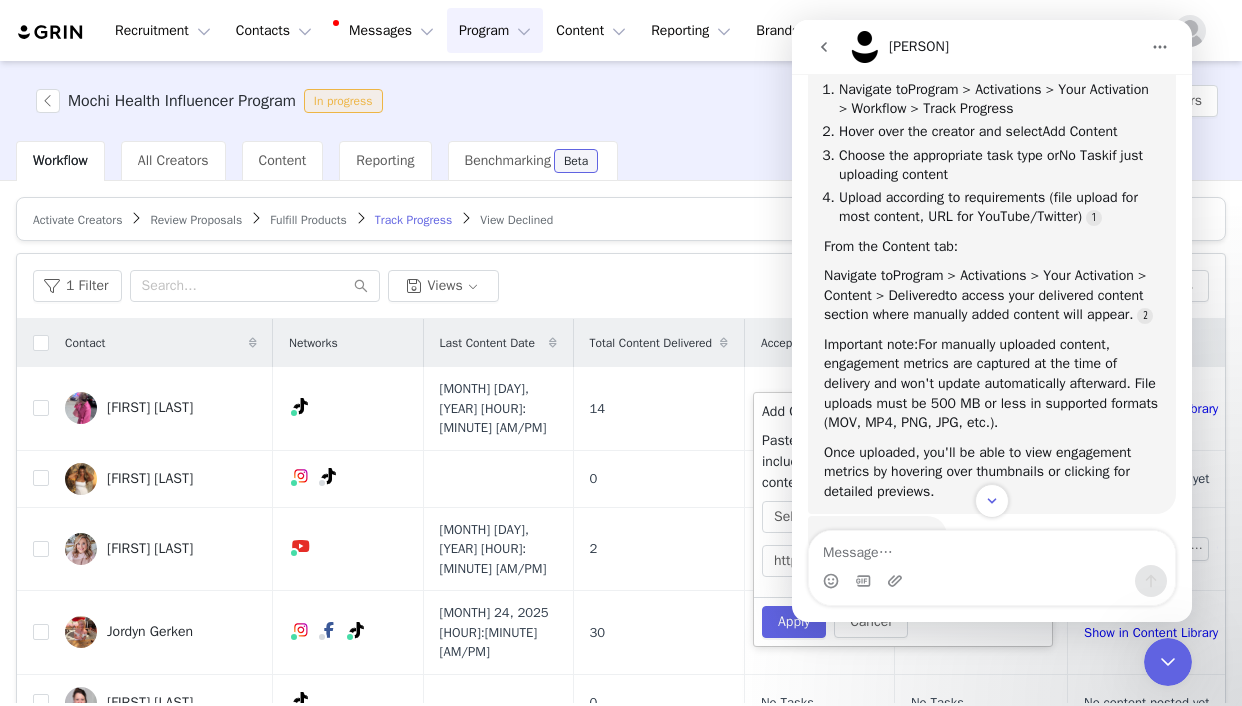 click 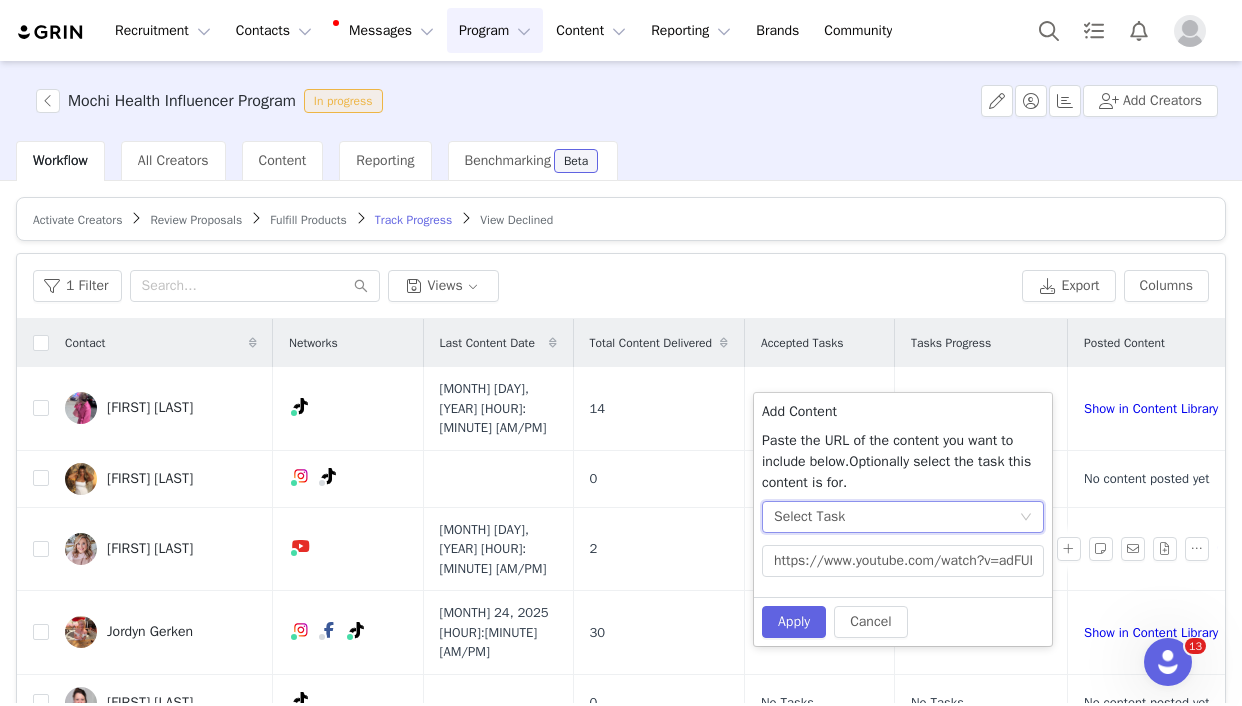 click on "Select Task" at bounding box center (896, 517) 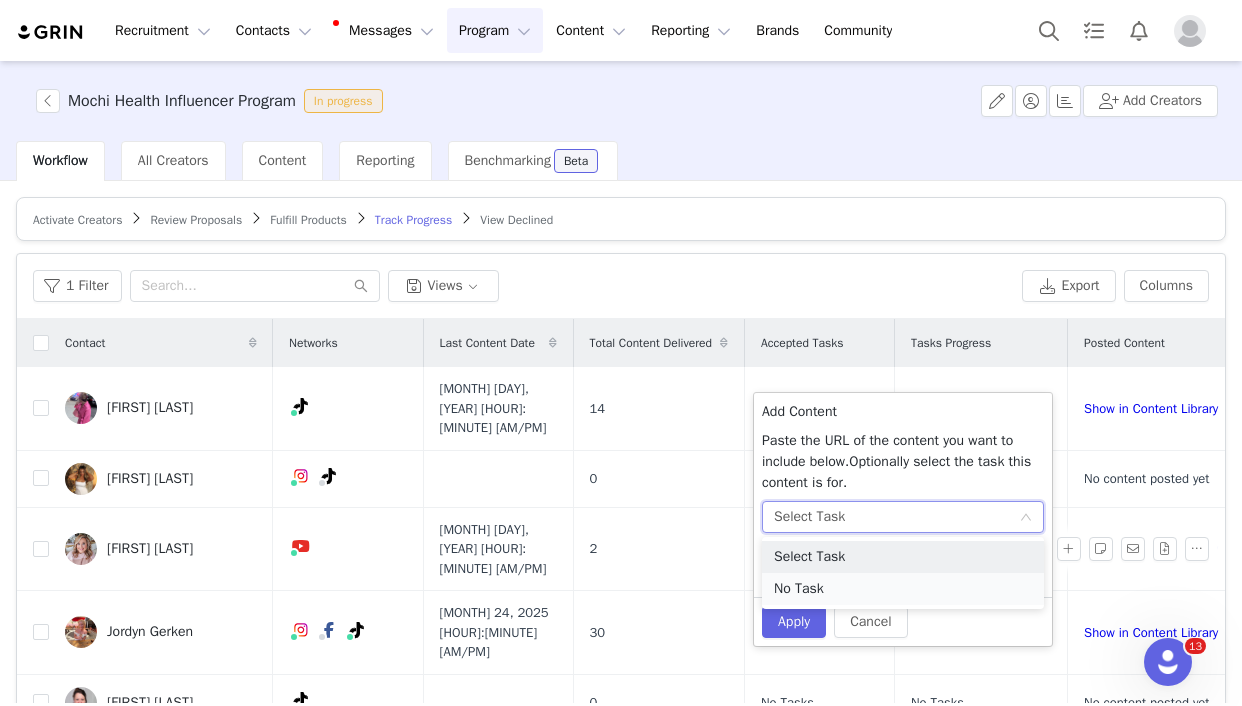 click on "No Task" at bounding box center (903, 589) 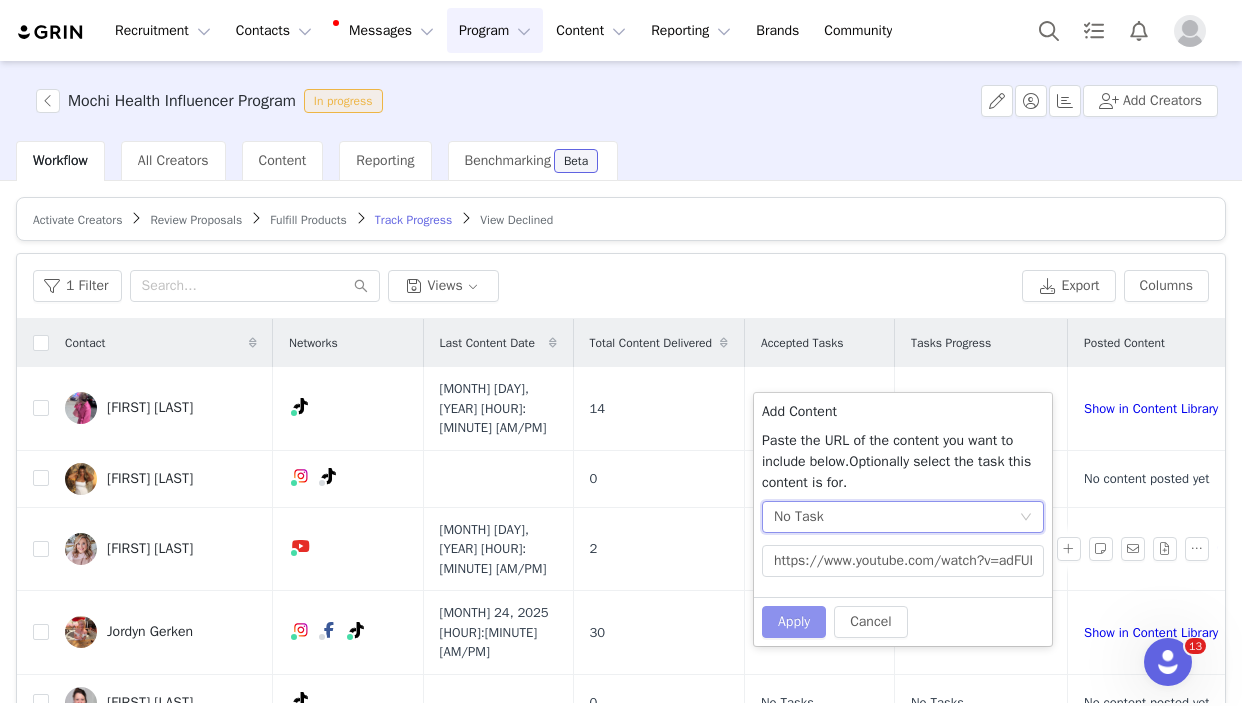 click on "Apply" at bounding box center (794, 622) 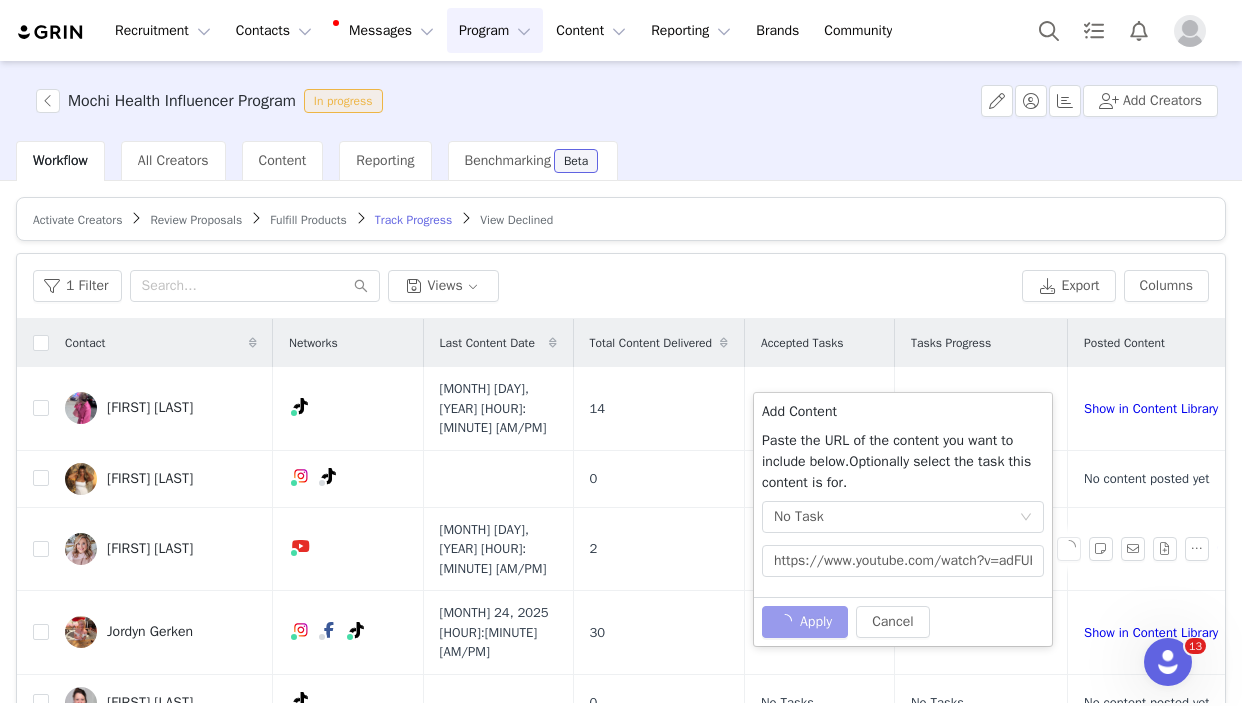 type 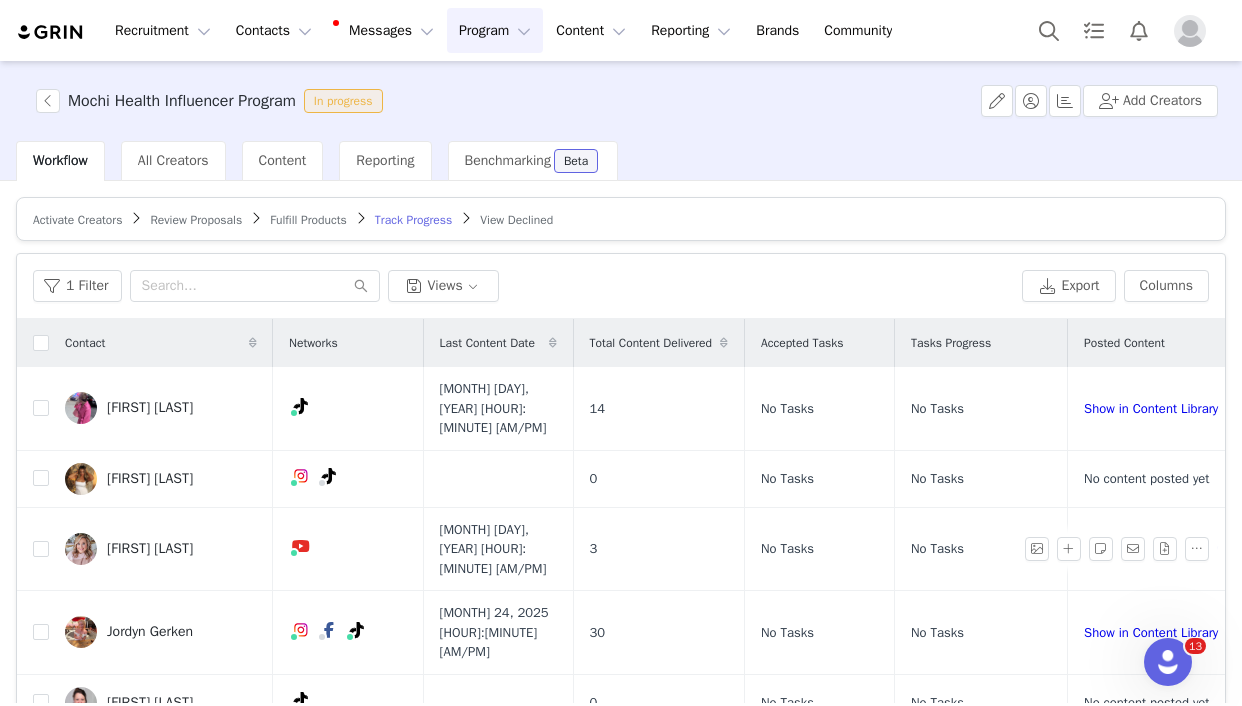 click 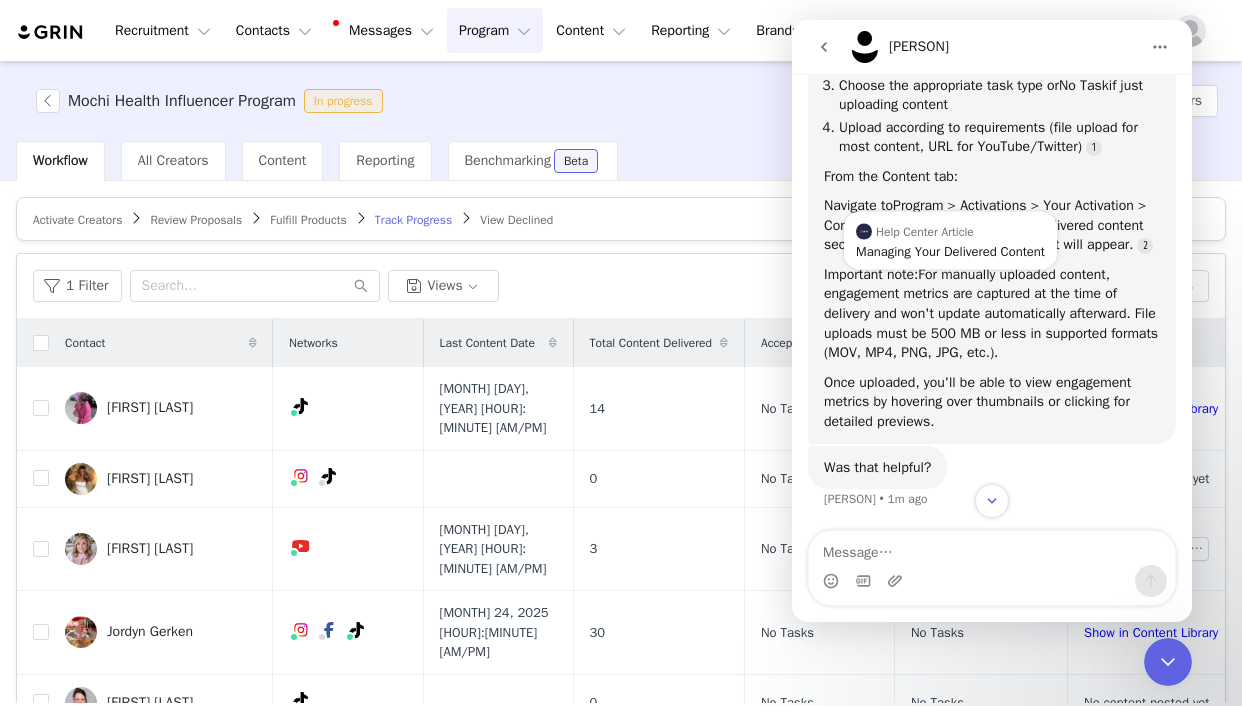 scroll, scrollTop: 1129, scrollLeft: 0, axis: vertical 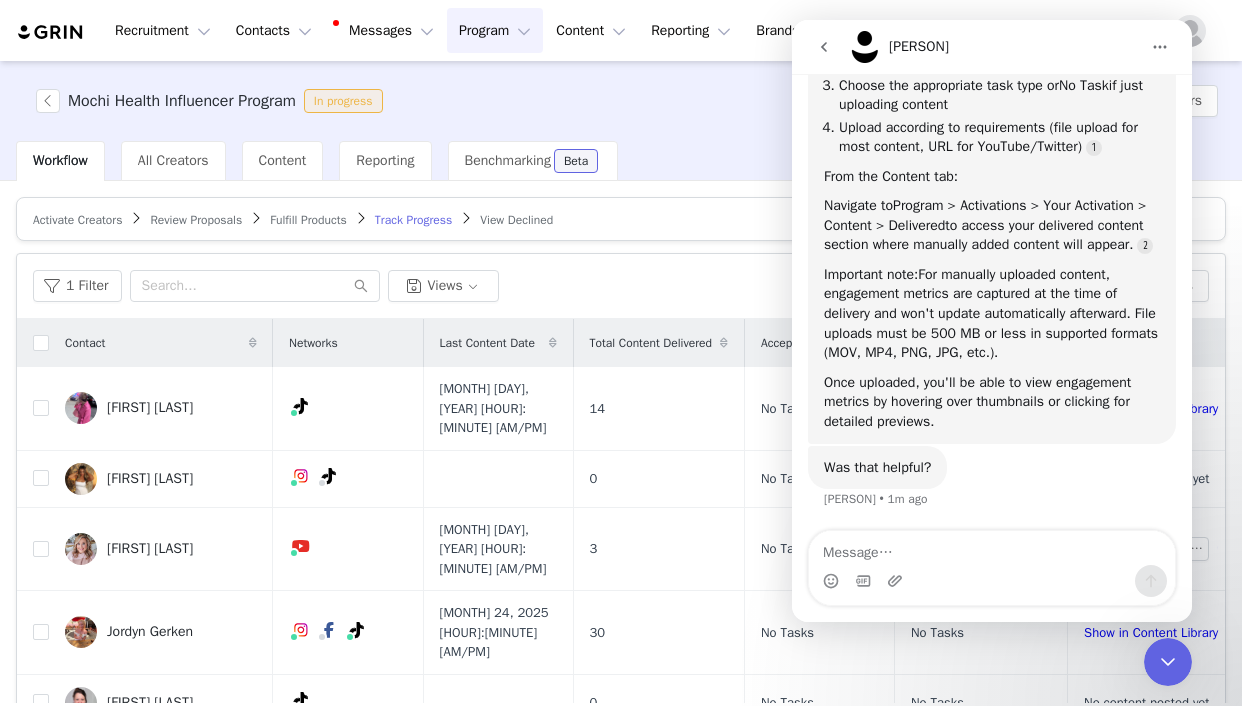 click on "Activate Creators Review Proposals Fulfill Products Track Progress View Declined" at bounding box center (621, 219) 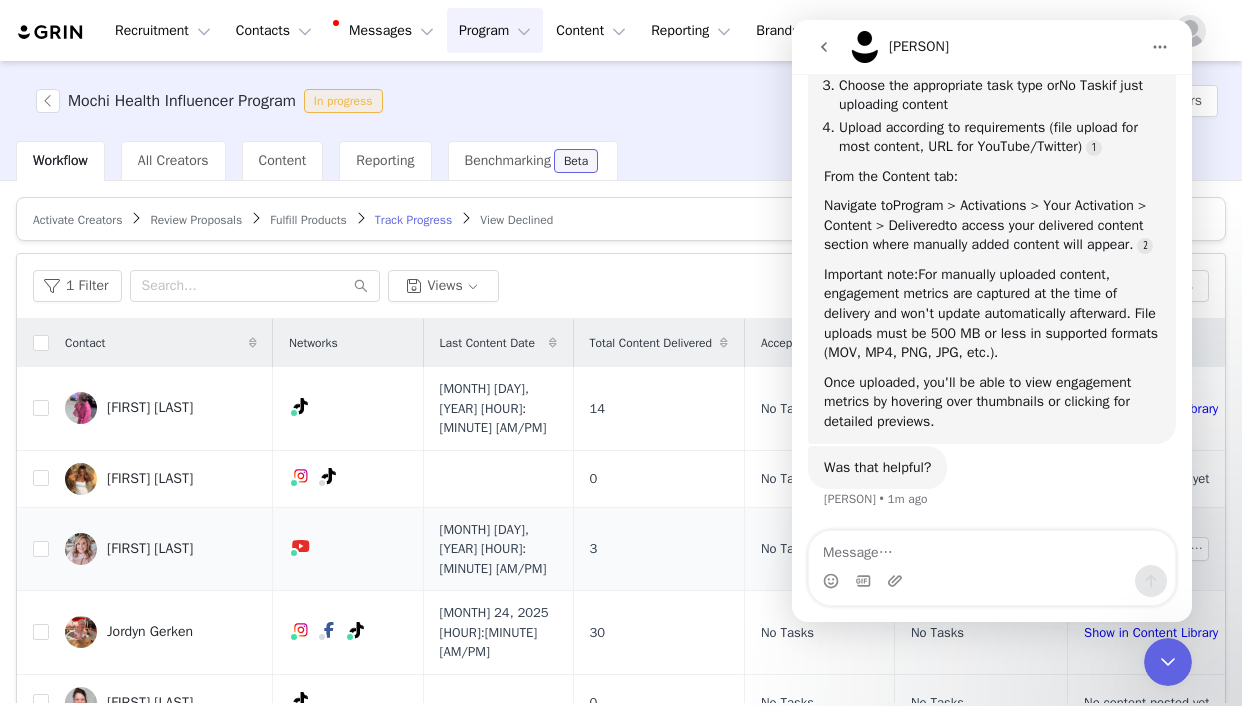 click on "[FIRST] [LAST]" at bounding box center [150, 549] 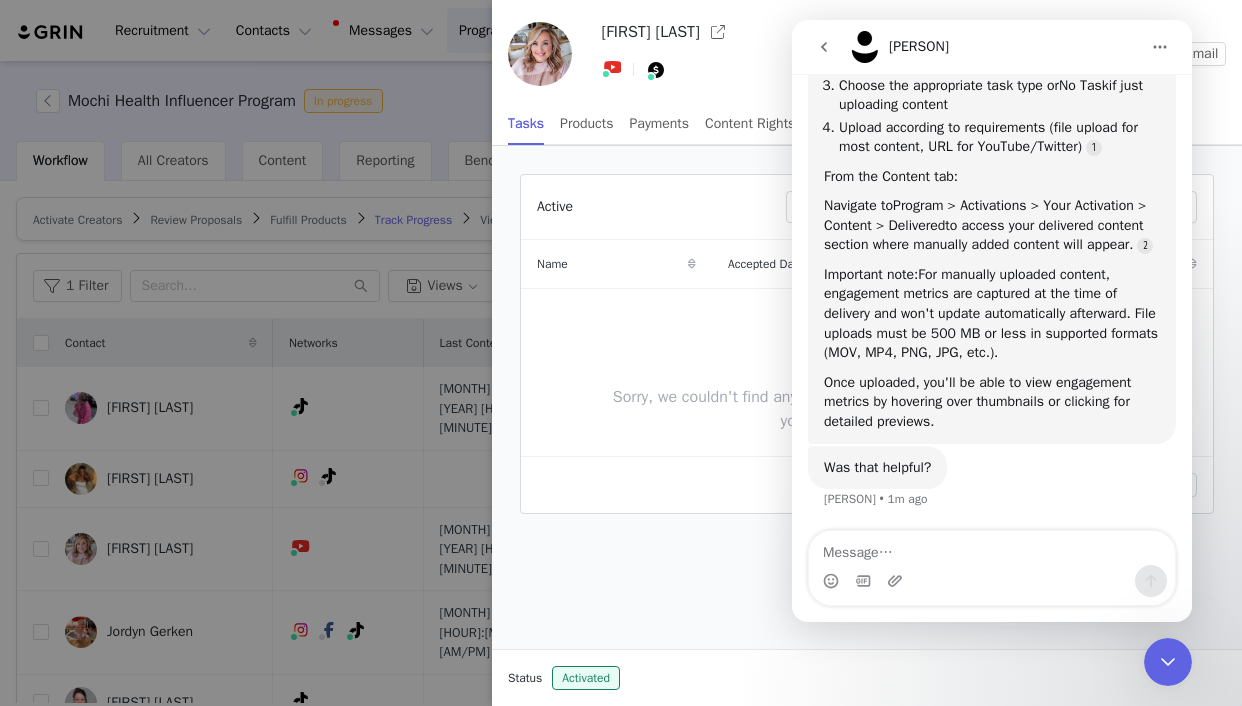 click 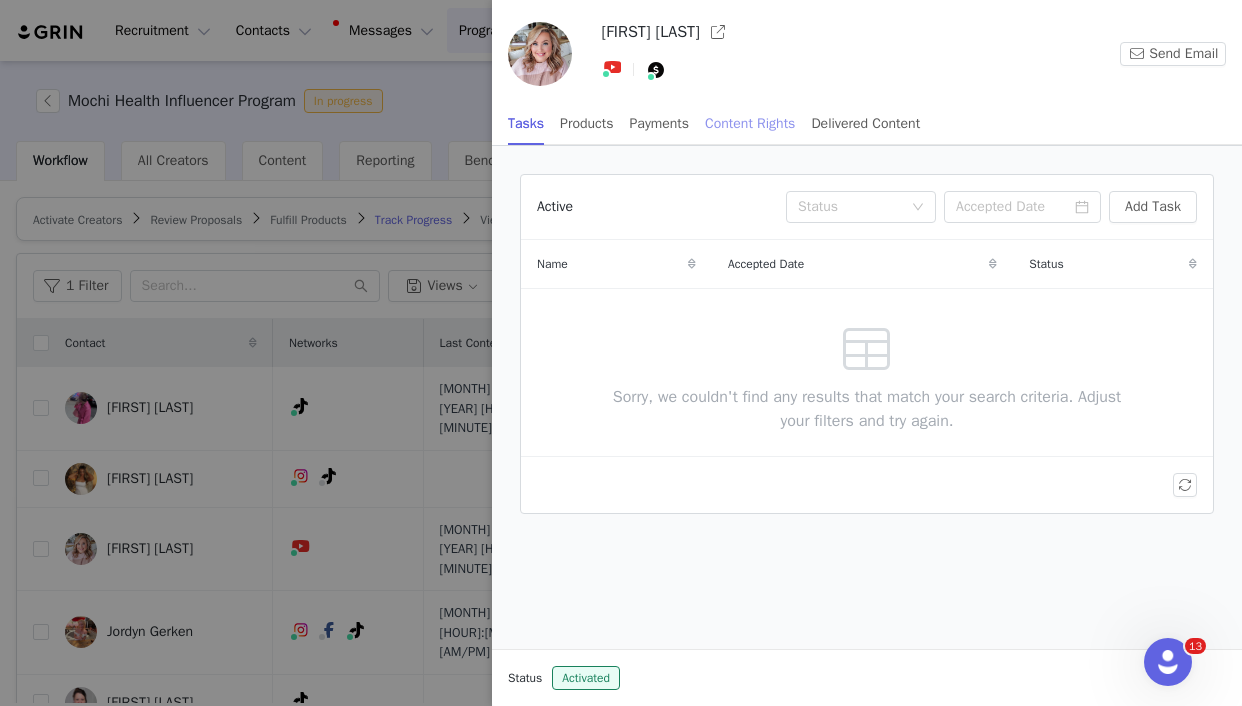 click on "Content Rights" at bounding box center (750, 123) 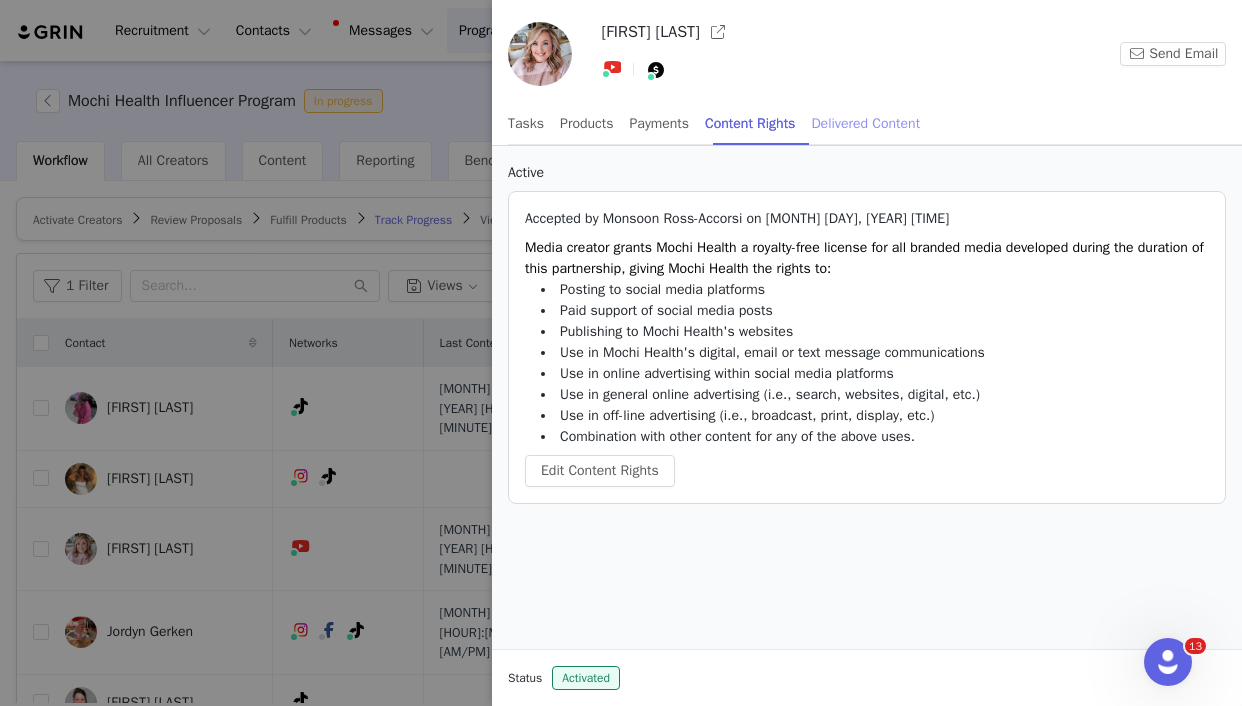 click on "Delivered Content" at bounding box center (865, 123) 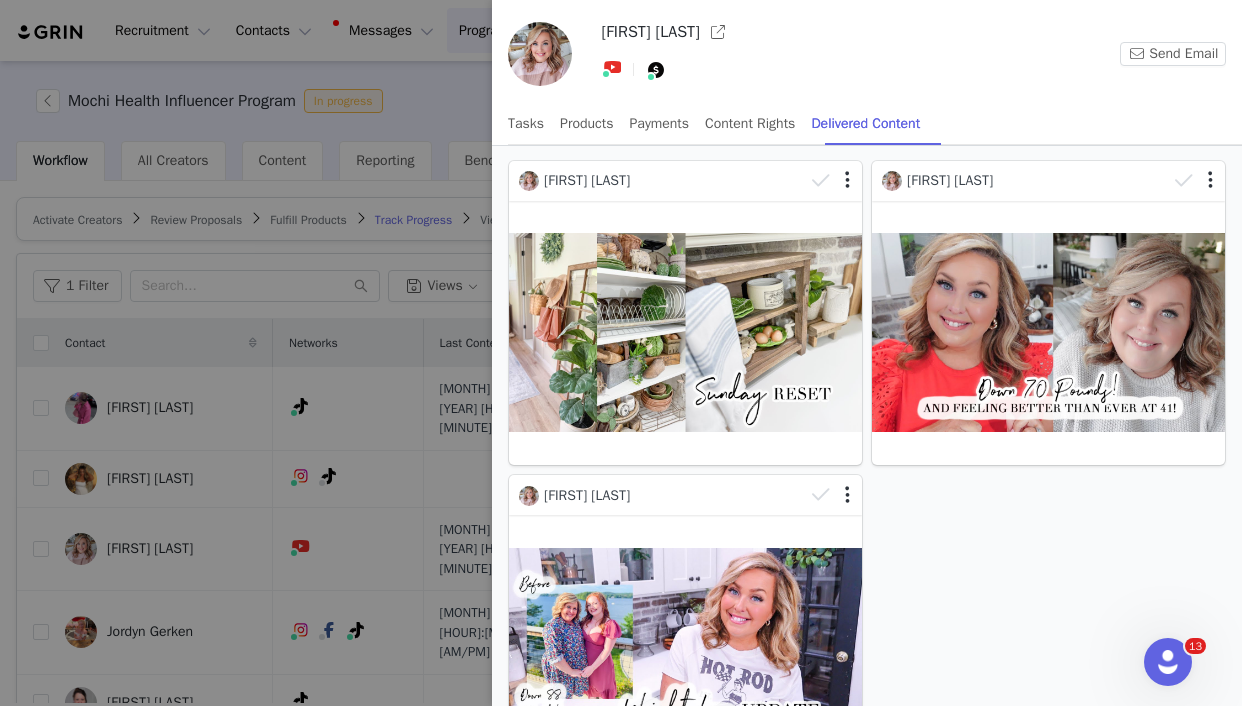 scroll, scrollTop: 343, scrollLeft: 0, axis: vertical 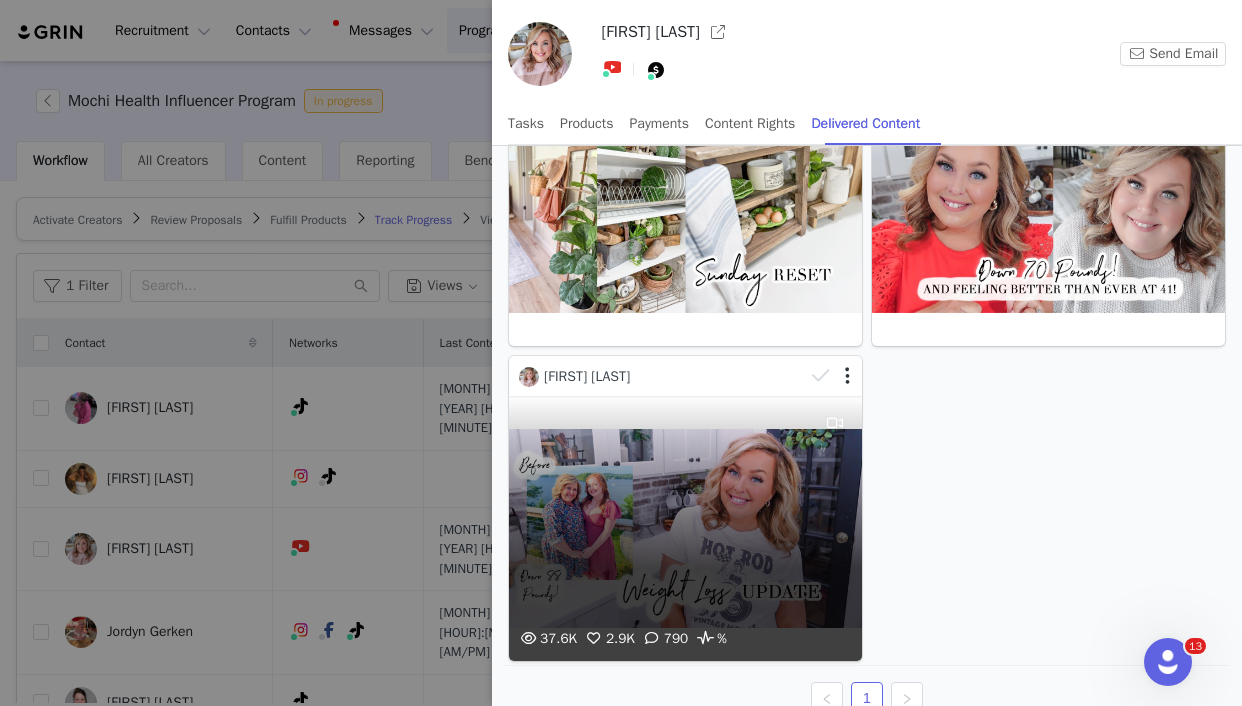 click on "%" at bounding box center (710, 639) 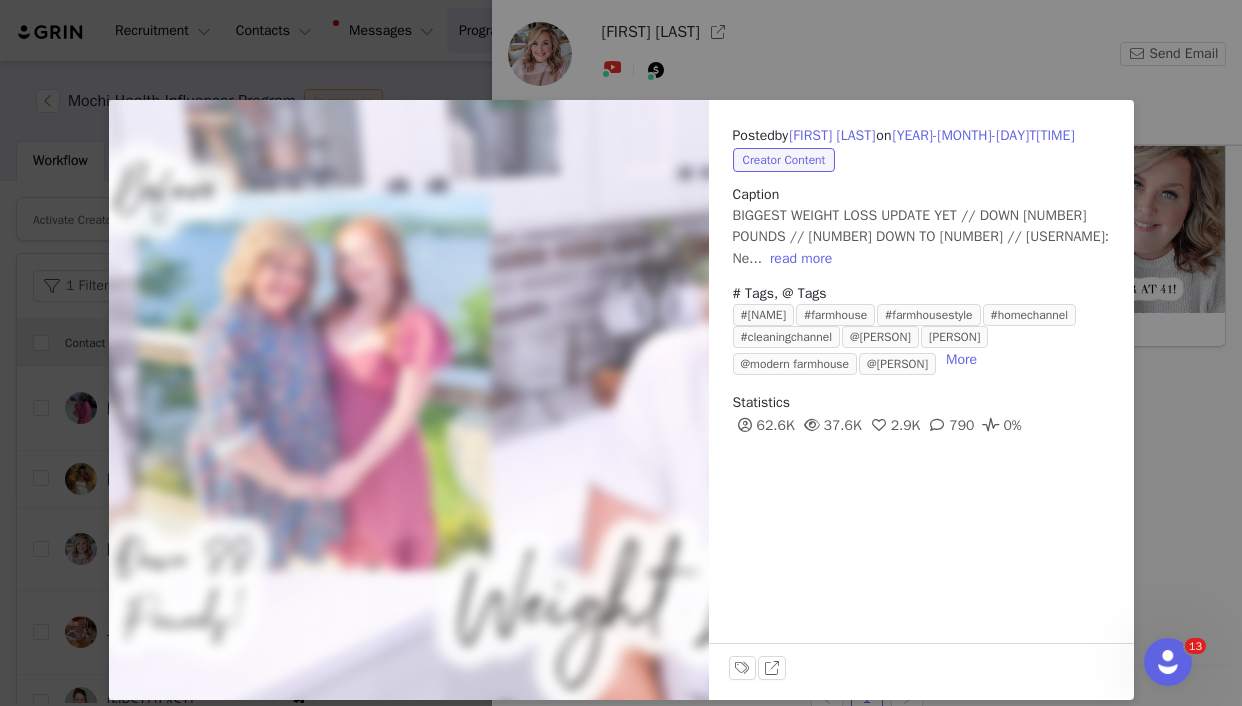 drag, startPoint x: 1022, startPoint y: 471, endPoint x: 1064, endPoint y: 471, distance: 42 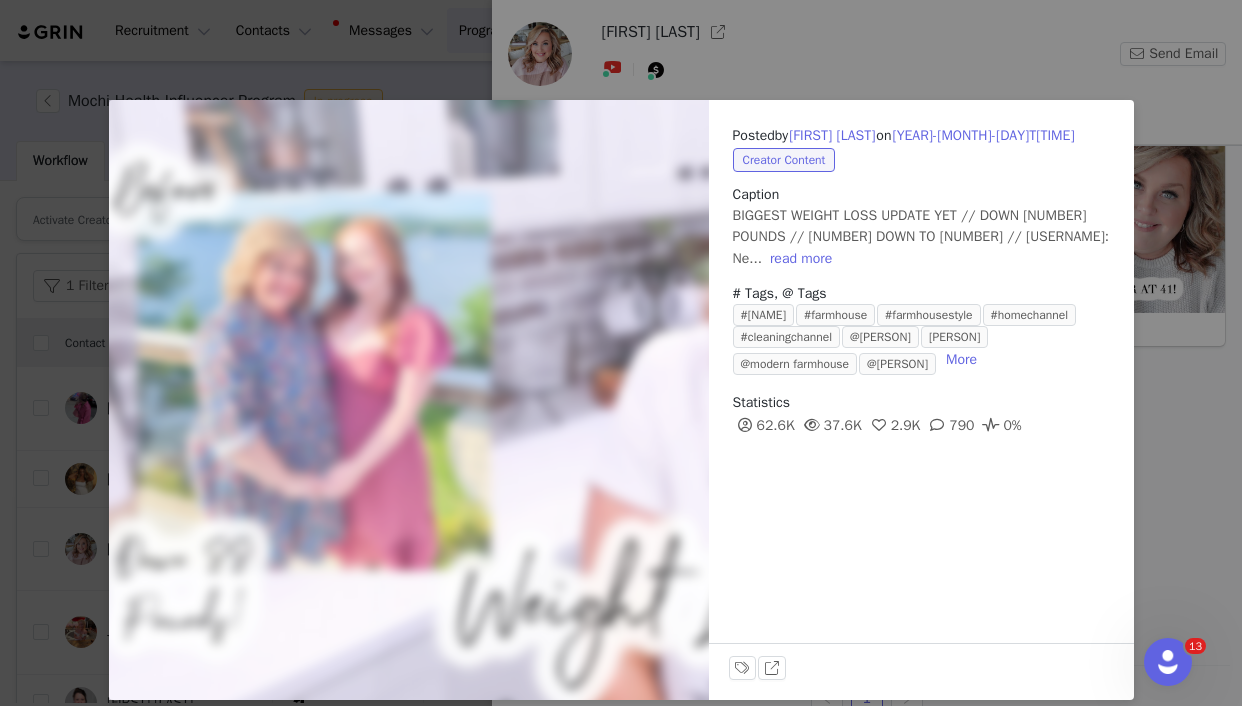 drag, startPoint x: 996, startPoint y: 468, endPoint x: 739, endPoint y: 471, distance: 257.01752 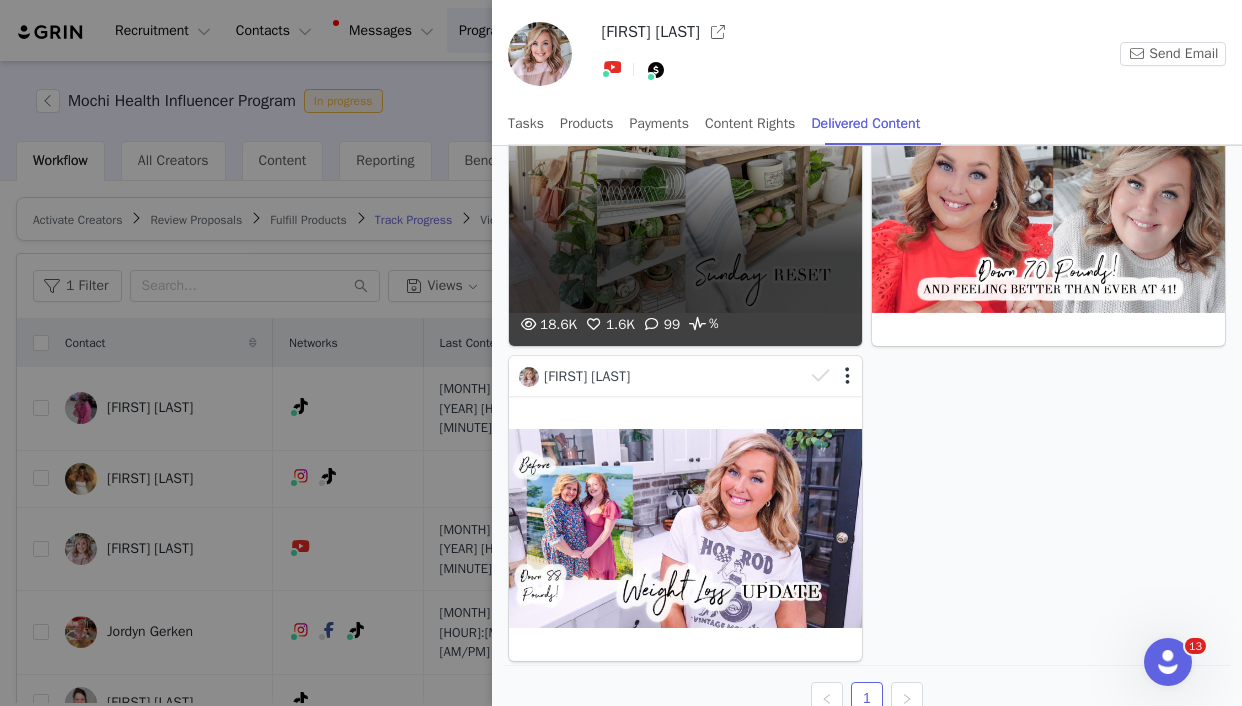 click on "18.6K  1.6K  99  %" at bounding box center [685, 214] 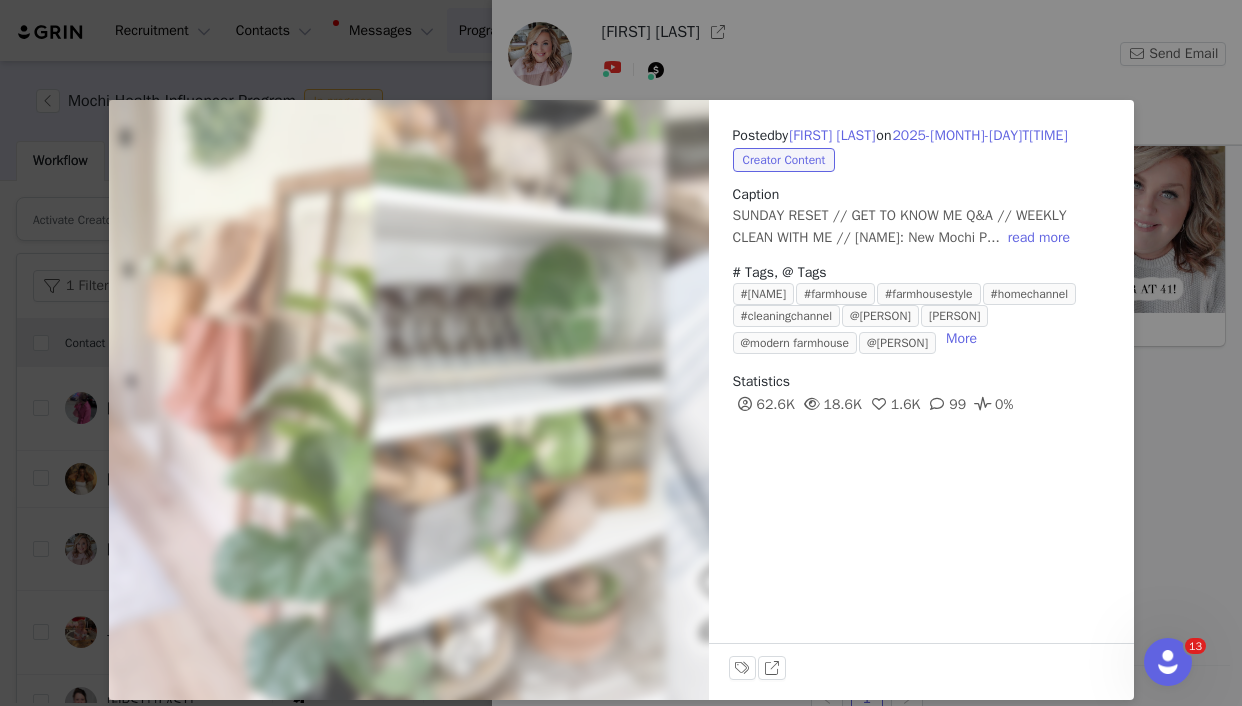 click on "Posted  by  Tiffany Clyne  on  [YEAR]-[MONTH]-[DAY]T[TIME]  Creator Content  Caption SUNDAY RESET // GET TO KNOW ME Q&A // WEEKLY CLEAN WITH ME // CHARLOTTE GROVE FARMHOUSE: New Mochi P... read more # Tags, @ Tags  #charlottegrovefarmhouse   #farmhouse   #farmhousestyle   #homechannel   #cleaningchannel   @[PERSON]   @[PERSON]   @[PERSON]   @[PERSON]  More     Statistics 62.6K  18.6K  1.6K  99  0%  Labels & Tags View on YouTube" at bounding box center (621, 353) 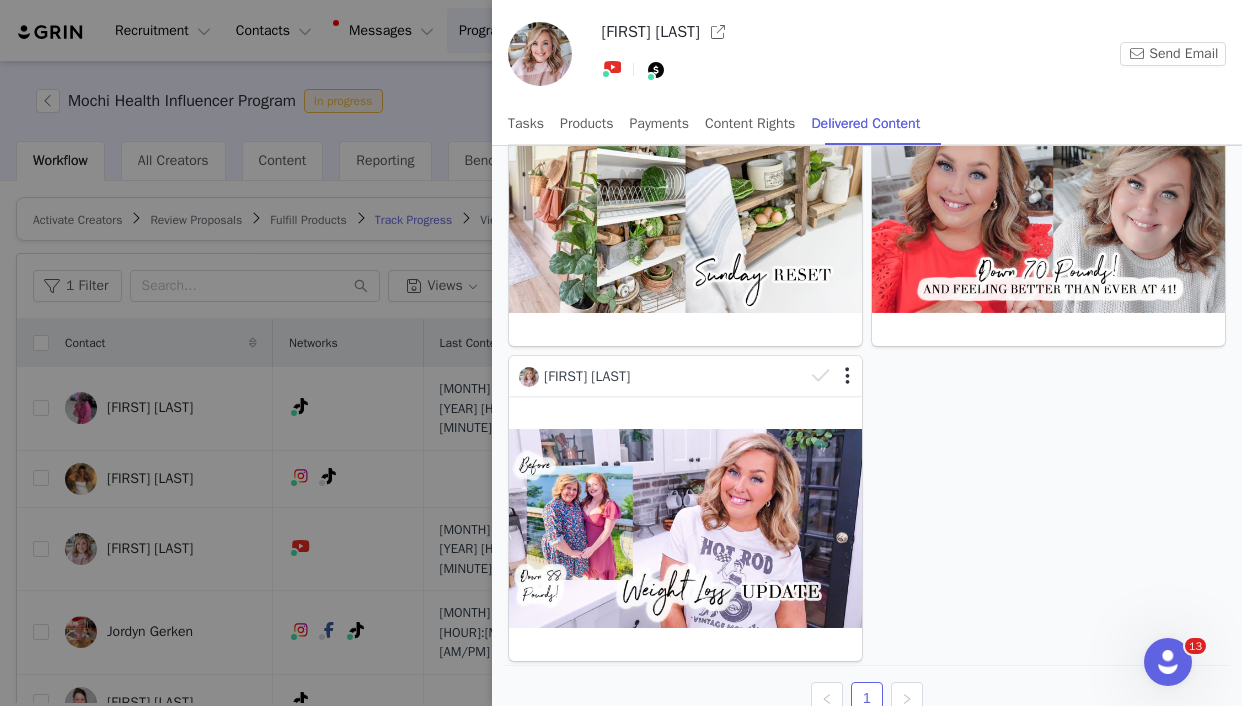 drag, startPoint x: 1180, startPoint y: 668, endPoint x: 2039, endPoint y: 1195, distance: 1007.7748 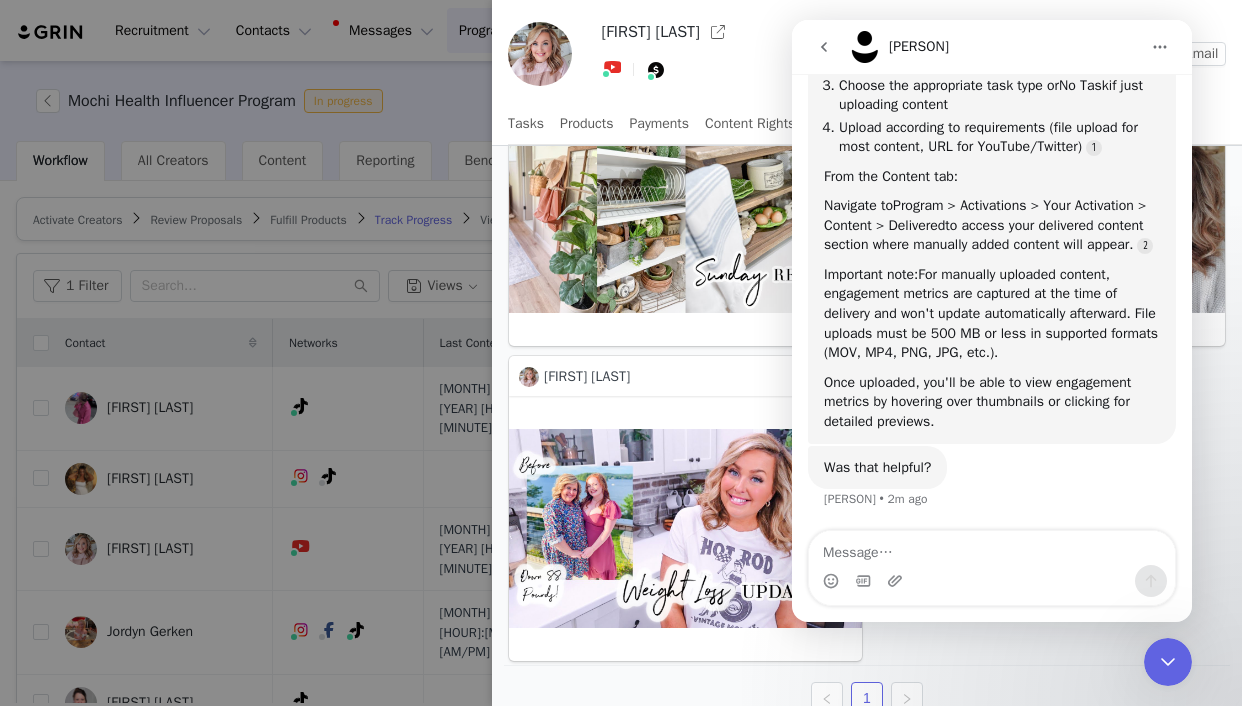 scroll, scrollTop: 1145, scrollLeft: 0, axis: vertical 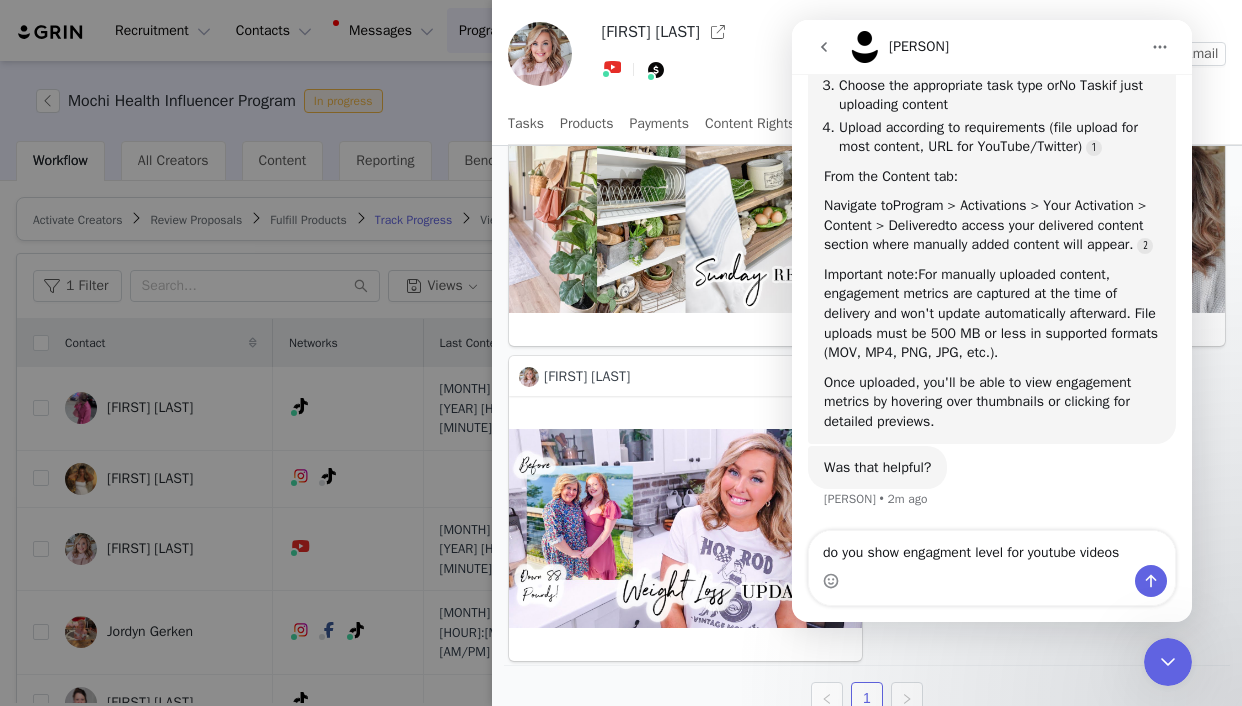 type on "do you show engagment level for youtube videos?" 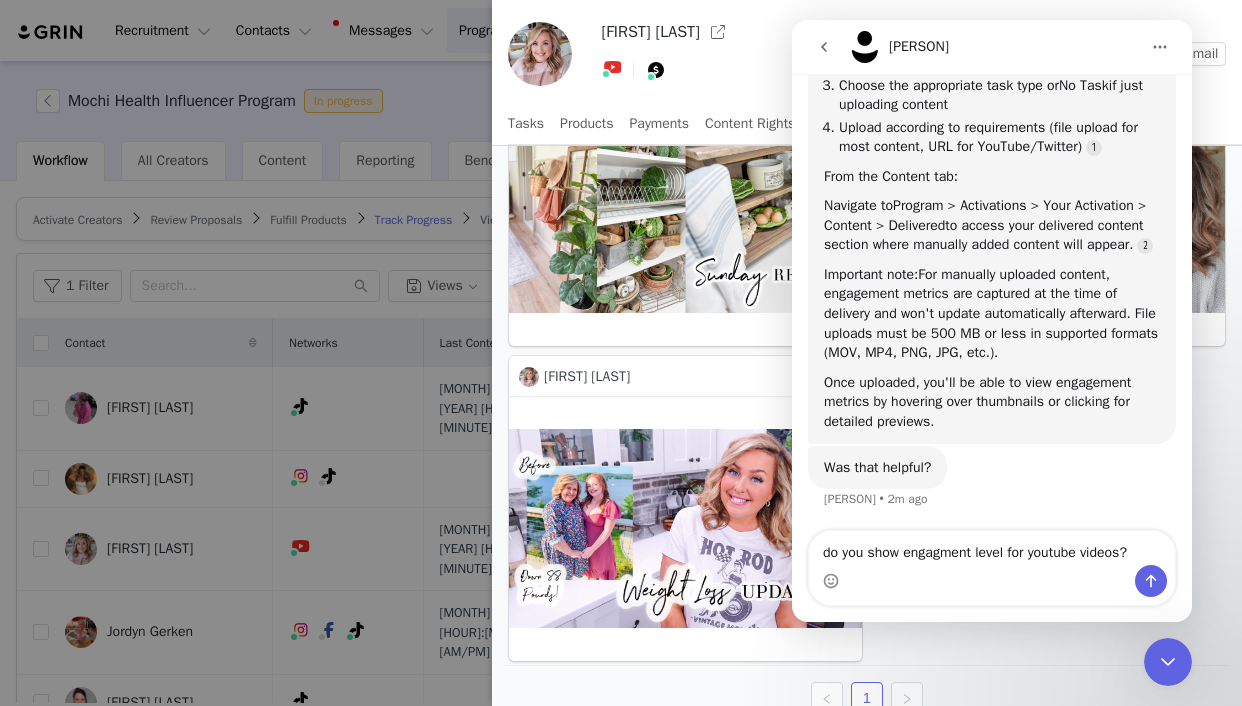 type 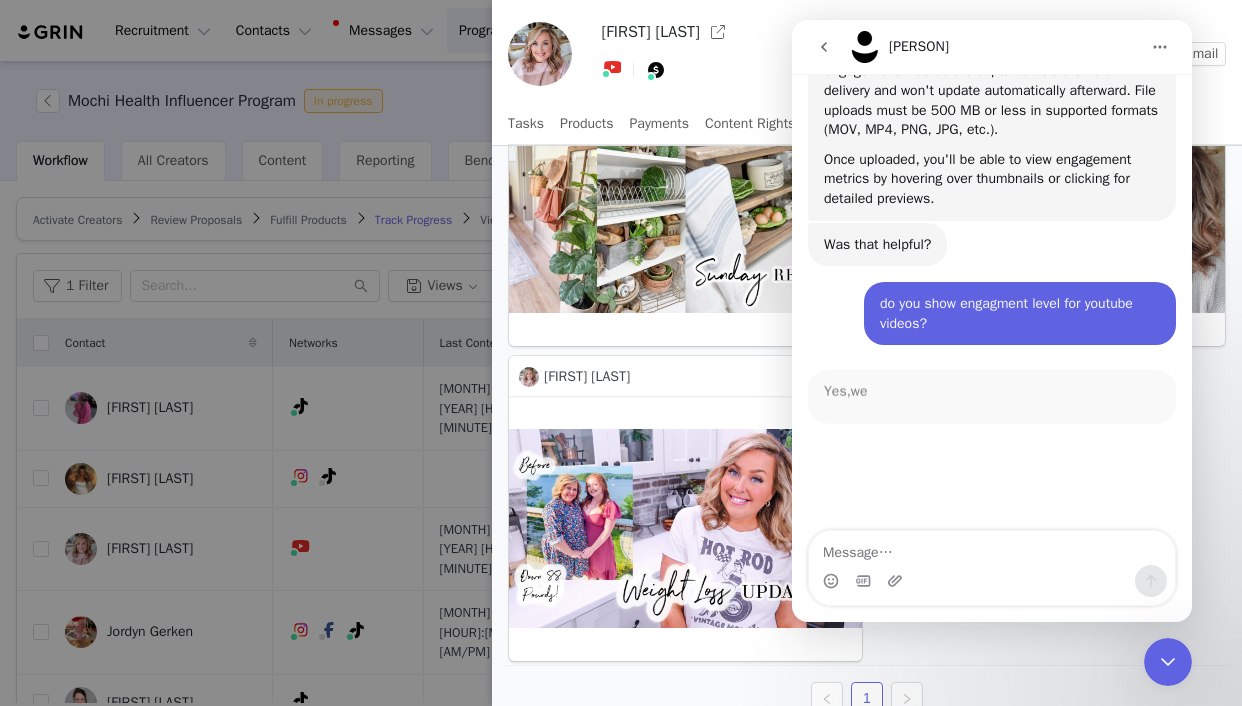 scroll, scrollTop: 1300, scrollLeft: 0, axis: vertical 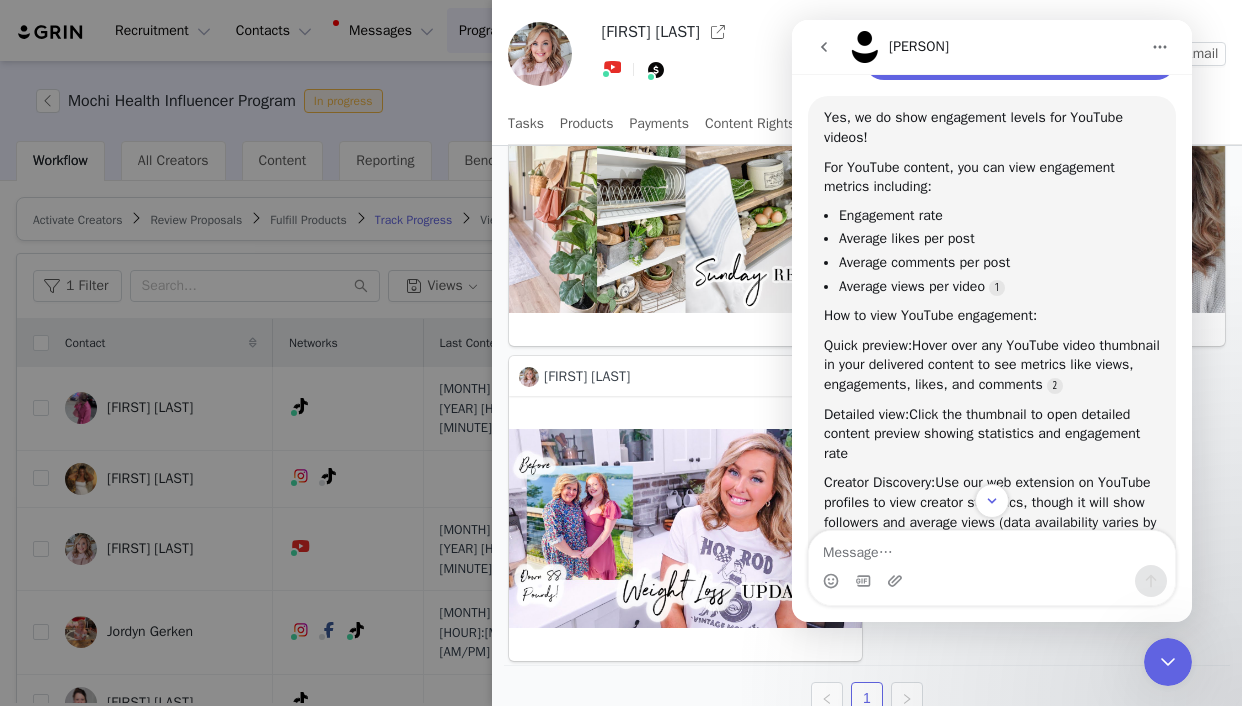 click on "[FIRST] [LAST]     [FIRST] [LAST]     [FIRST] [LAST]     [NUMBER]" at bounding box center (867, 384) 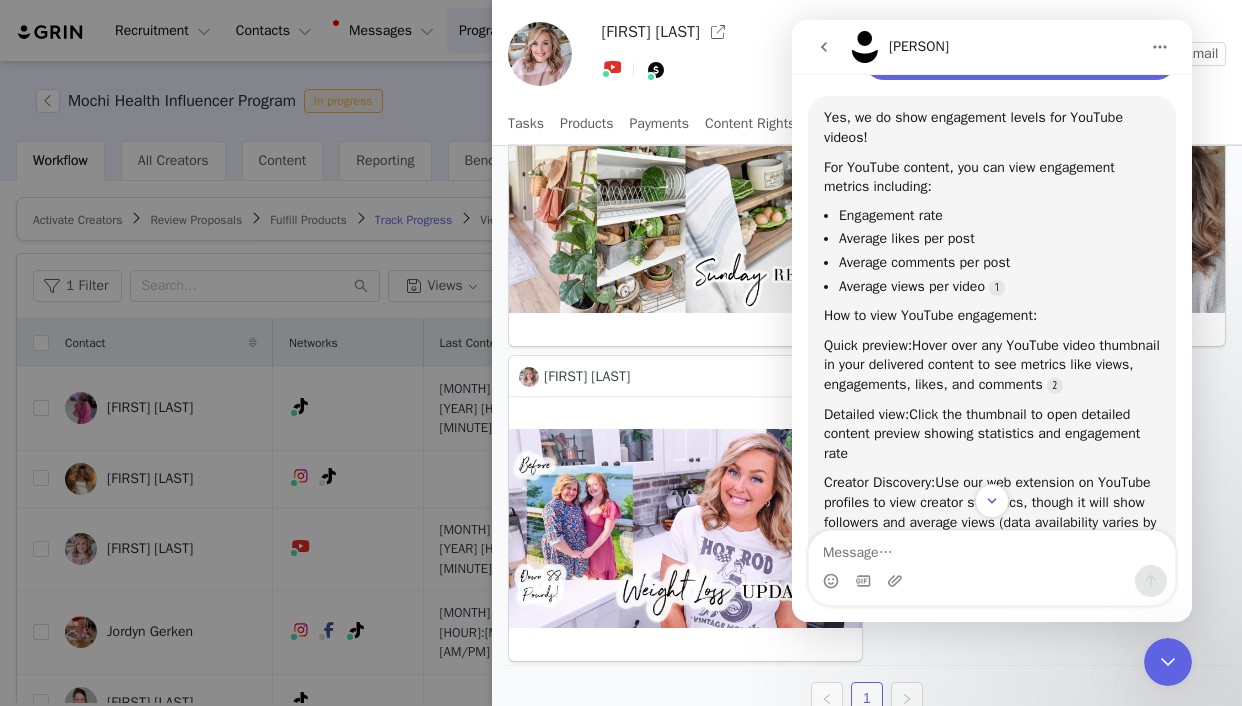 click 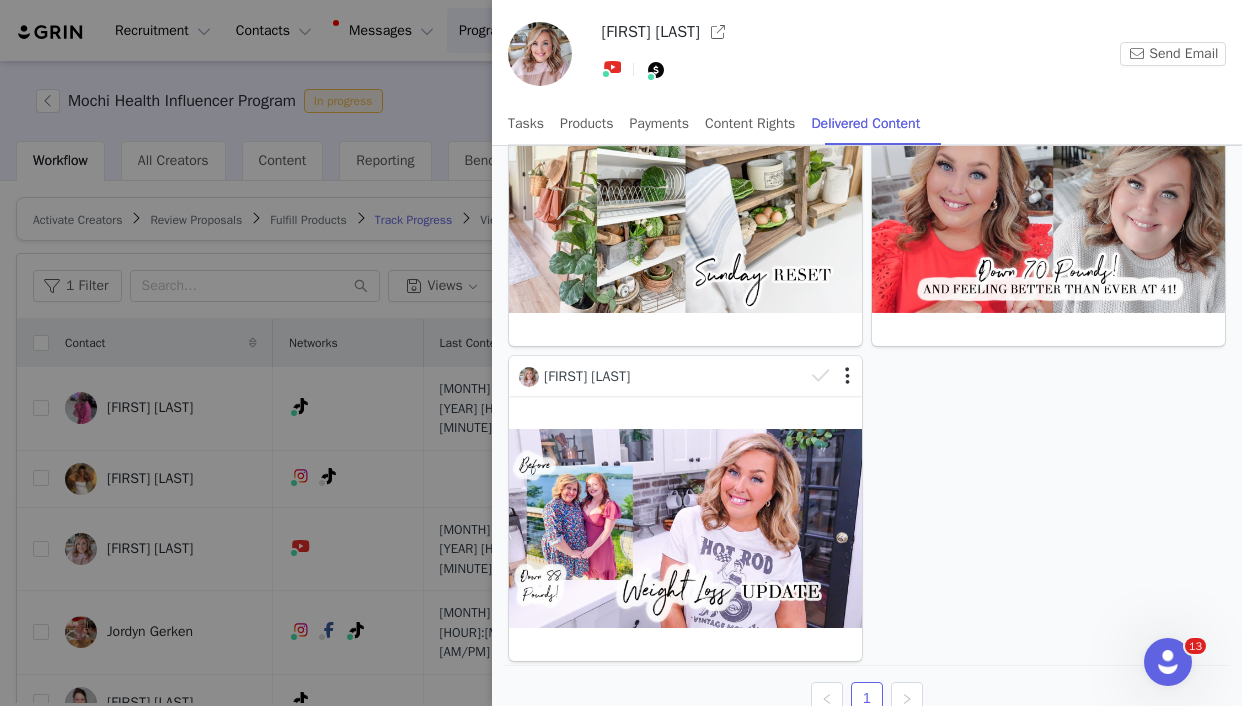 click 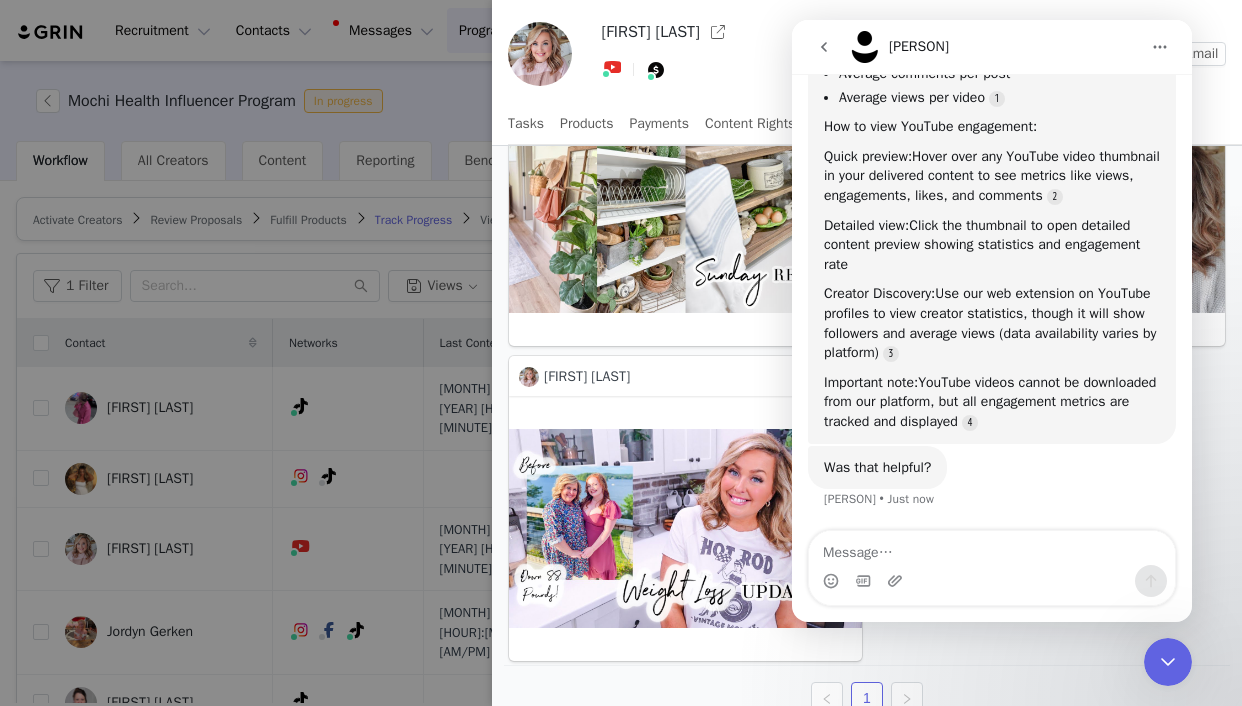 scroll, scrollTop: 1822, scrollLeft: 0, axis: vertical 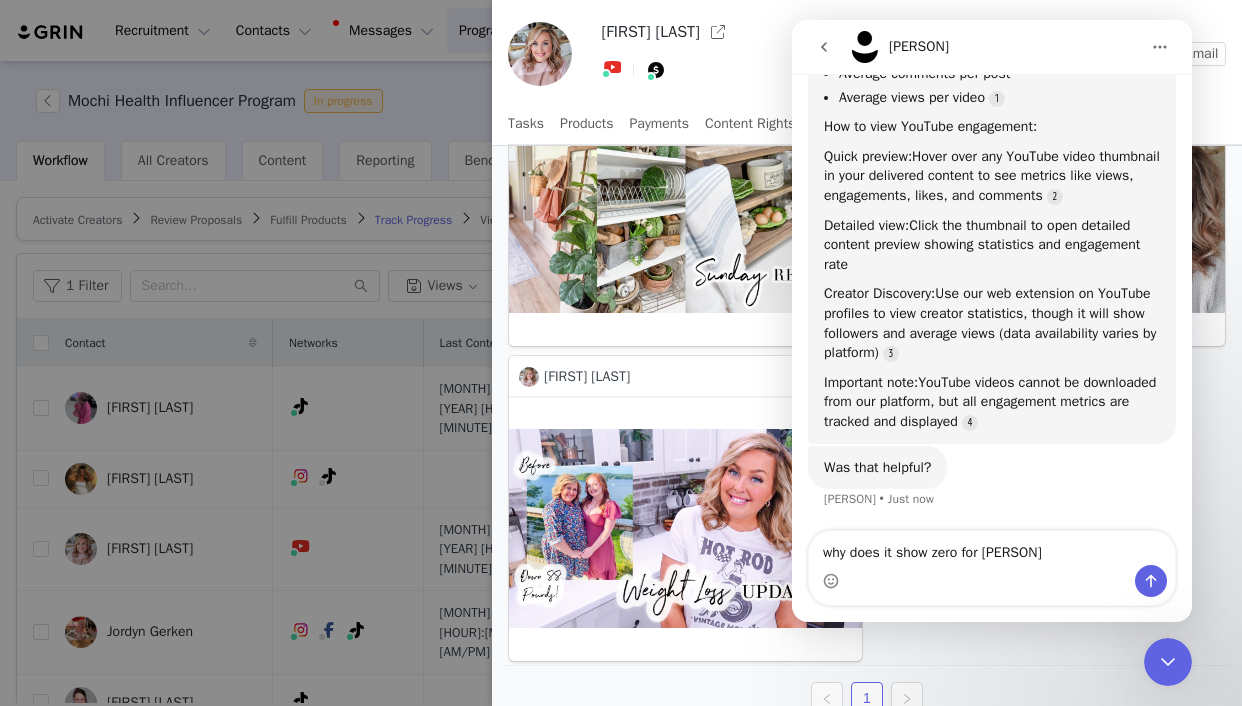 type on "why does it show zero for tiffany clyne" 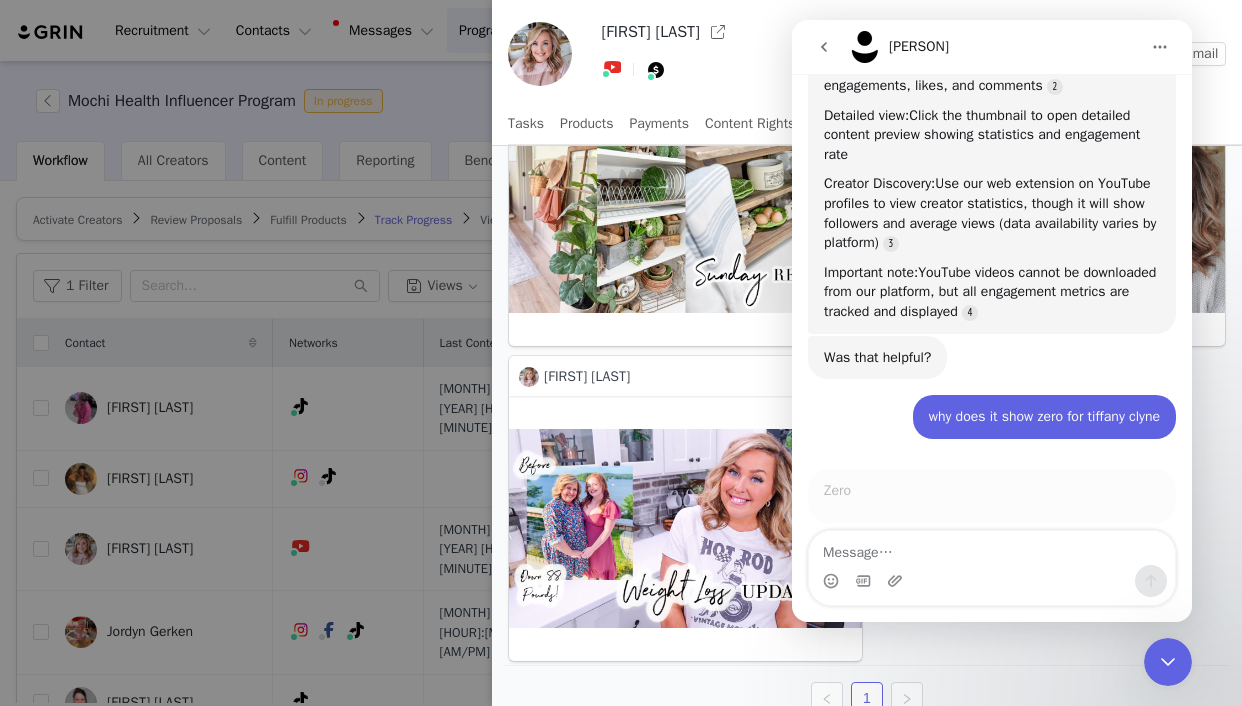 scroll, scrollTop: 1958, scrollLeft: 0, axis: vertical 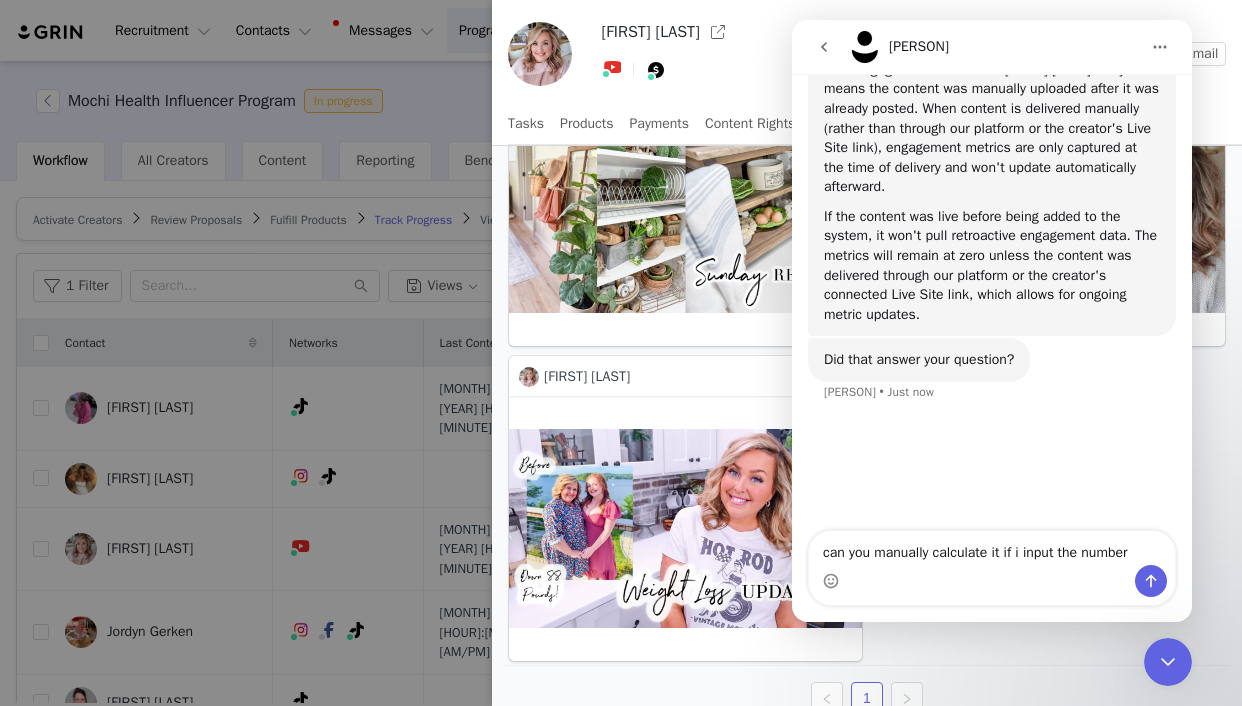 type on "can you manually calculate it if i input the numbers" 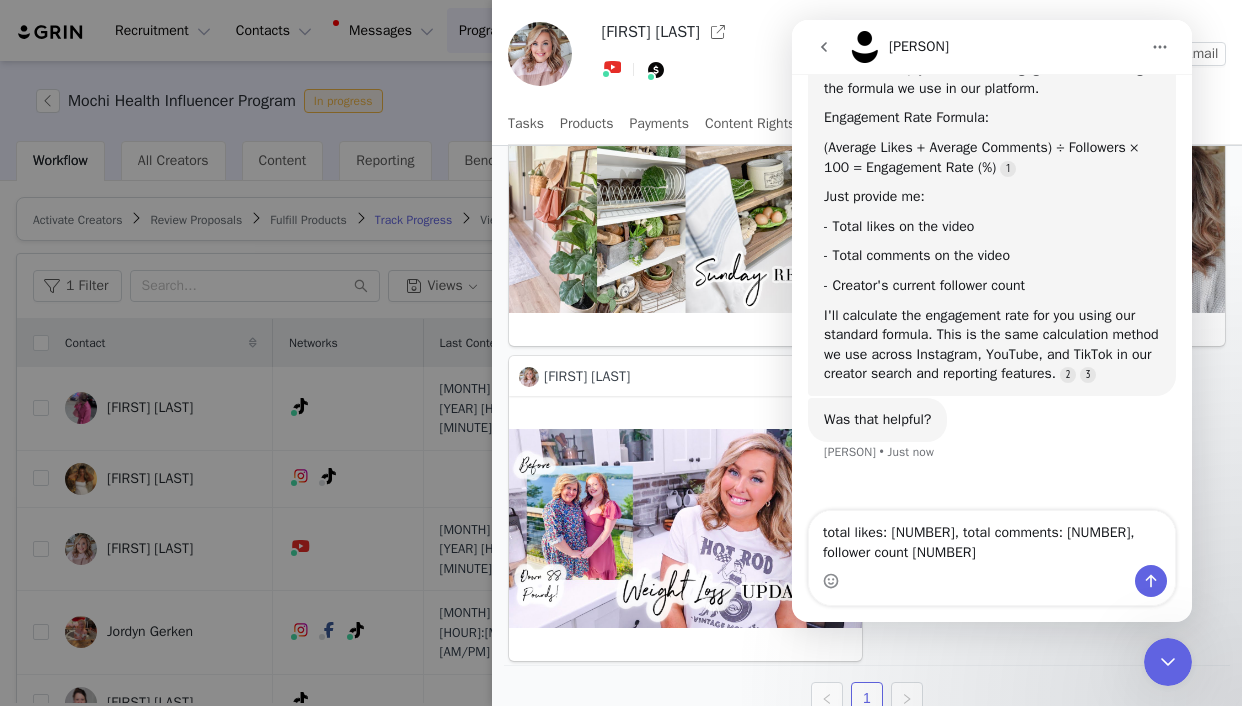 scroll, scrollTop: 2754, scrollLeft: 0, axis: vertical 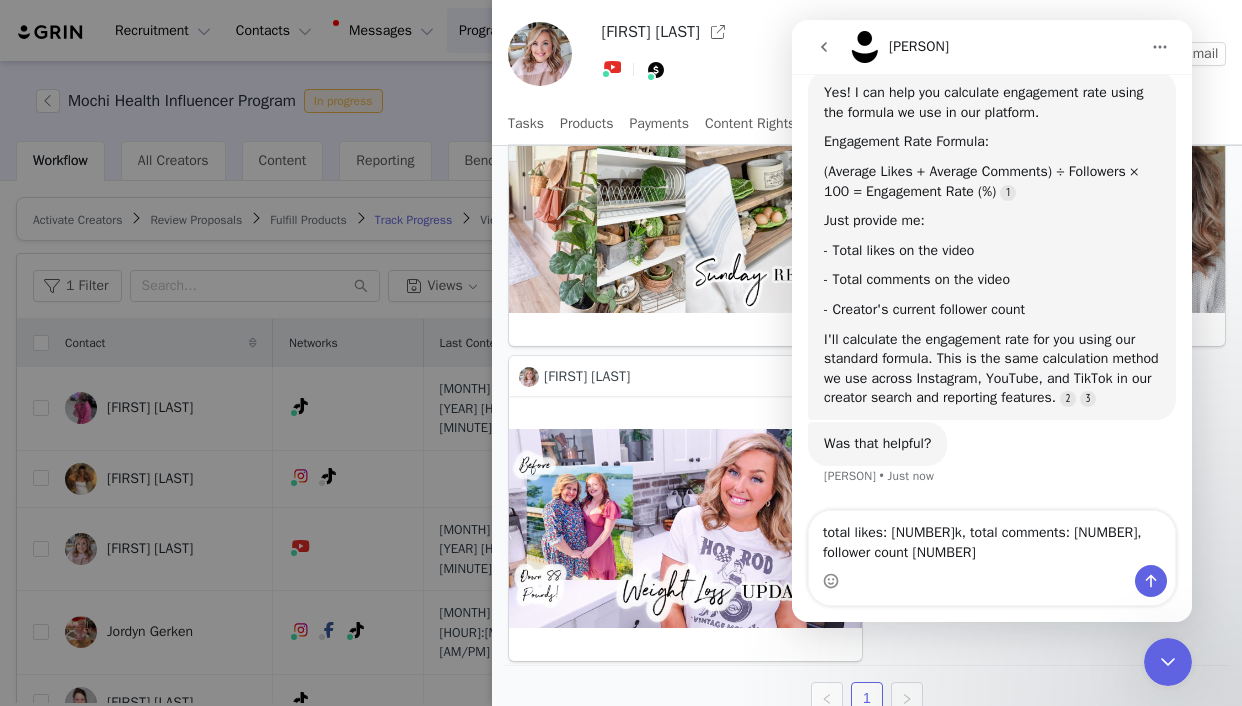 type on "total likes: [NUMBER], total comments: [NUMBER], follower count [NUMBER]k" 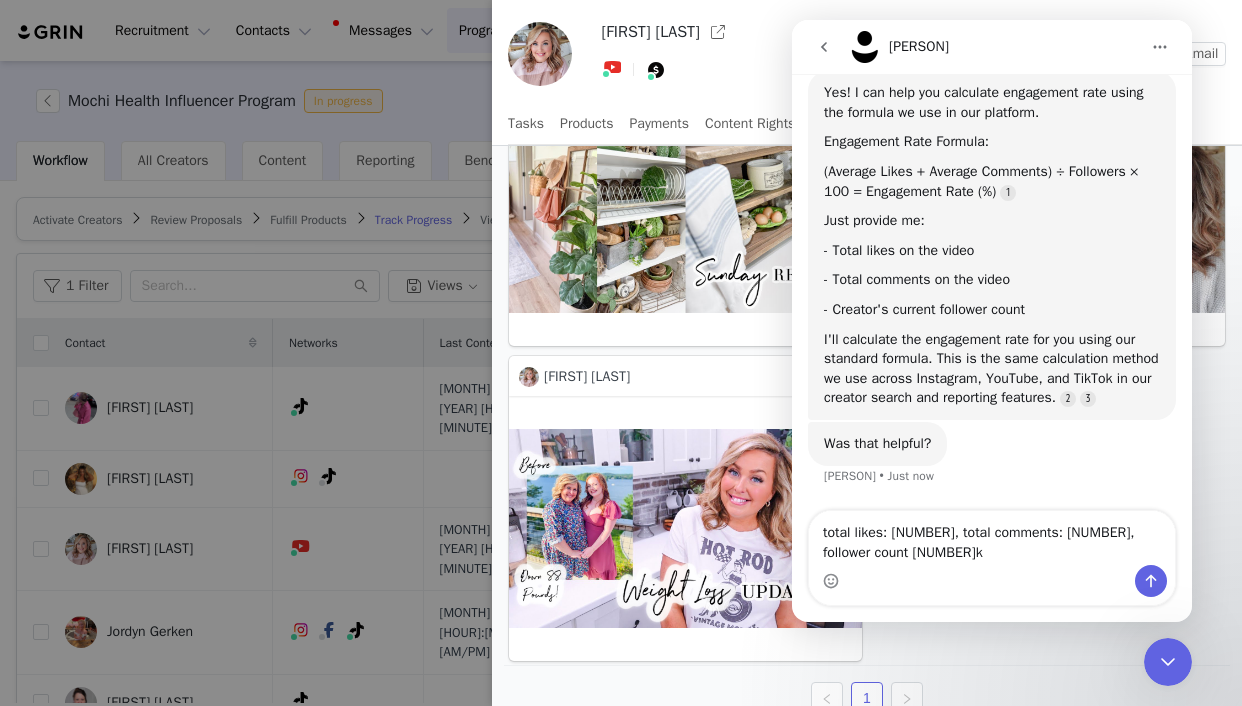 type 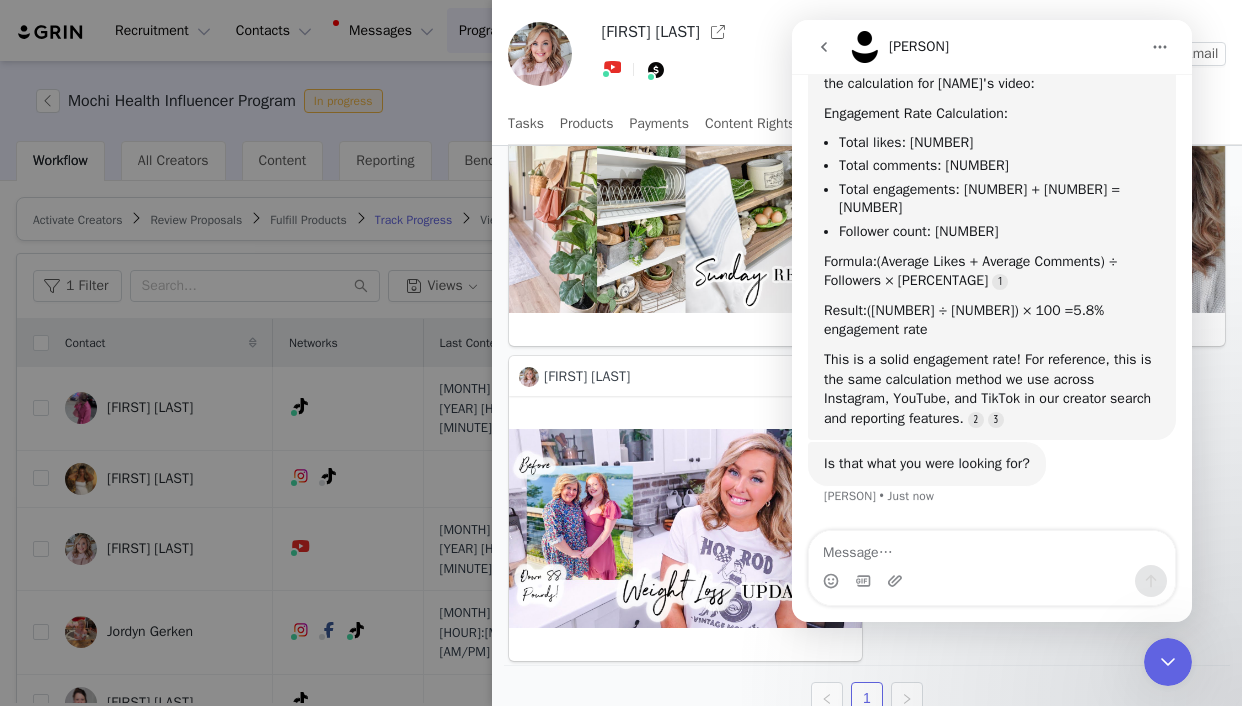 scroll, scrollTop: 3231, scrollLeft: 0, axis: vertical 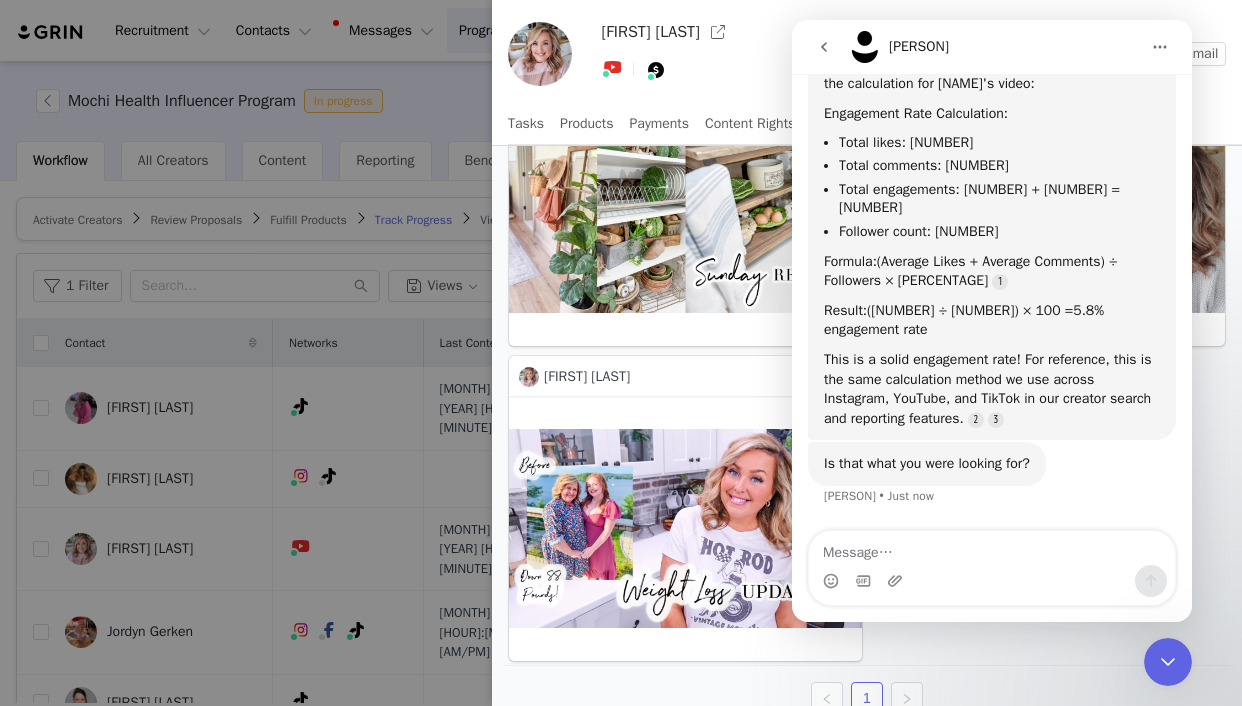 click at bounding box center [621, 353] 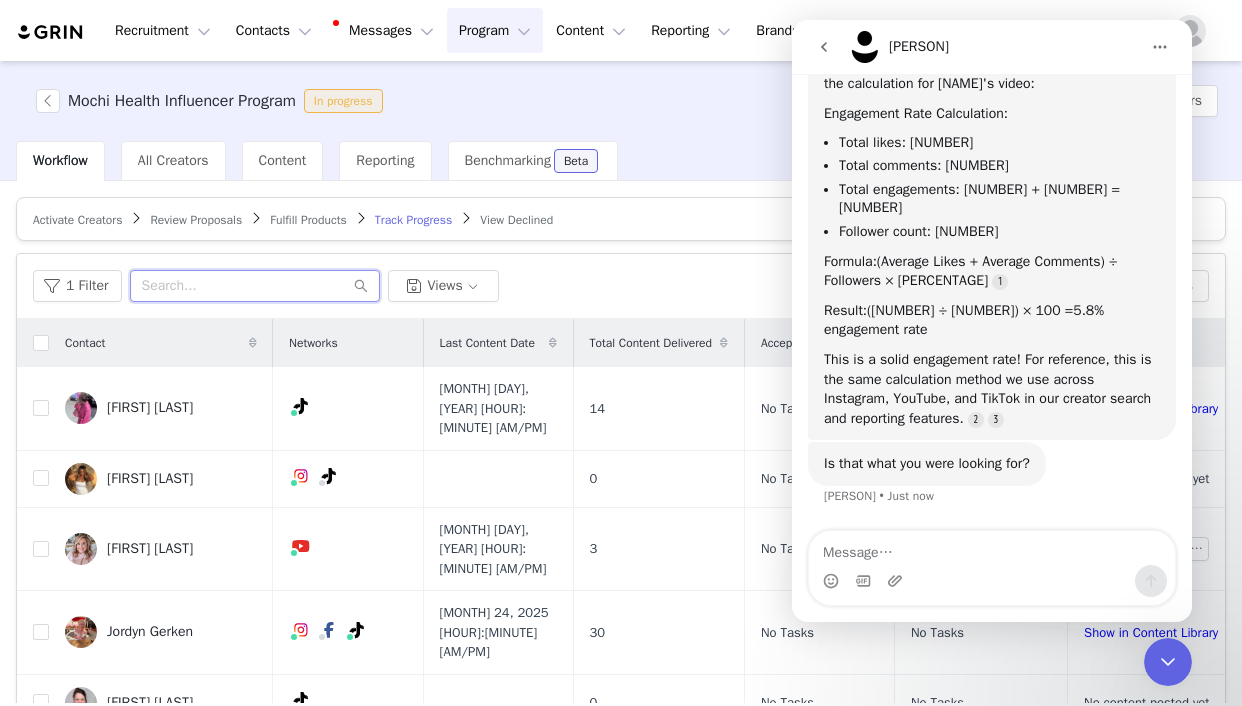 click at bounding box center [255, 286] 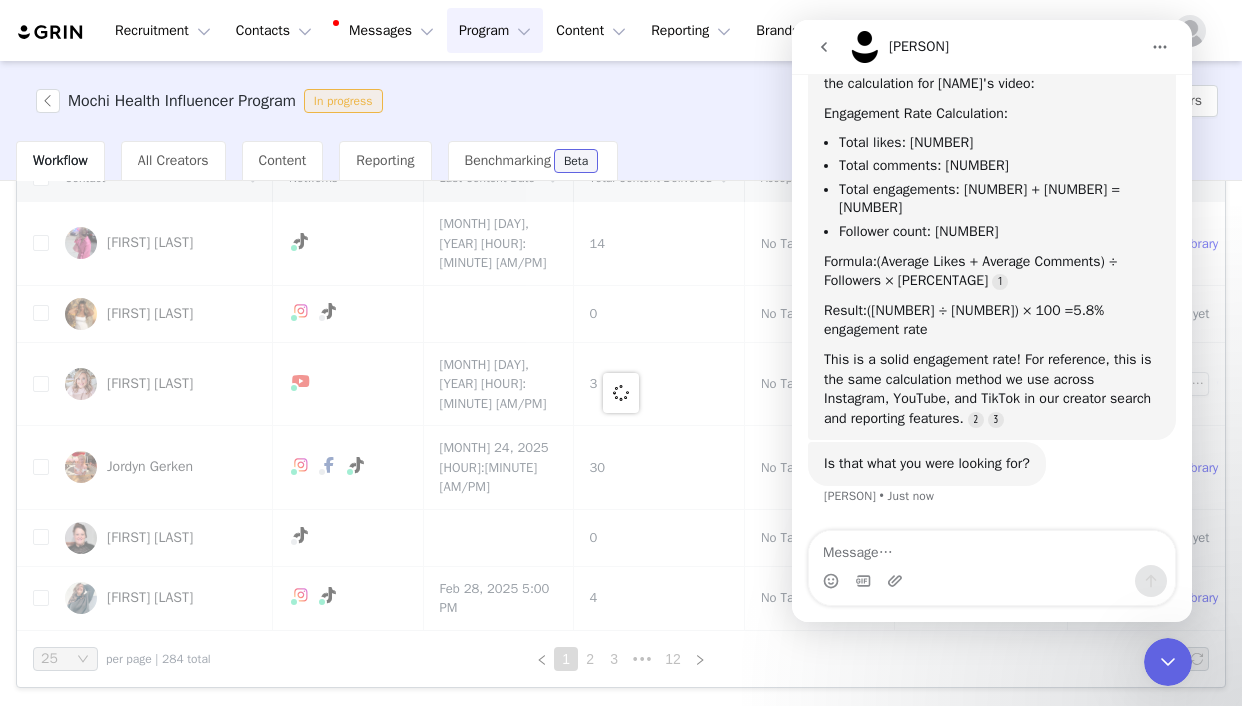 scroll, scrollTop: 107, scrollLeft: 0, axis: vertical 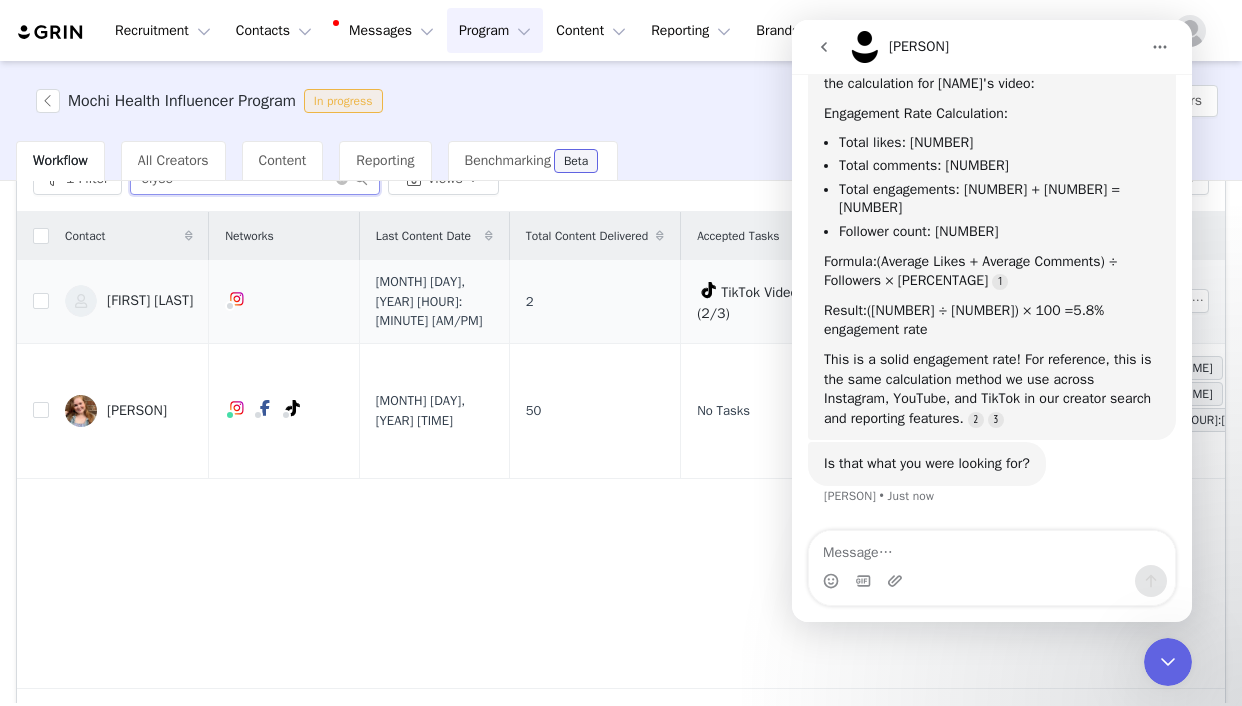 type on "elyse" 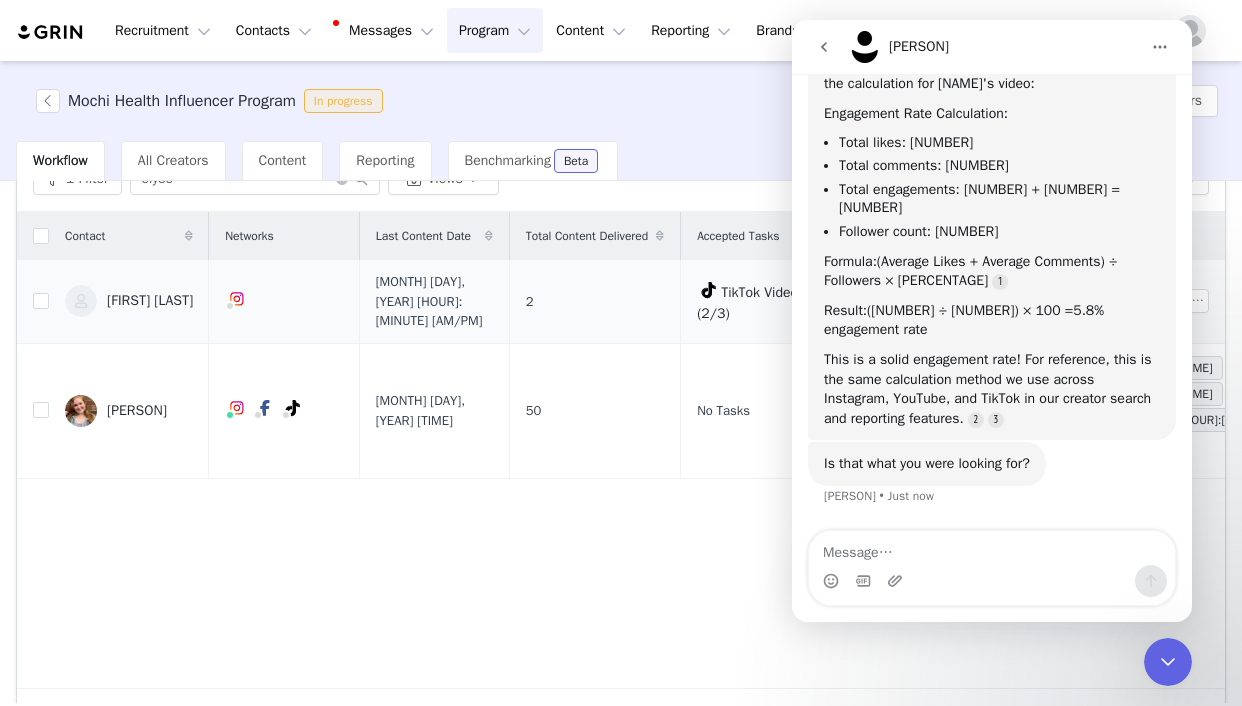 click on "[FIRST] [LAST]" at bounding box center [150, 301] 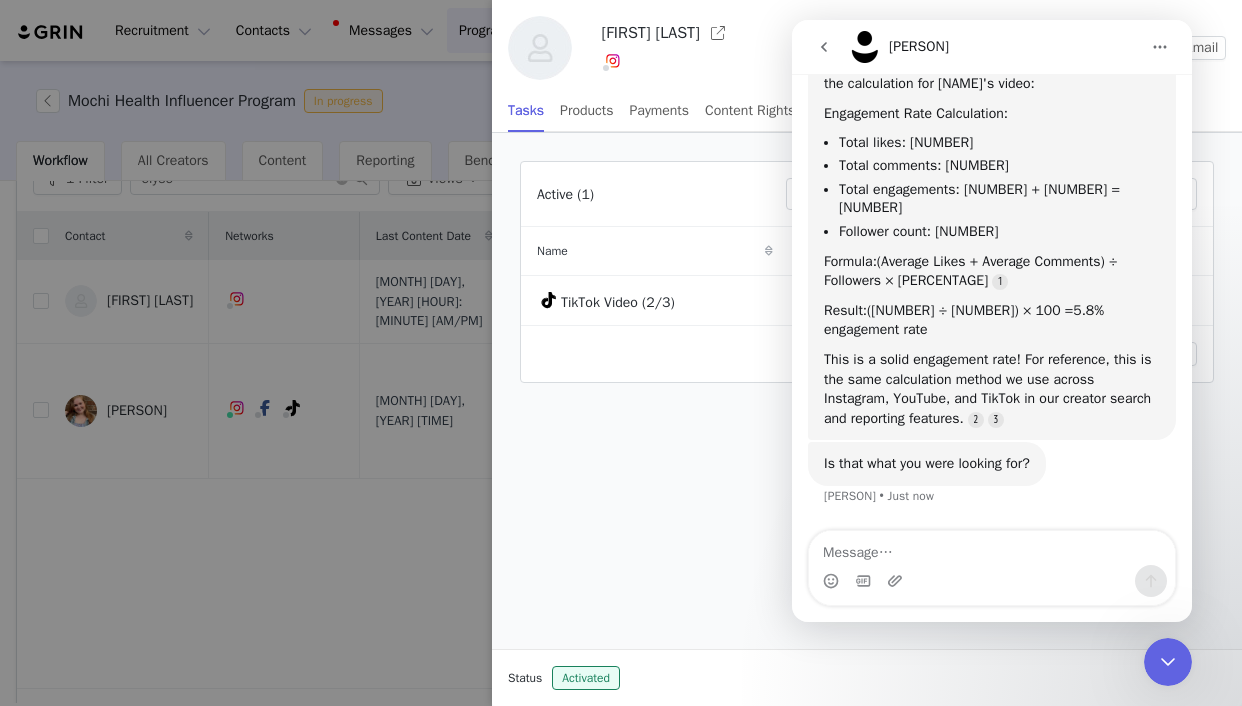 click at bounding box center [1168, 662] 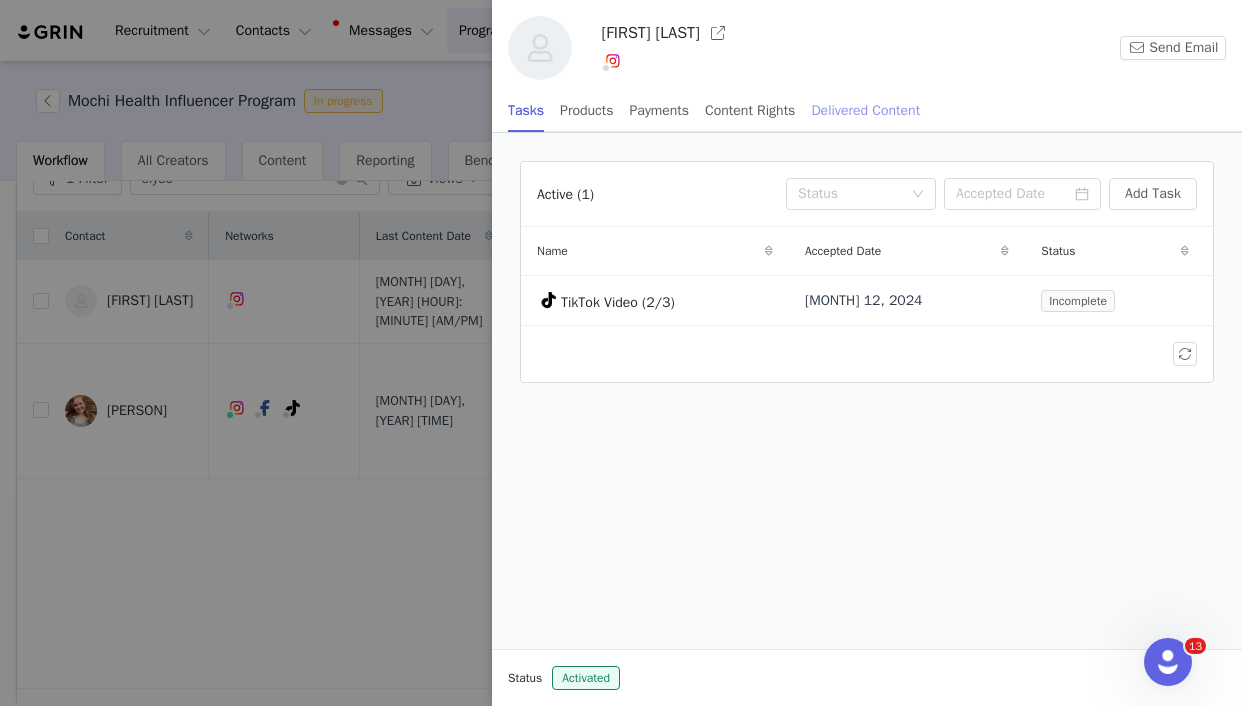 click on "Delivered Content" at bounding box center [865, 110] 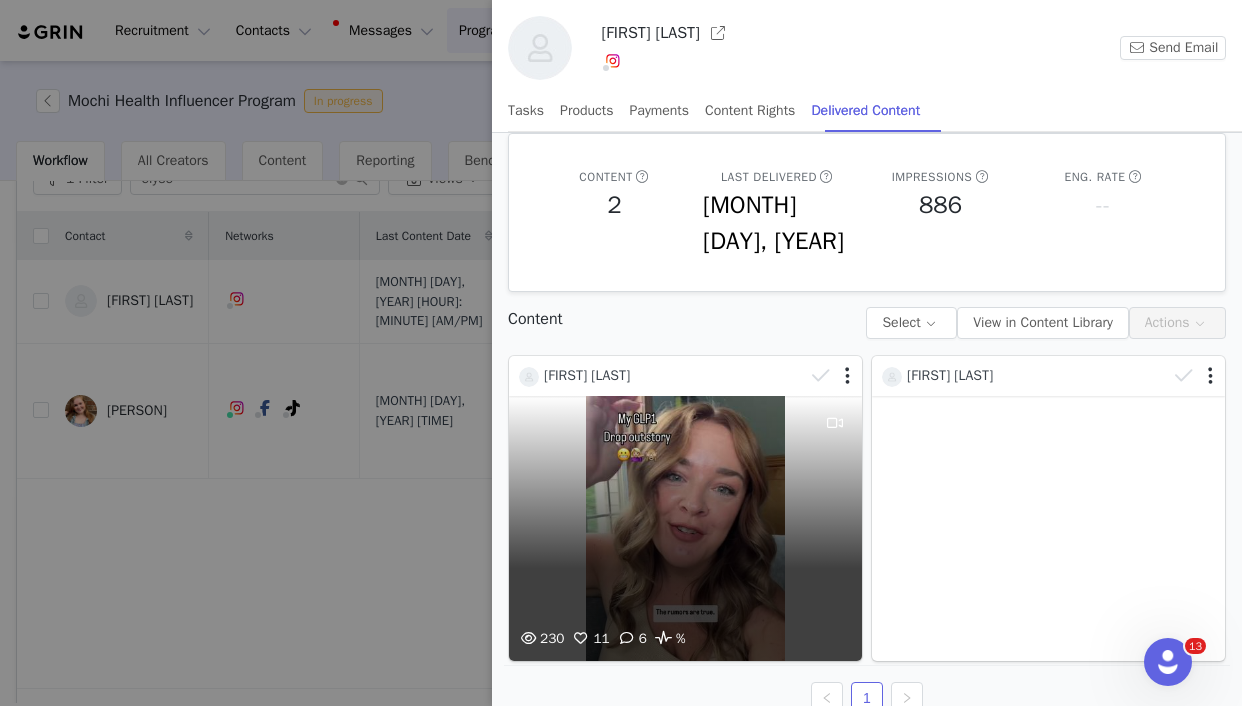 scroll, scrollTop: 0, scrollLeft: 0, axis: both 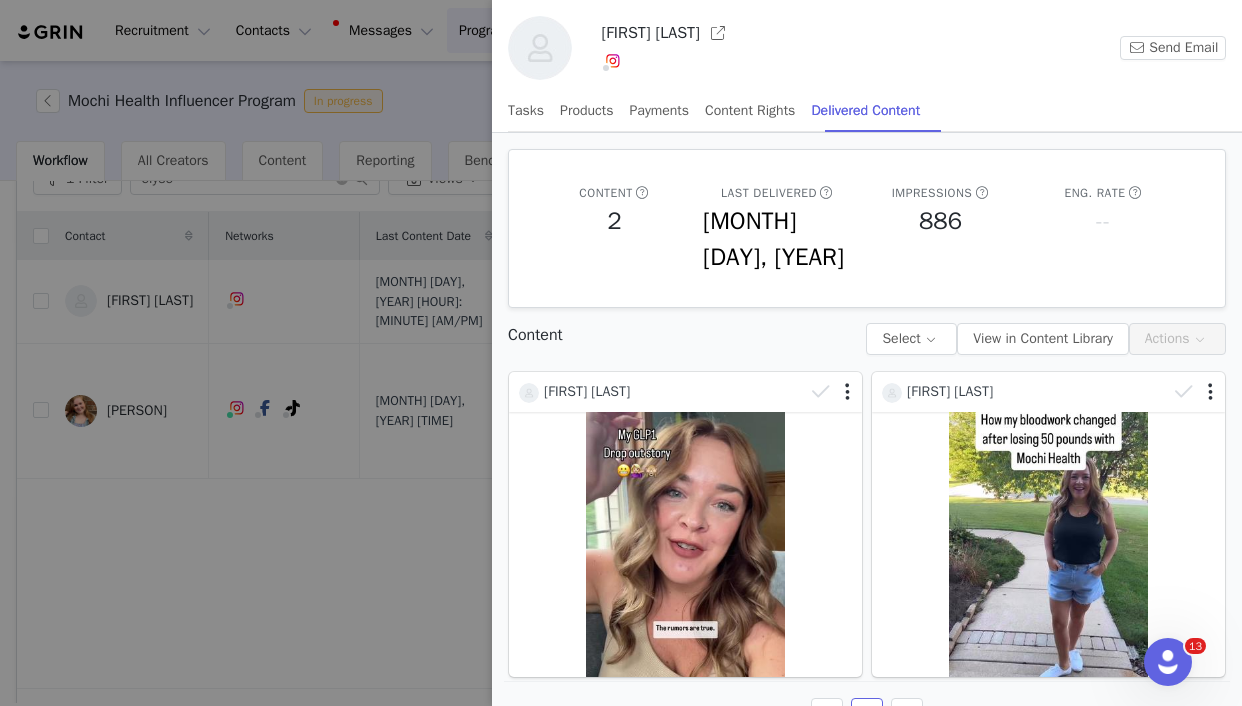 click at bounding box center (621, 353) 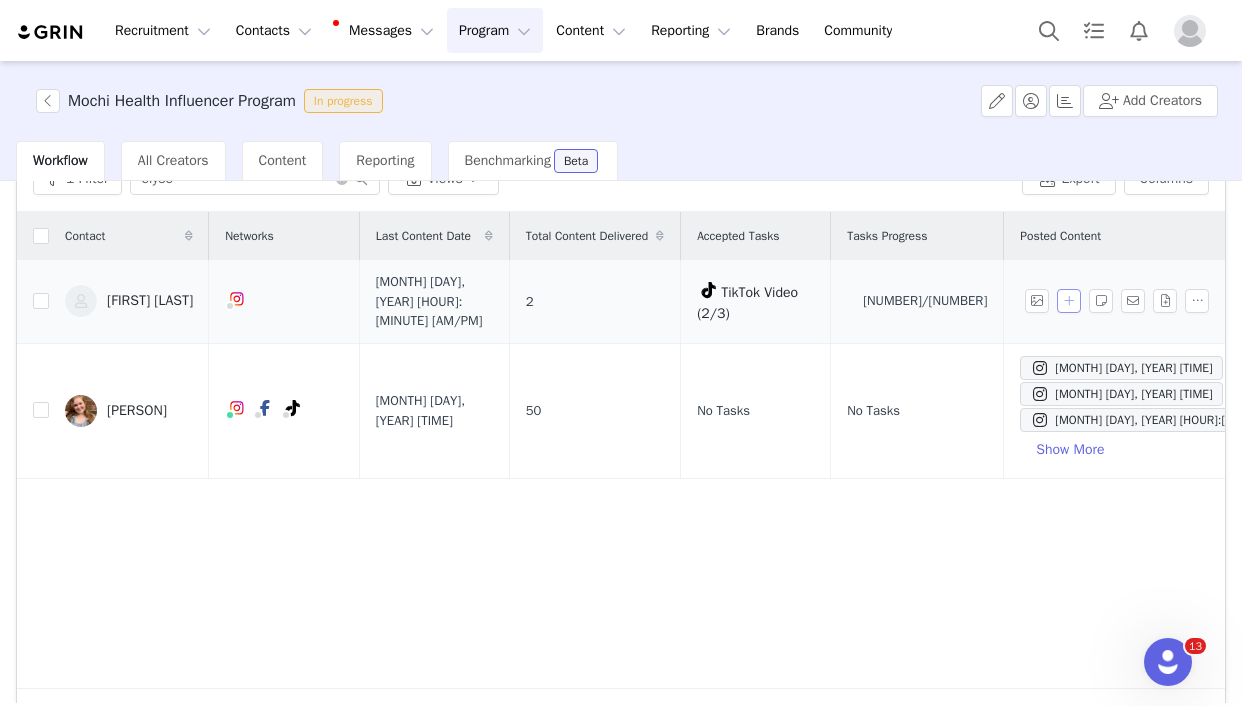 click at bounding box center (1069, 301) 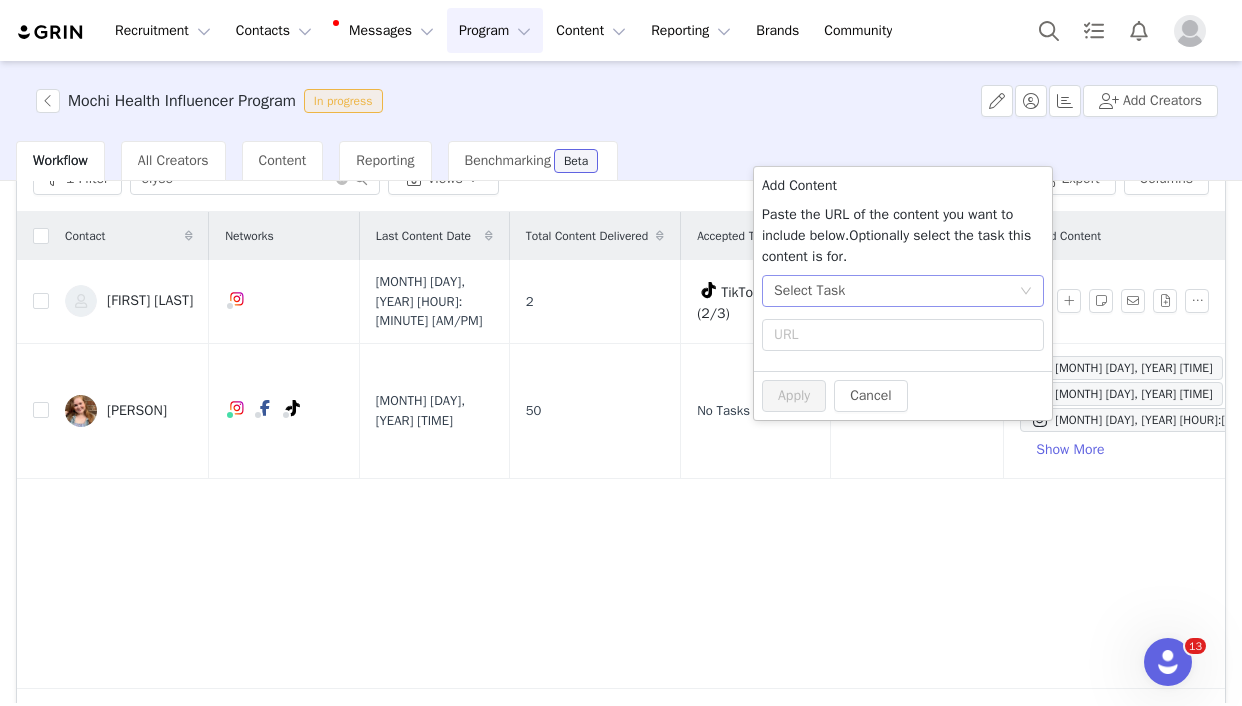 click on "Select Task" at bounding box center [809, 291] 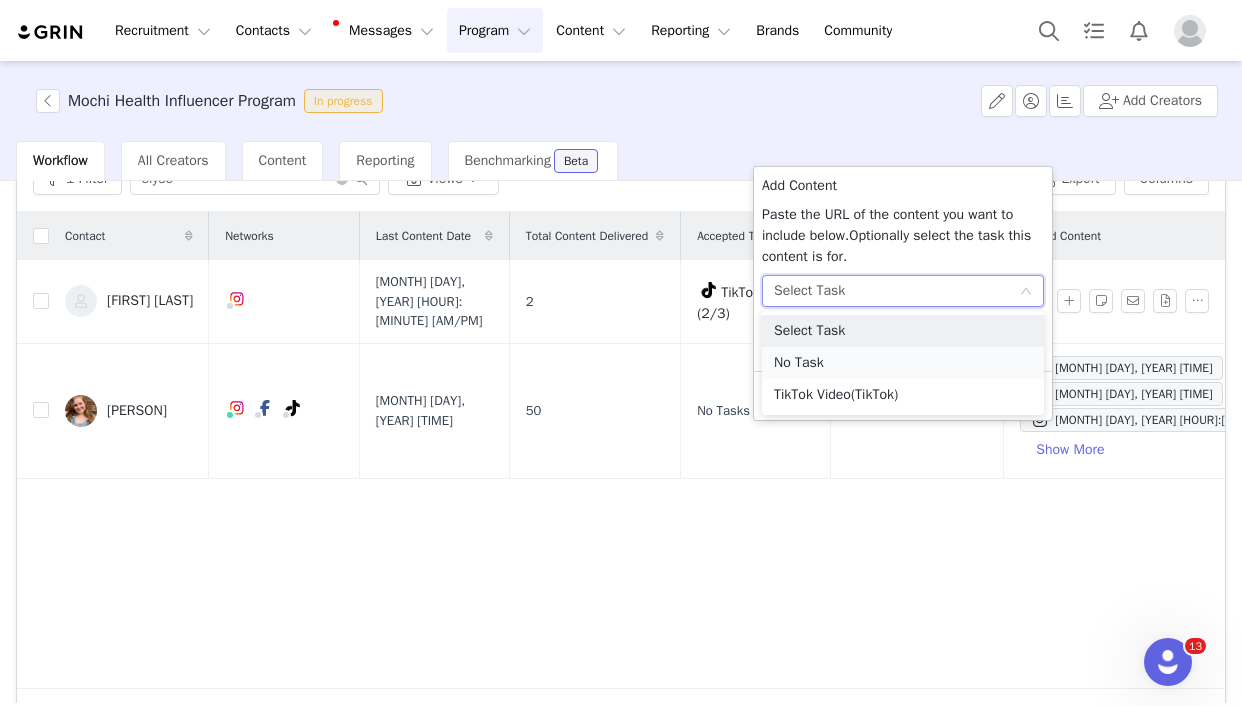 click on "No Task" at bounding box center [903, 363] 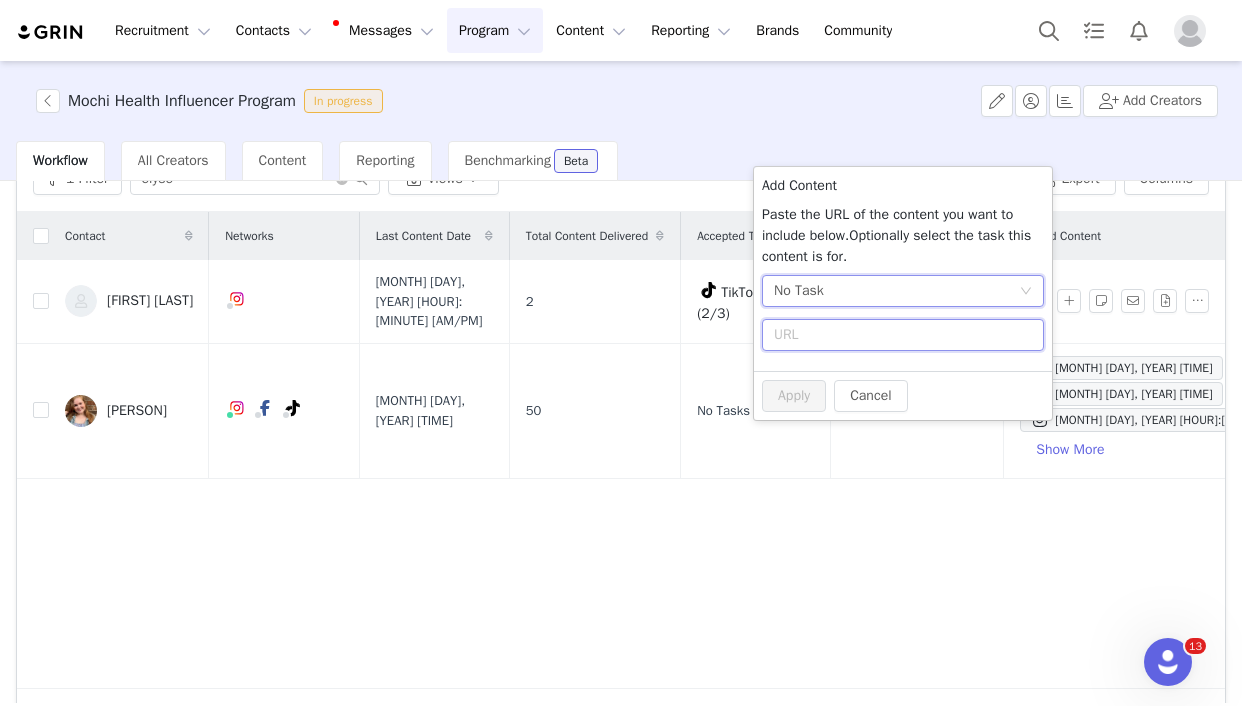 click at bounding box center [903, 335] 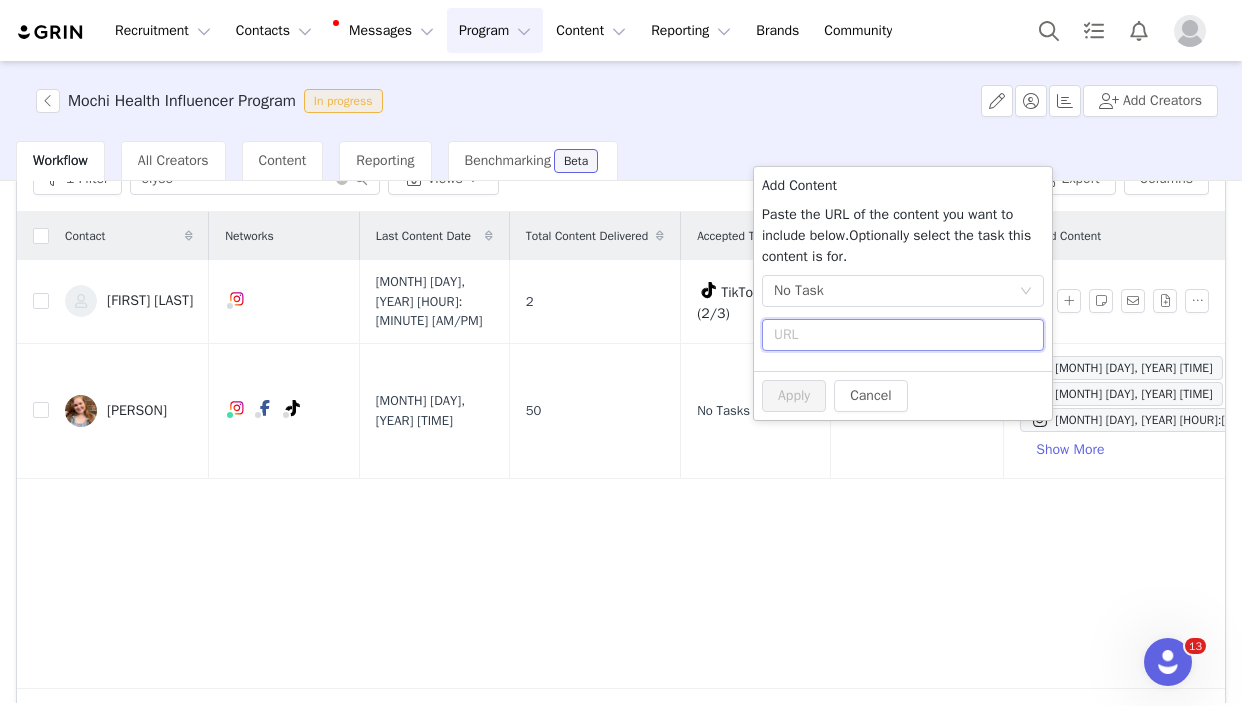 paste 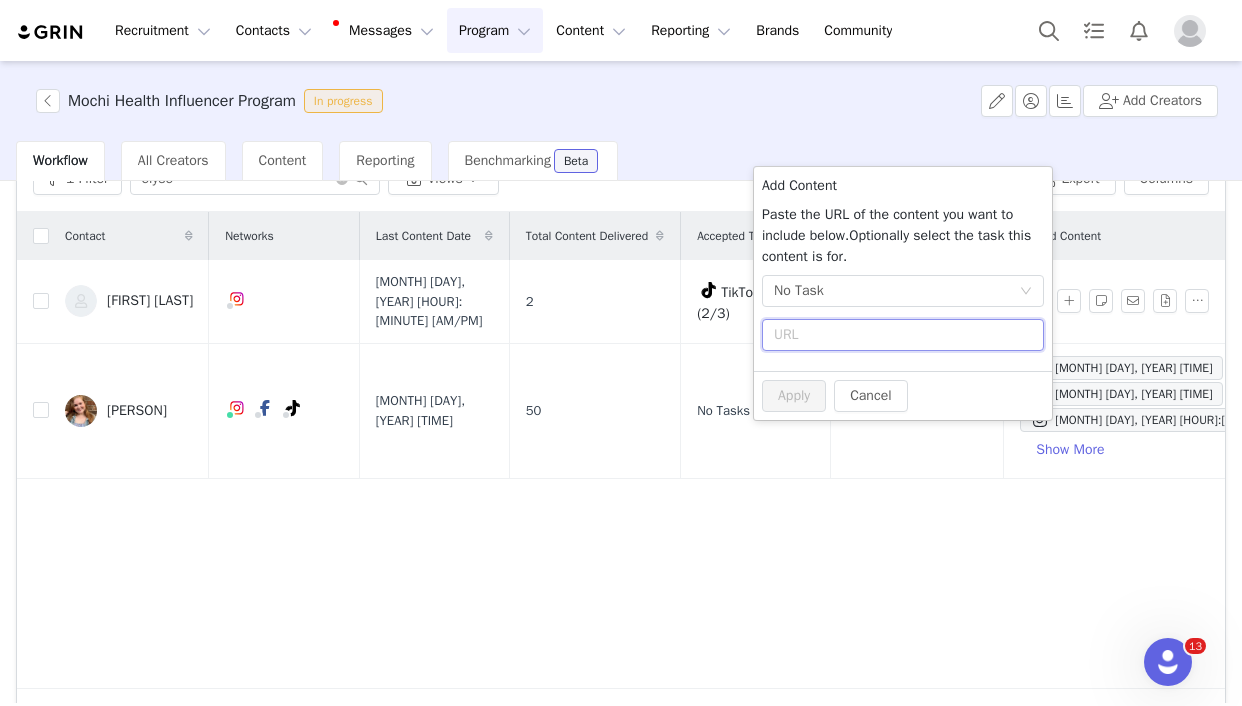 click at bounding box center (903, 335) 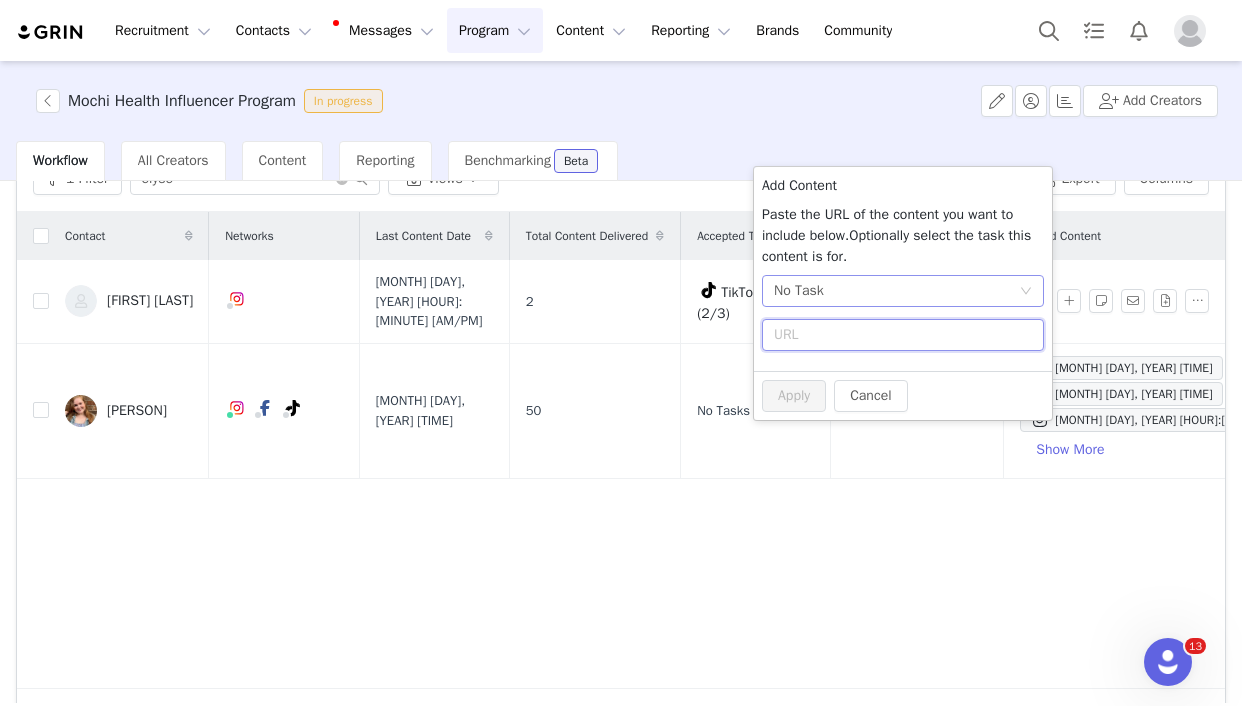 paste 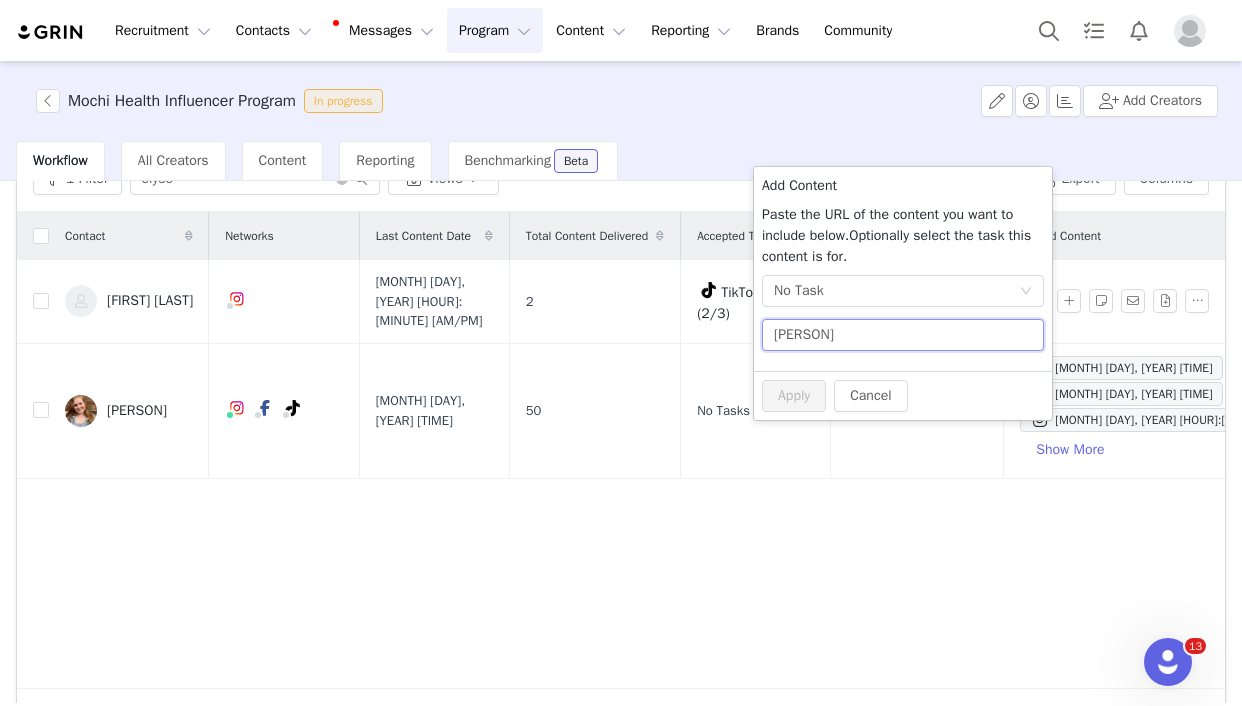 type on "[PERSON]" 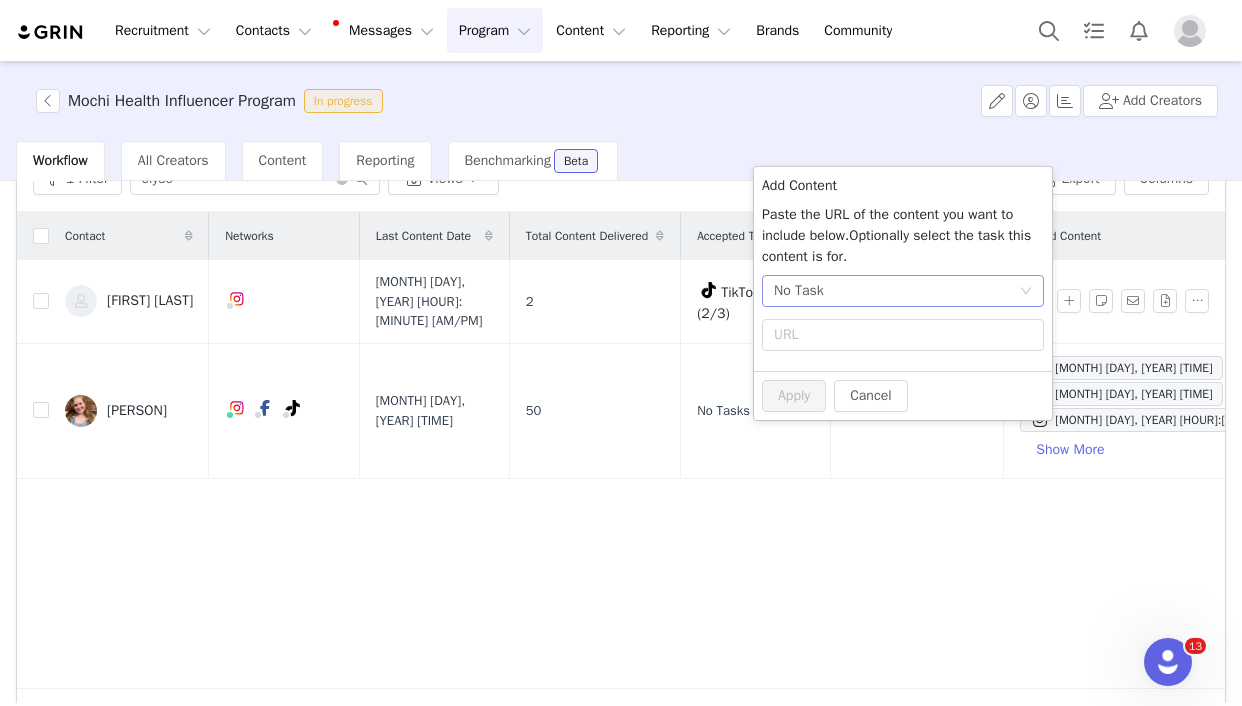 click on "No Task" at bounding box center (799, 291) 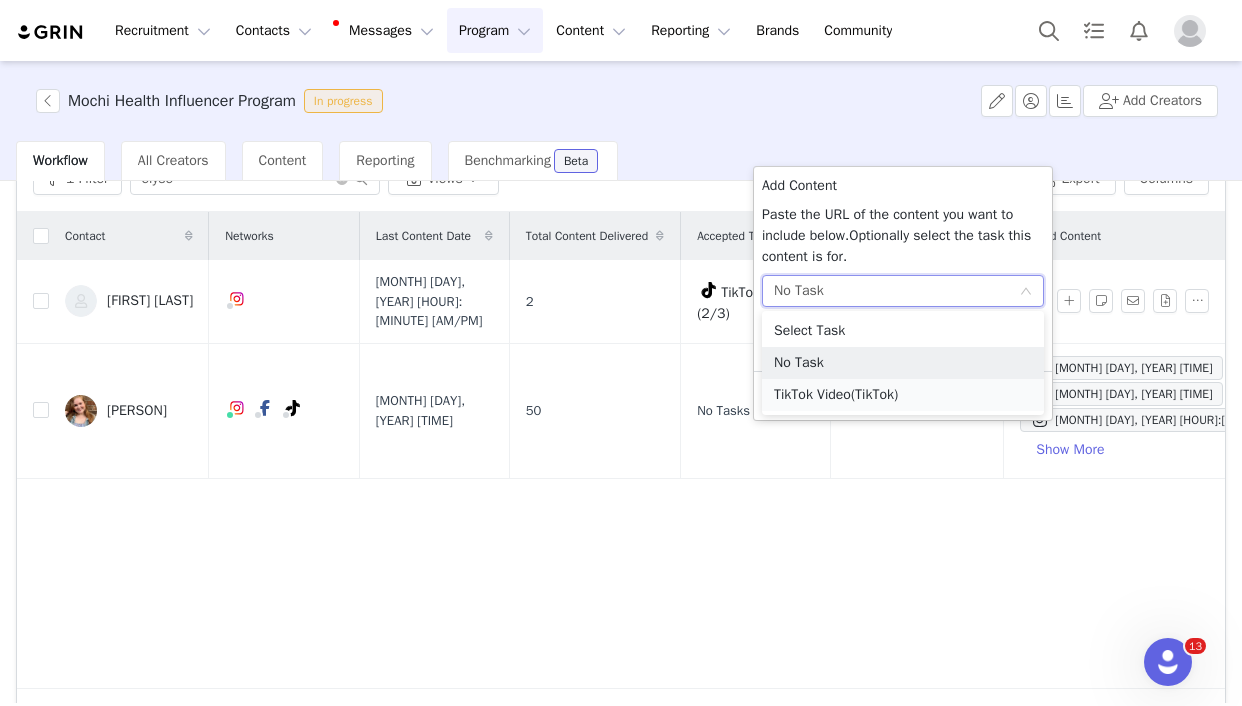 click on "TikTok Video  (TikTok)" at bounding box center [903, 395] 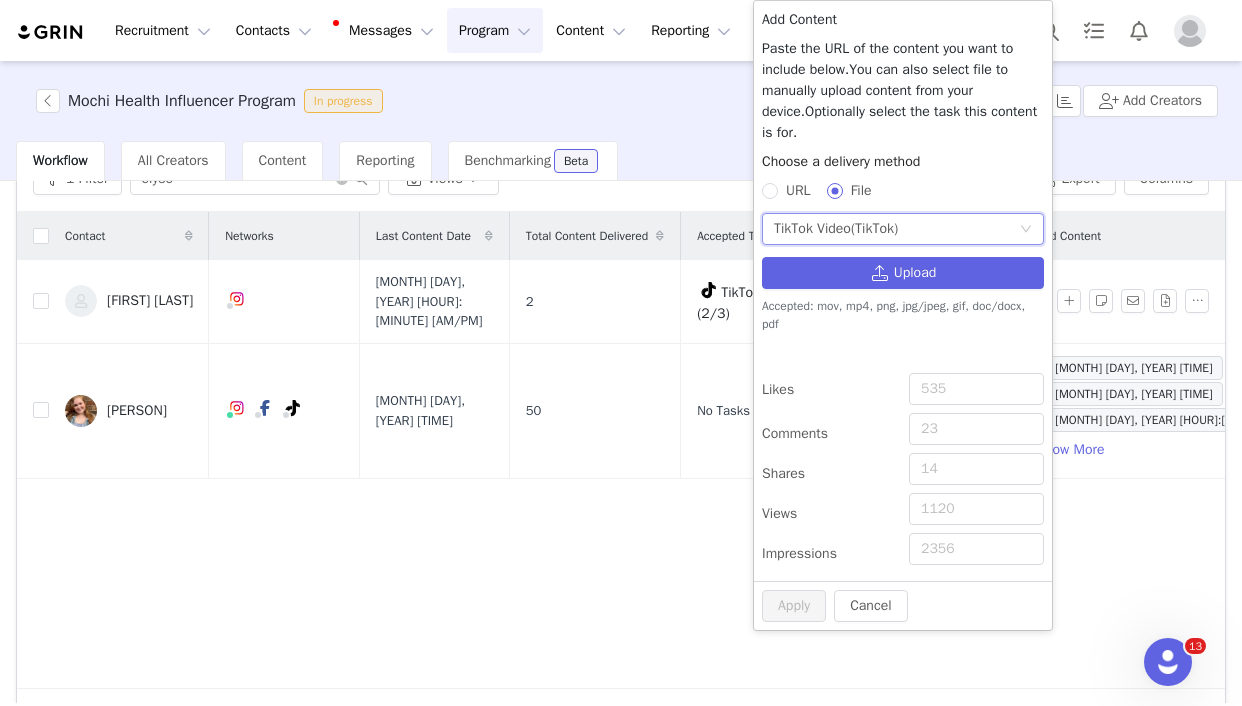 click on "URL" at bounding box center (798, 190) 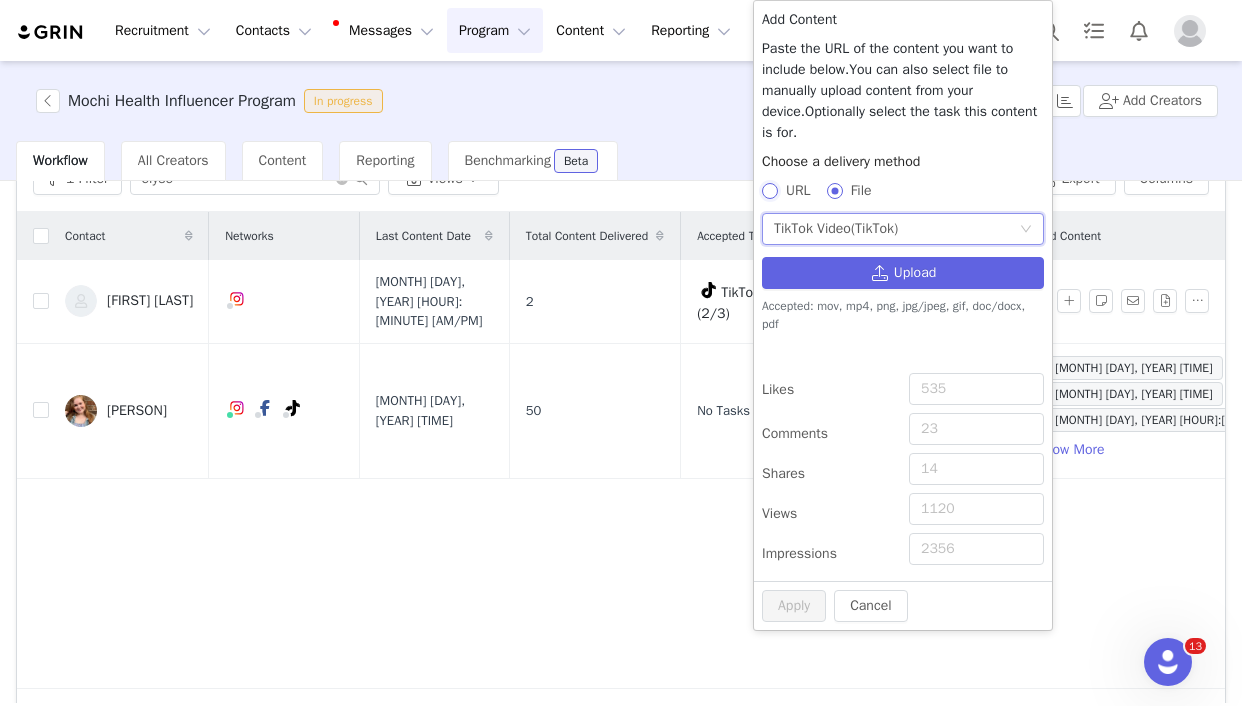 click on "URL" at bounding box center [769, 190] 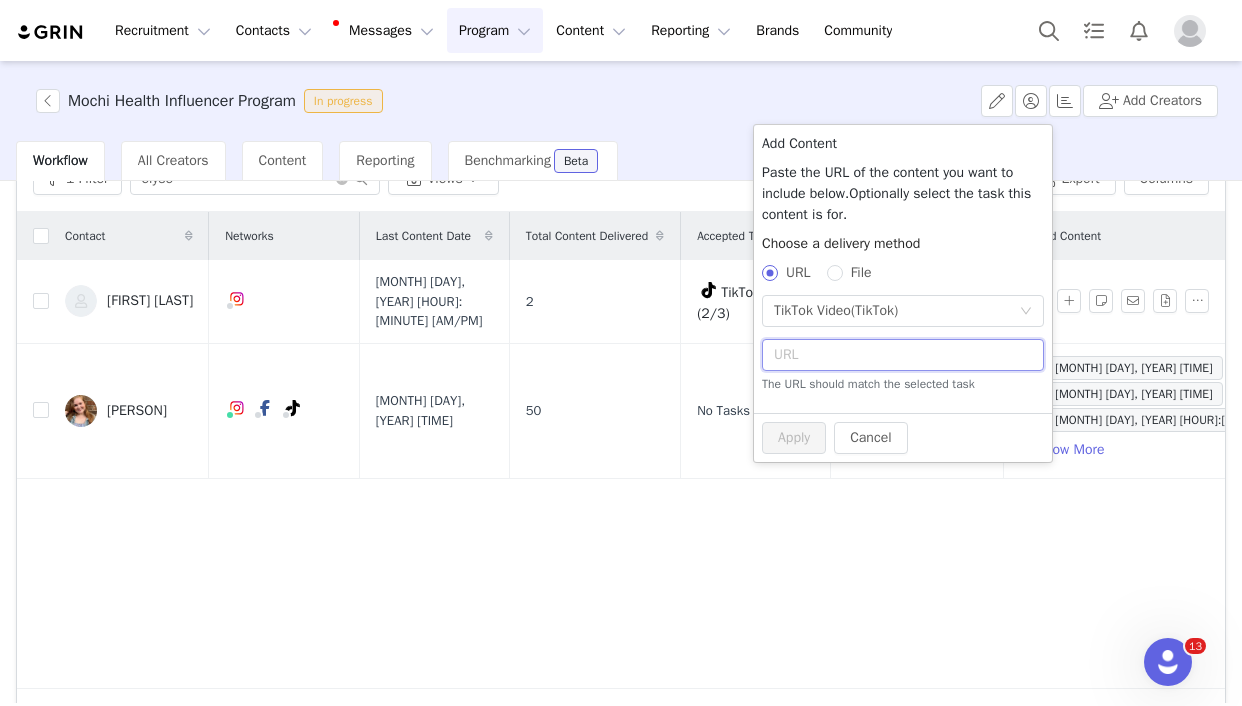 click at bounding box center [903, 355] 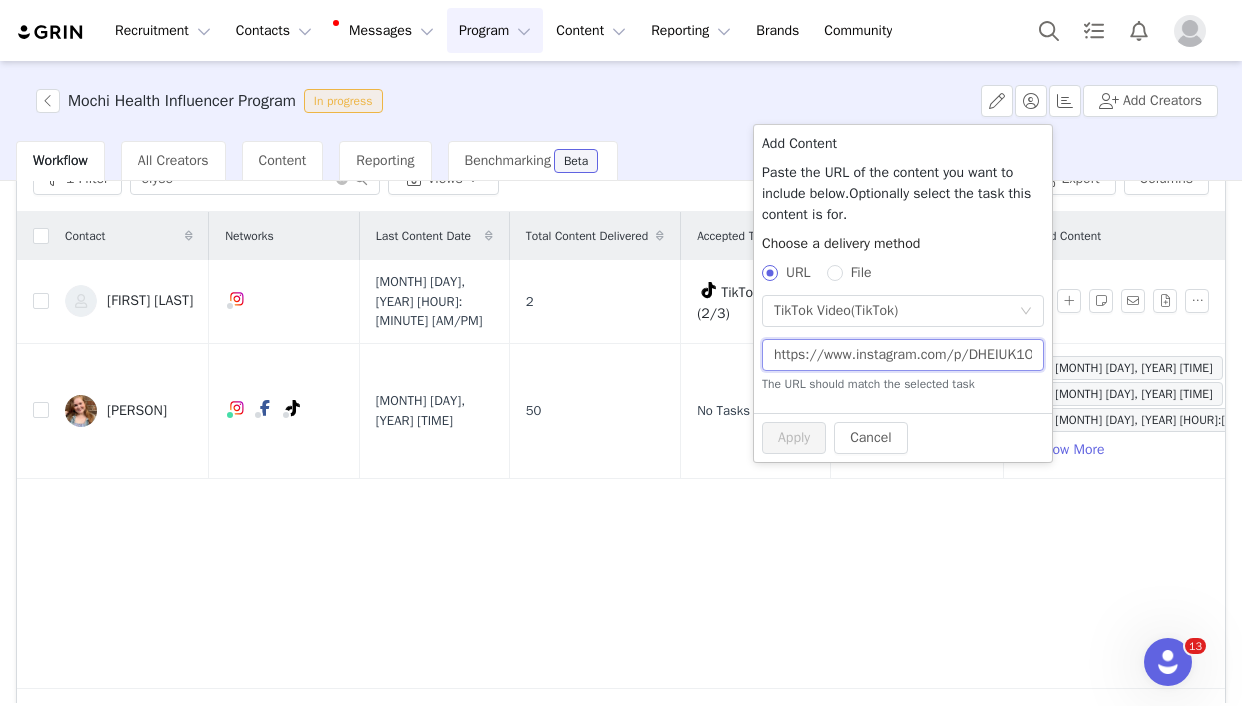 scroll, scrollTop: 0, scrollLeft: 34, axis: horizontal 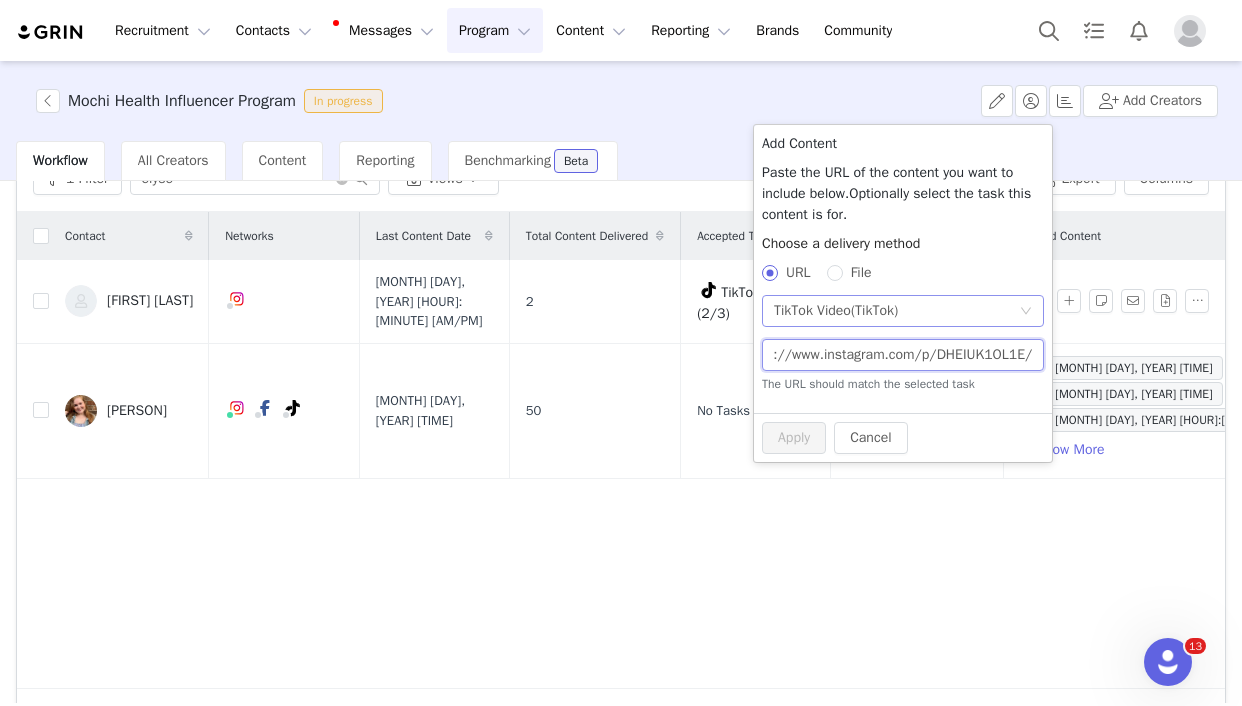 type on "https://www.instagram.com/p/DHEIUK1OL1E/" 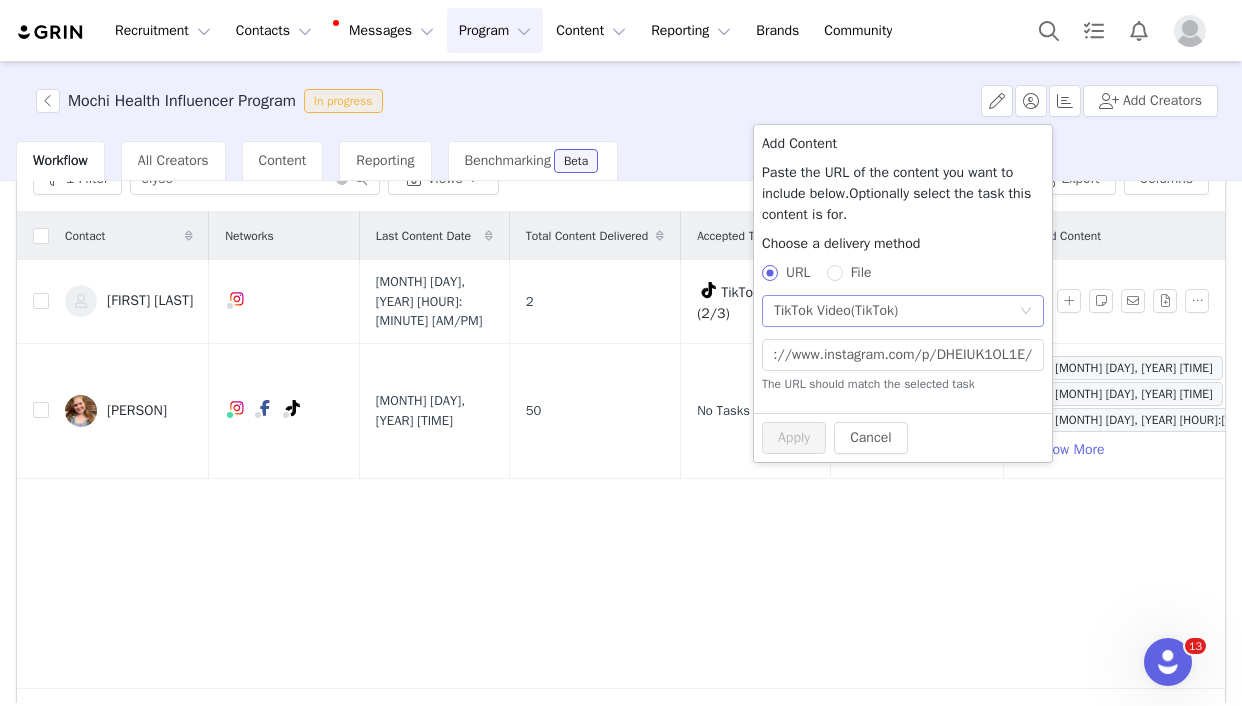 click on "(TikTok)" at bounding box center [874, 310] 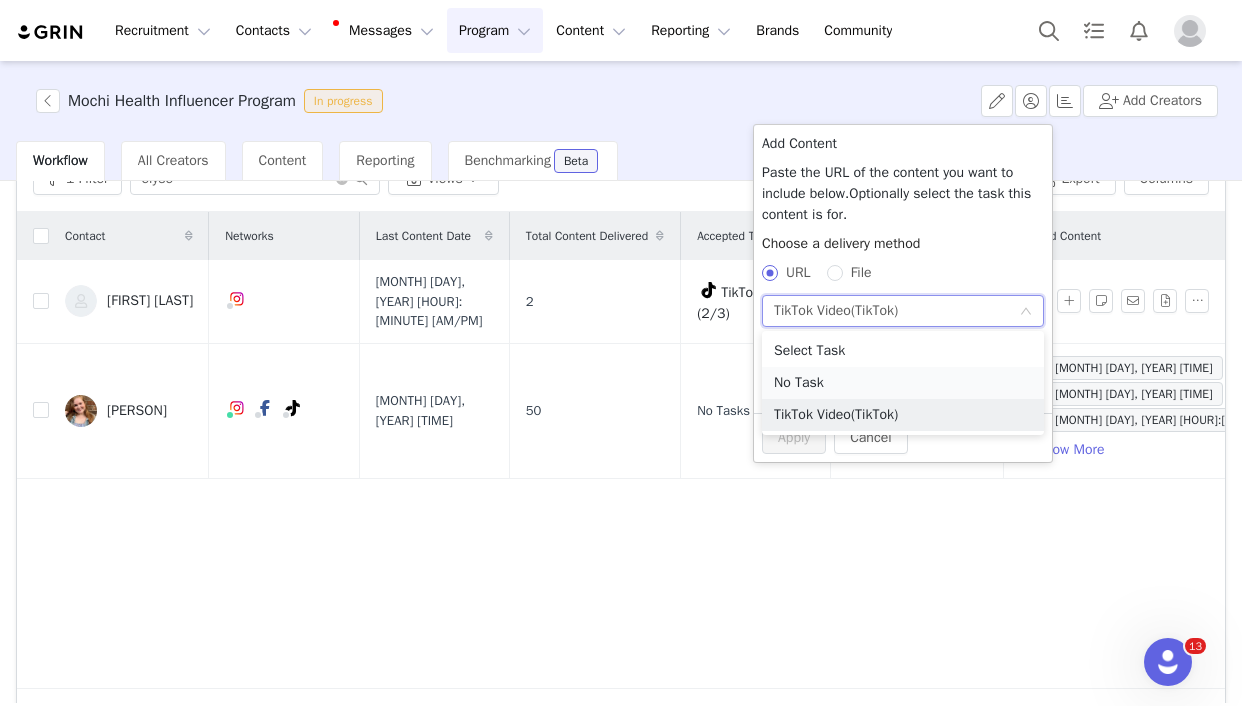 click on "No Task" at bounding box center (903, 383) 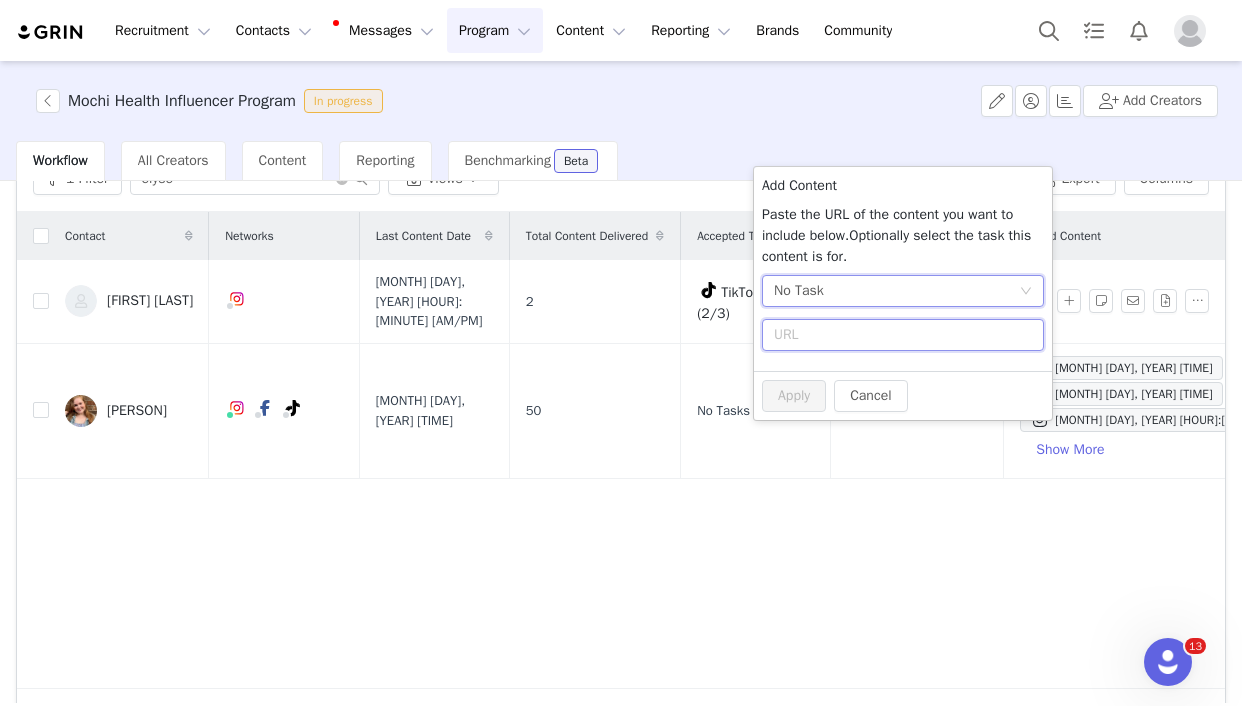 click at bounding box center (903, 335) 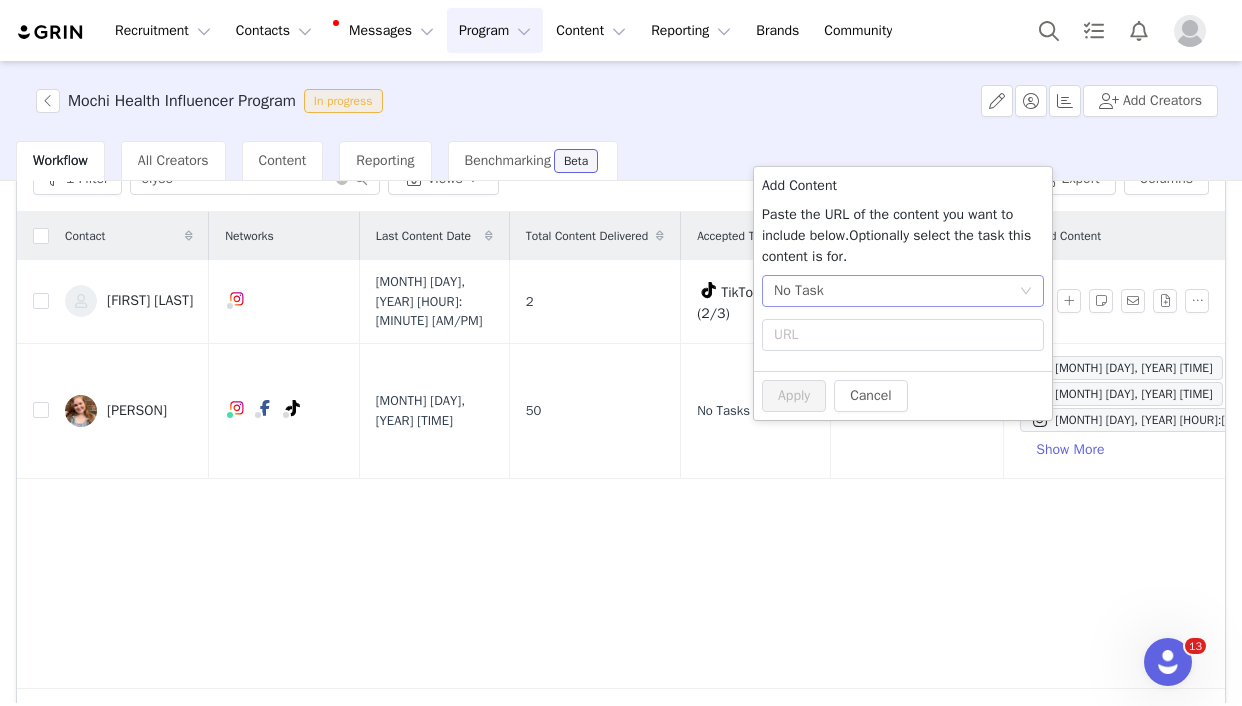 click on "No Task" at bounding box center (799, 291) 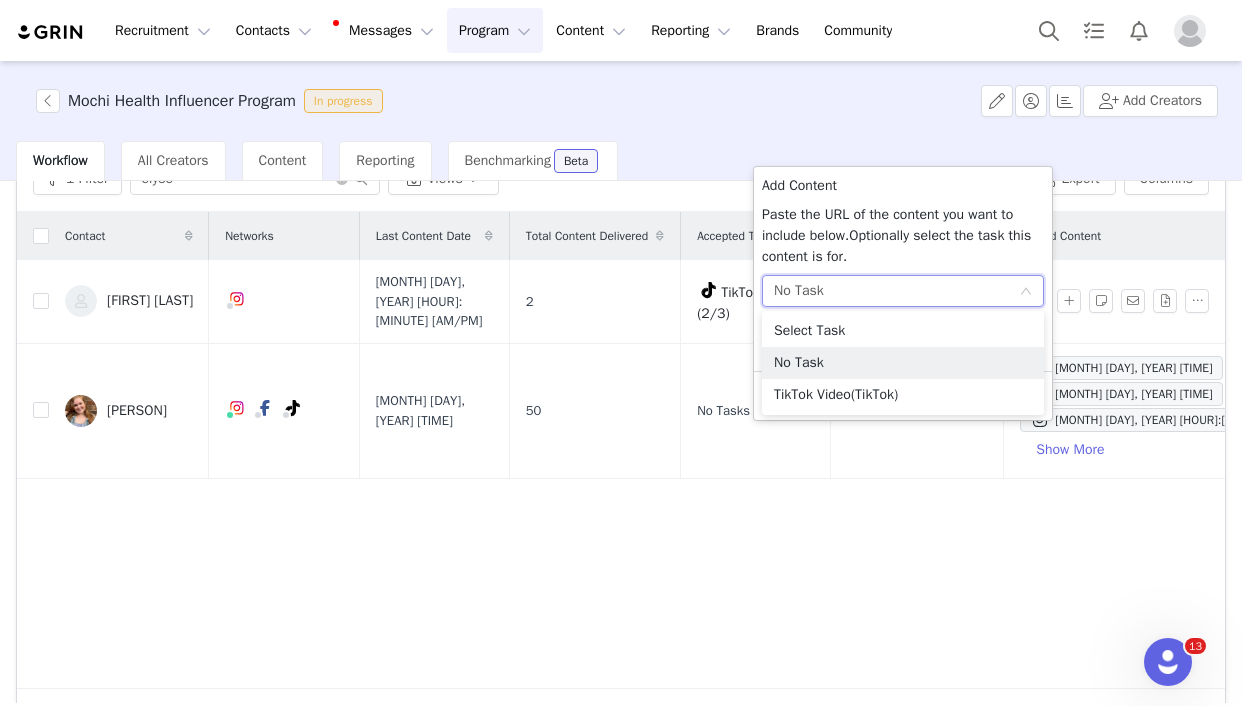 click on "Select Task" at bounding box center [903, 331] 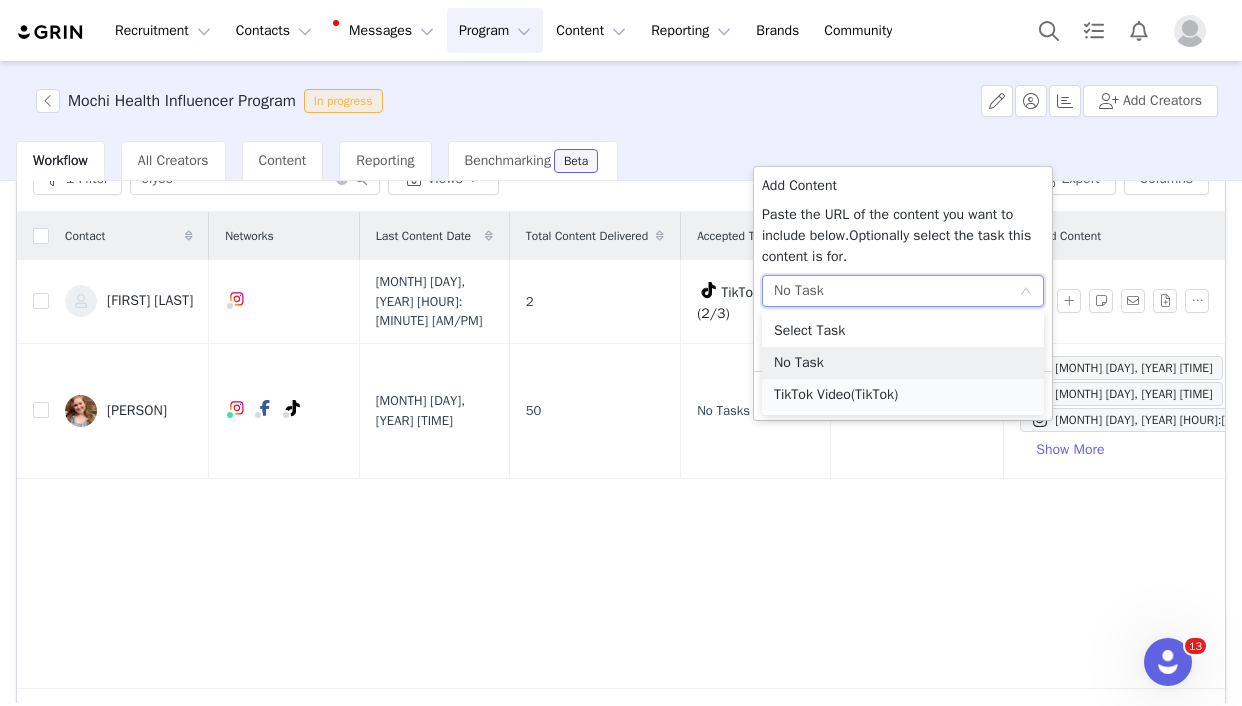 click on "TikTok Video  (TikTok)" at bounding box center (903, 395) 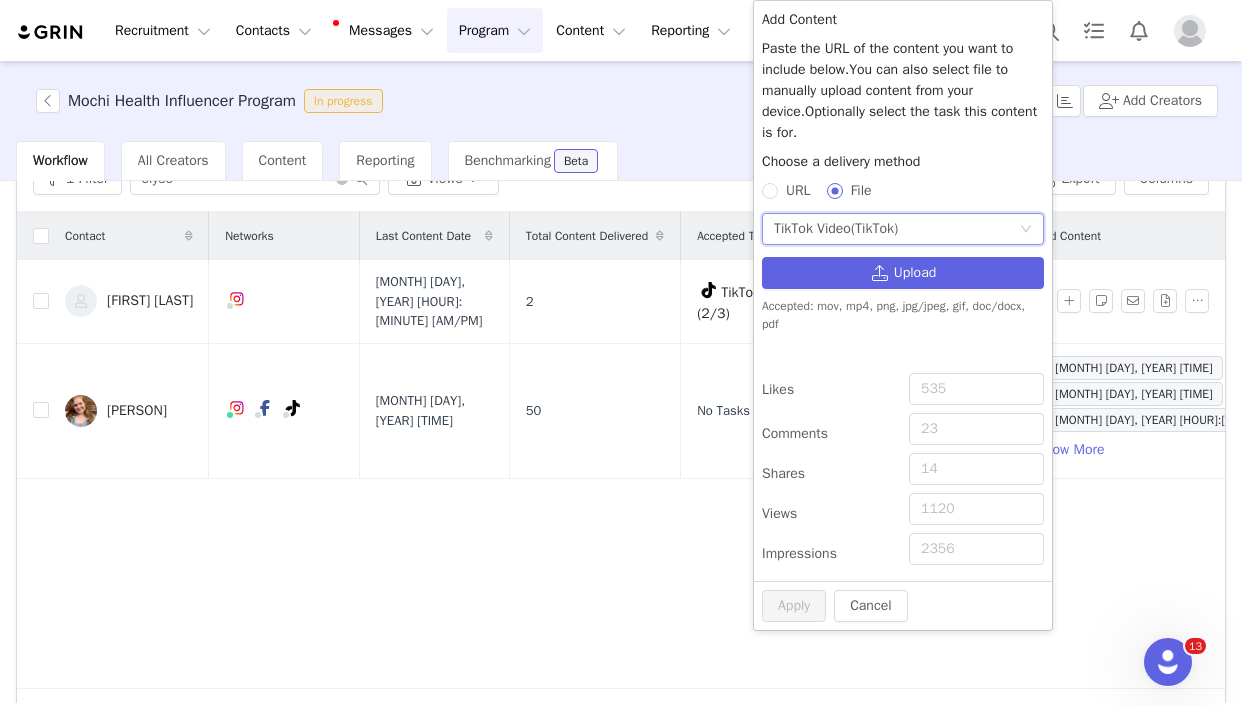 click on "URL" at bounding box center [798, 190] 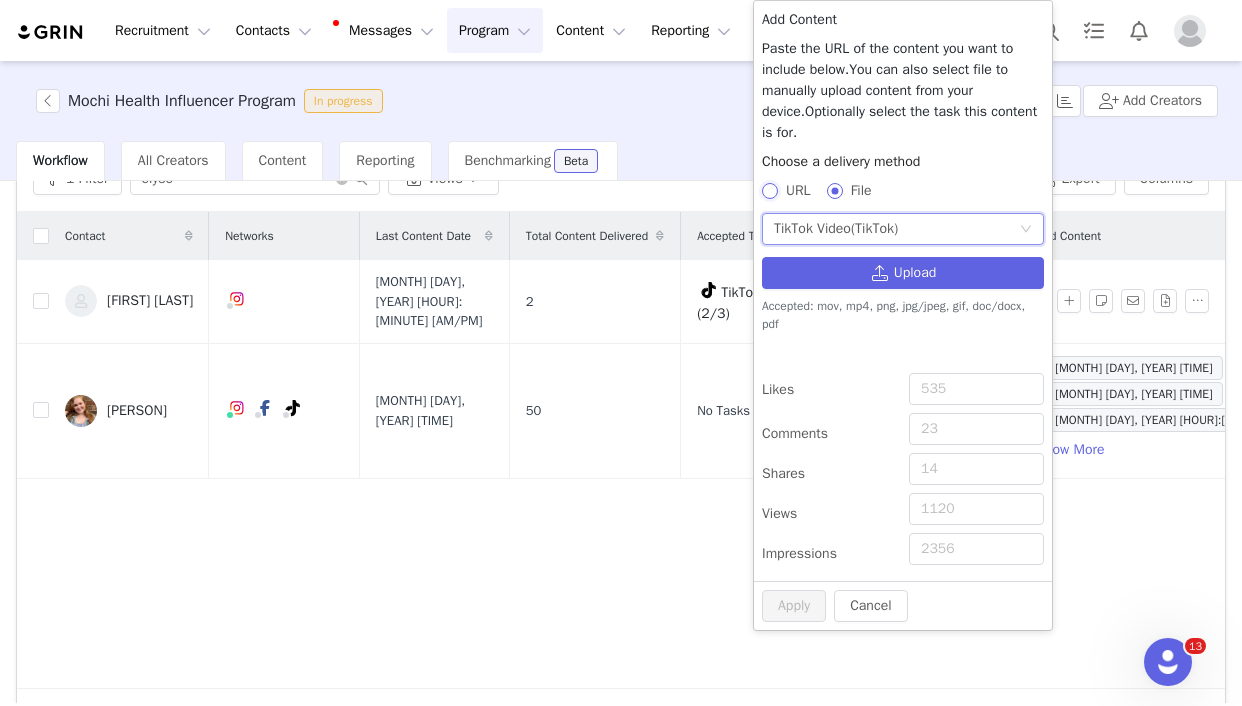 click on "URL" at bounding box center (769, 190) 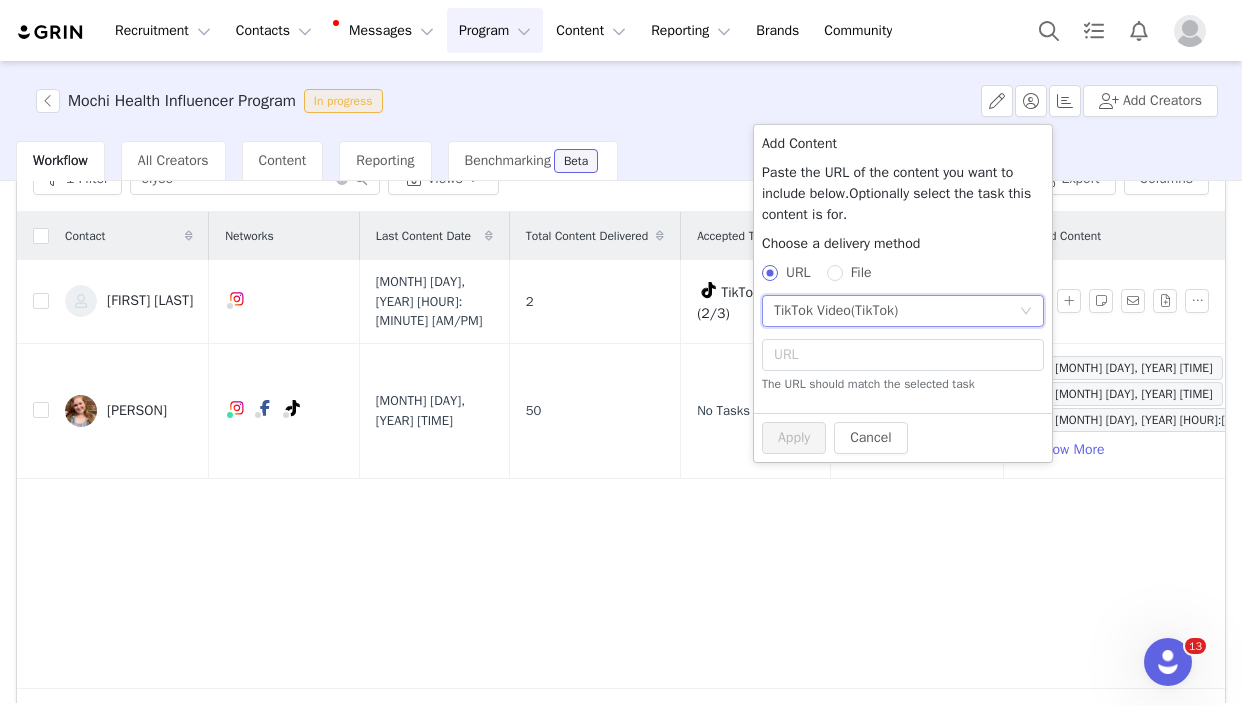 click on "TikTok Video  (TikTok)" at bounding box center (836, 311) 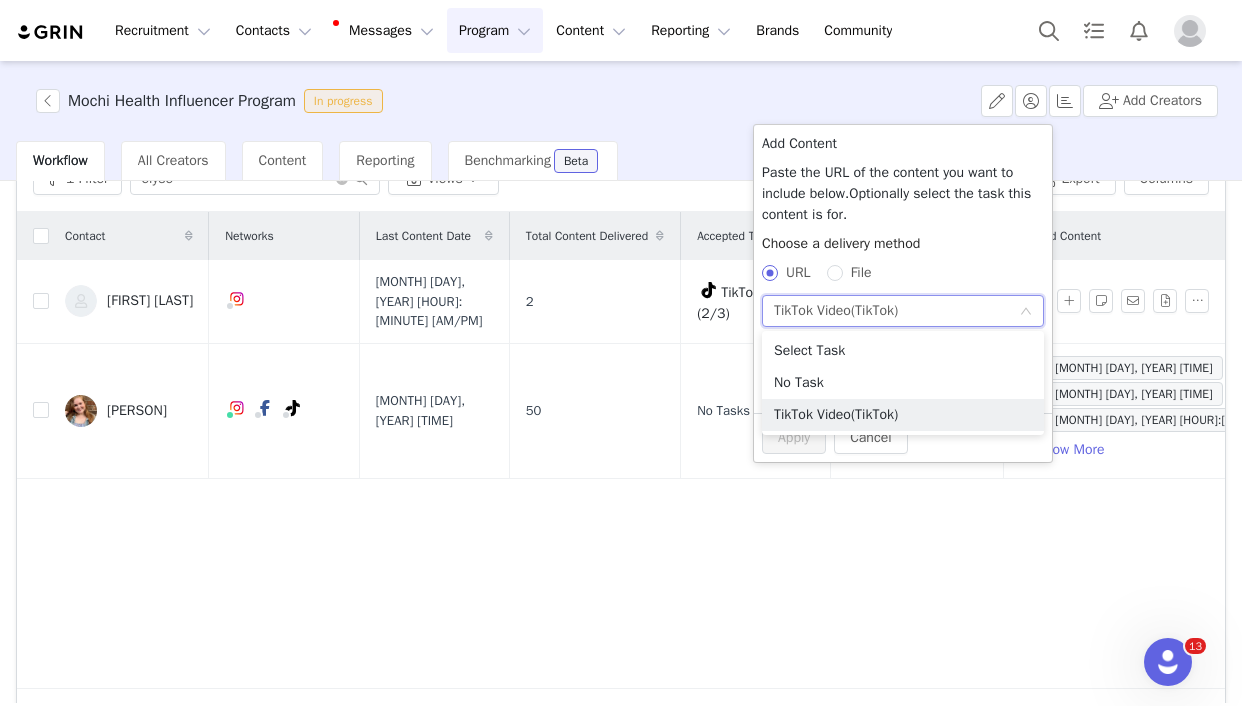 click on "TikTok Video  (TikTok)" at bounding box center (836, 311) 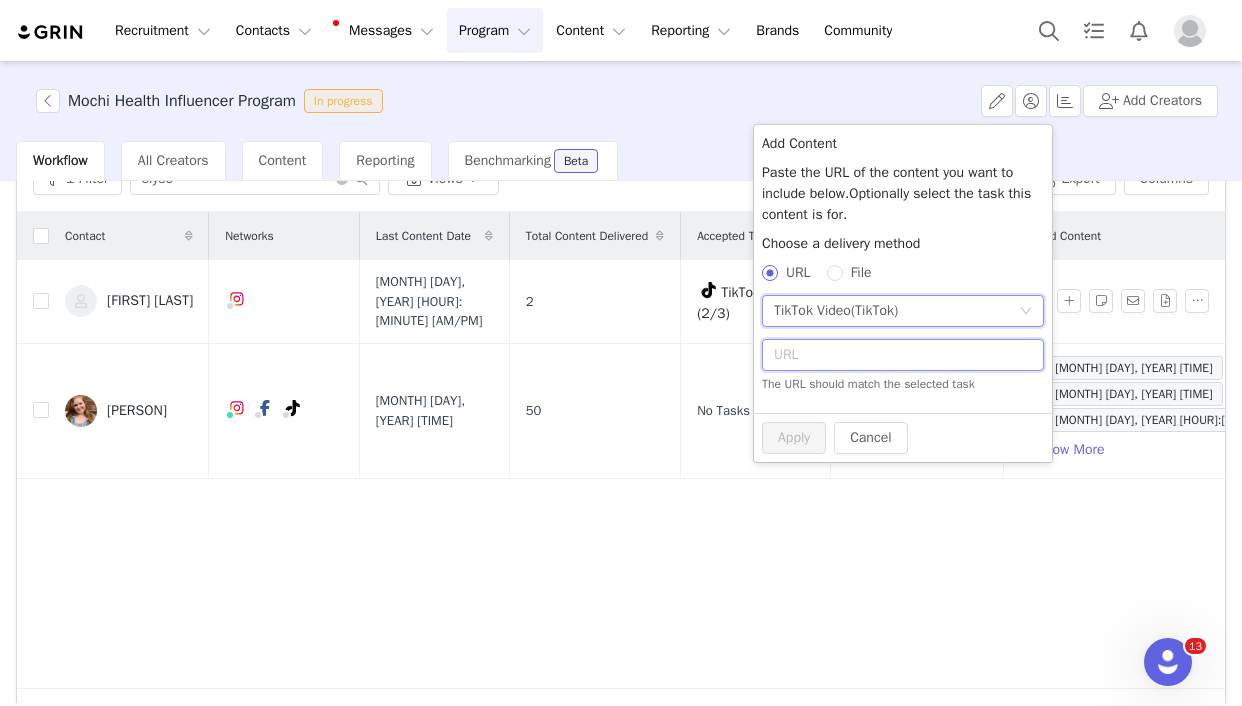 click at bounding box center [903, 355] 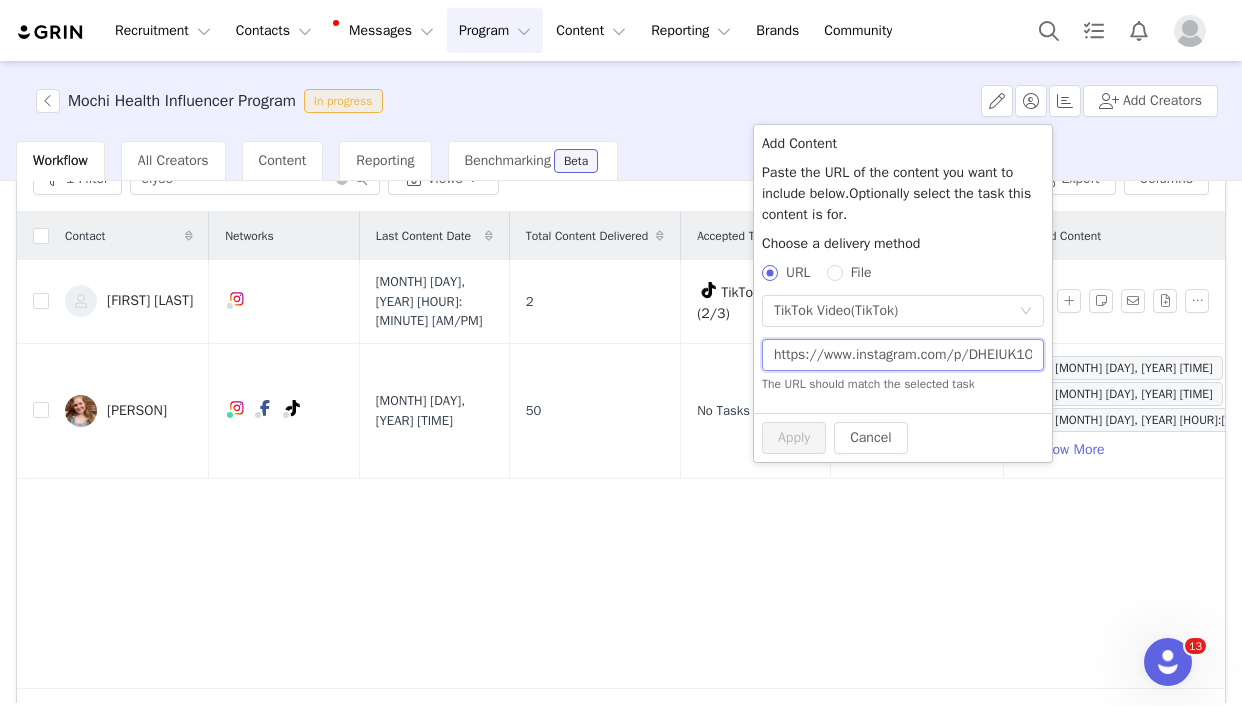 scroll, scrollTop: 0, scrollLeft: 34, axis: horizontal 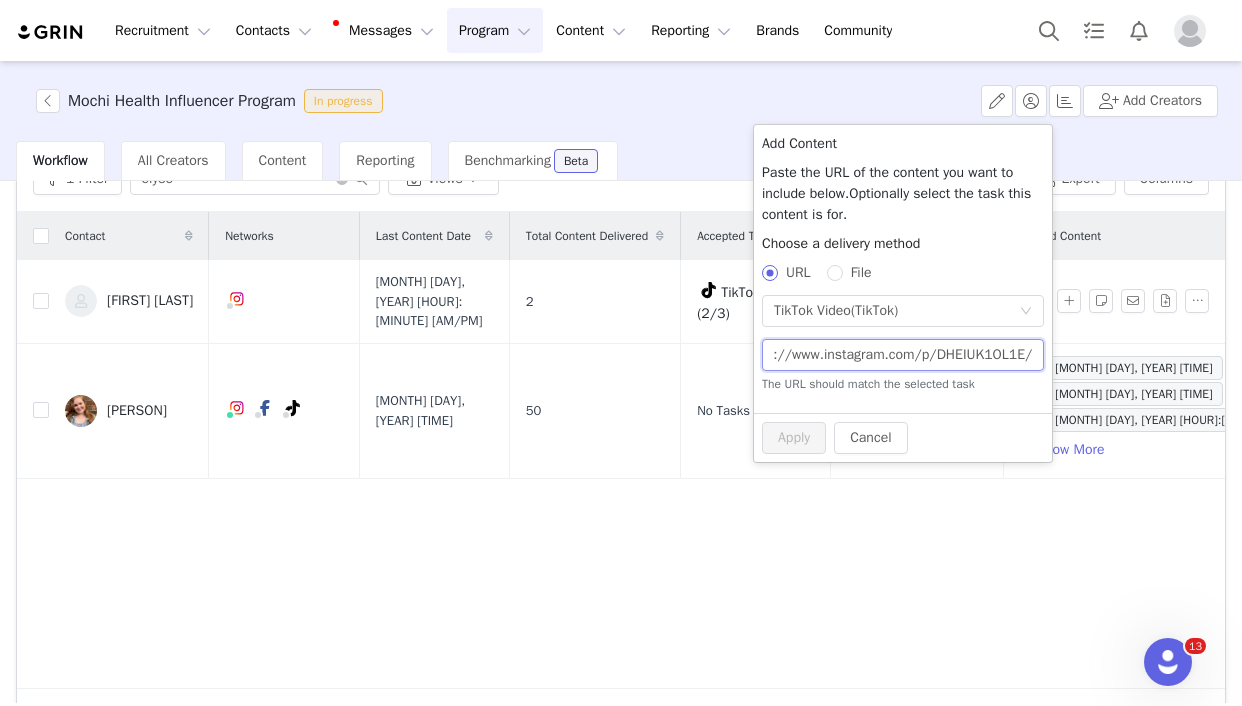 click on "https://www.instagram.com/p/DHEIUK1OL1E/" at bounding box center [903, 355] 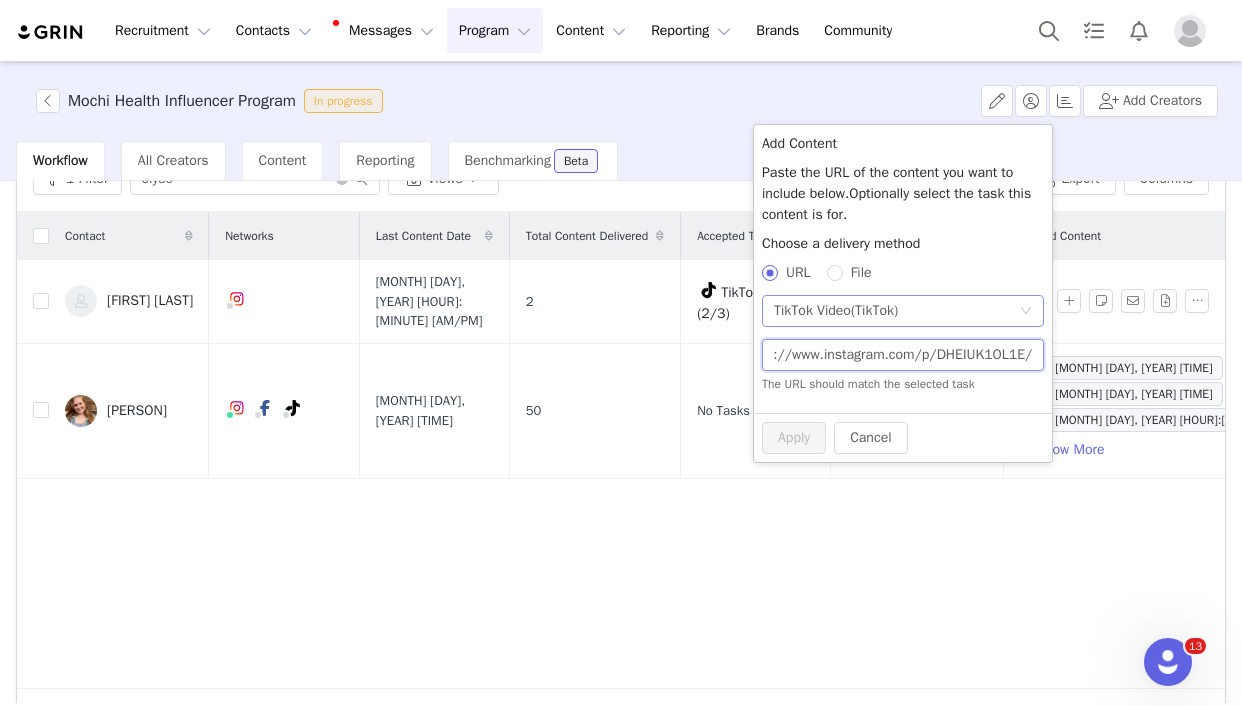 type on "https://www.instagram.com/p/DHEIUK1OL1E/" 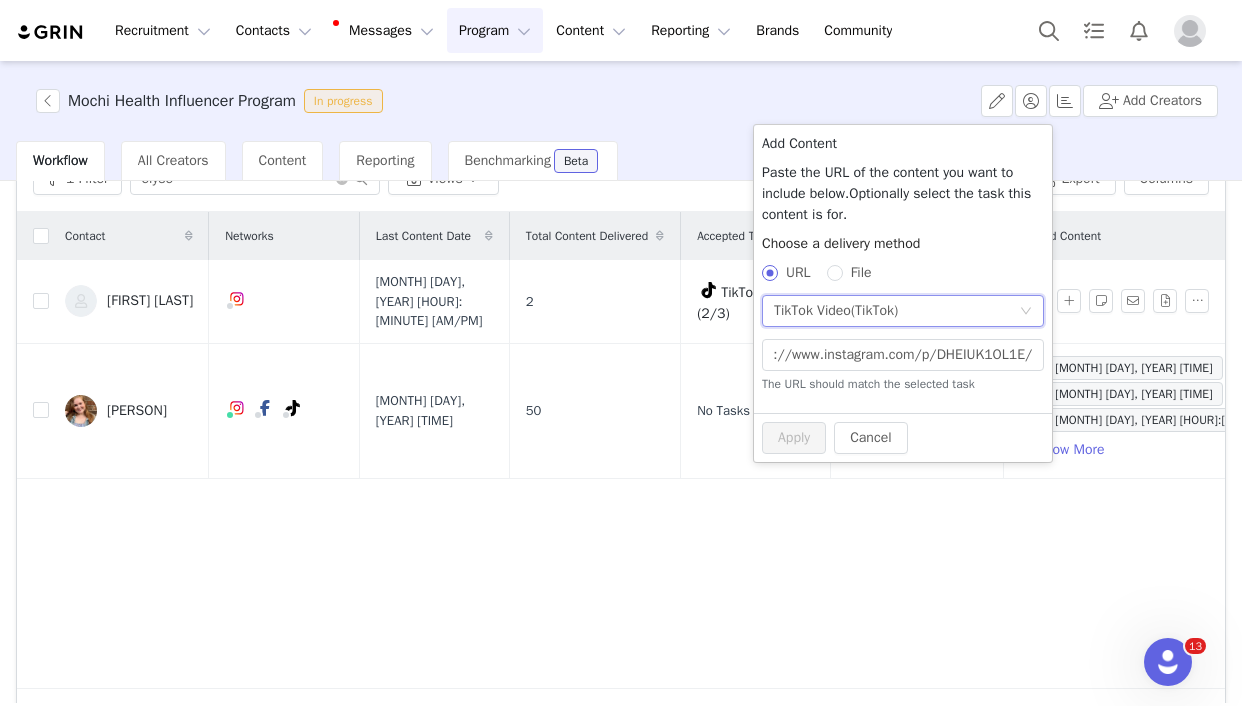 click on "TikTok Video  (TikTok)" at bounding box center [836, 311] 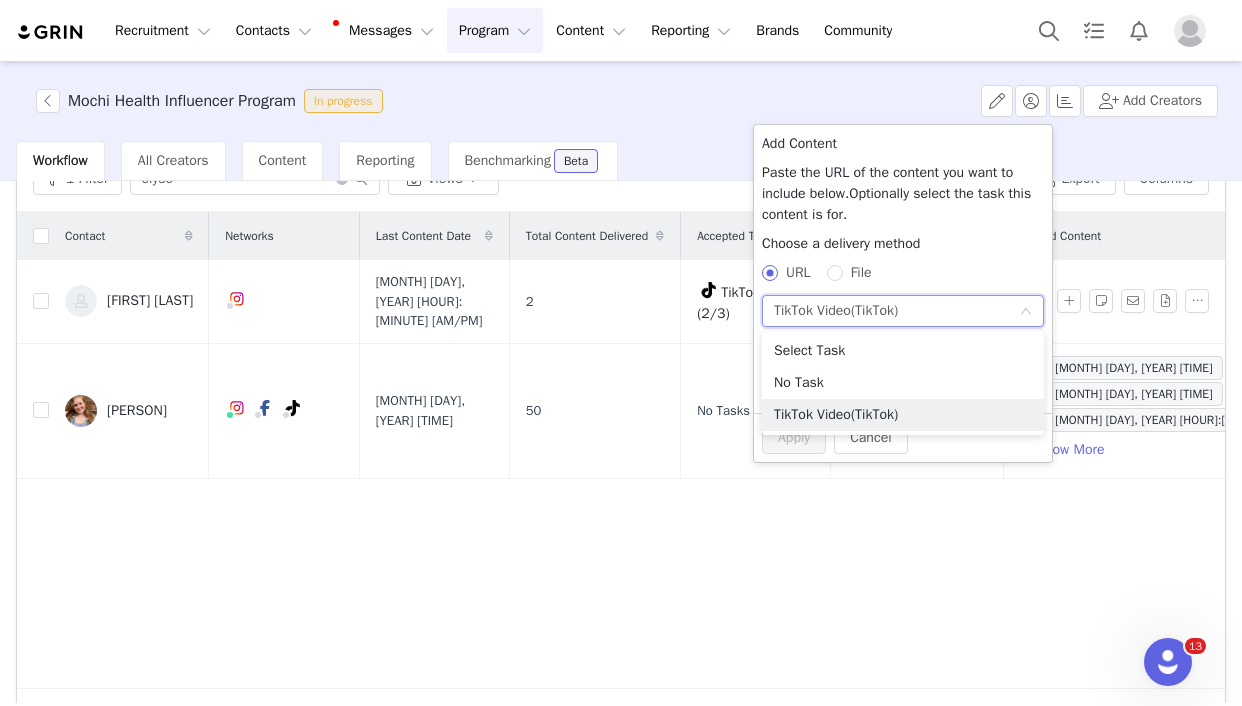 click on "Select Task" at bounding box center (903, 351) 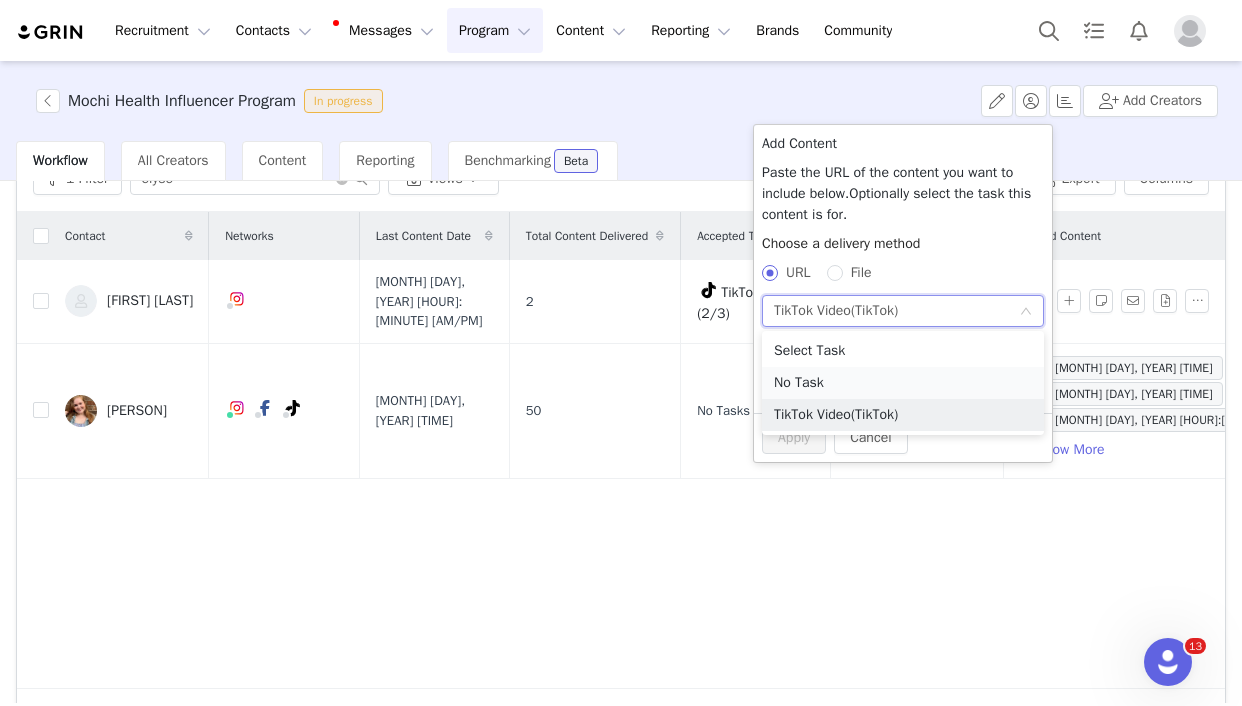 click on "No Task" at bounding box center [903, 383] 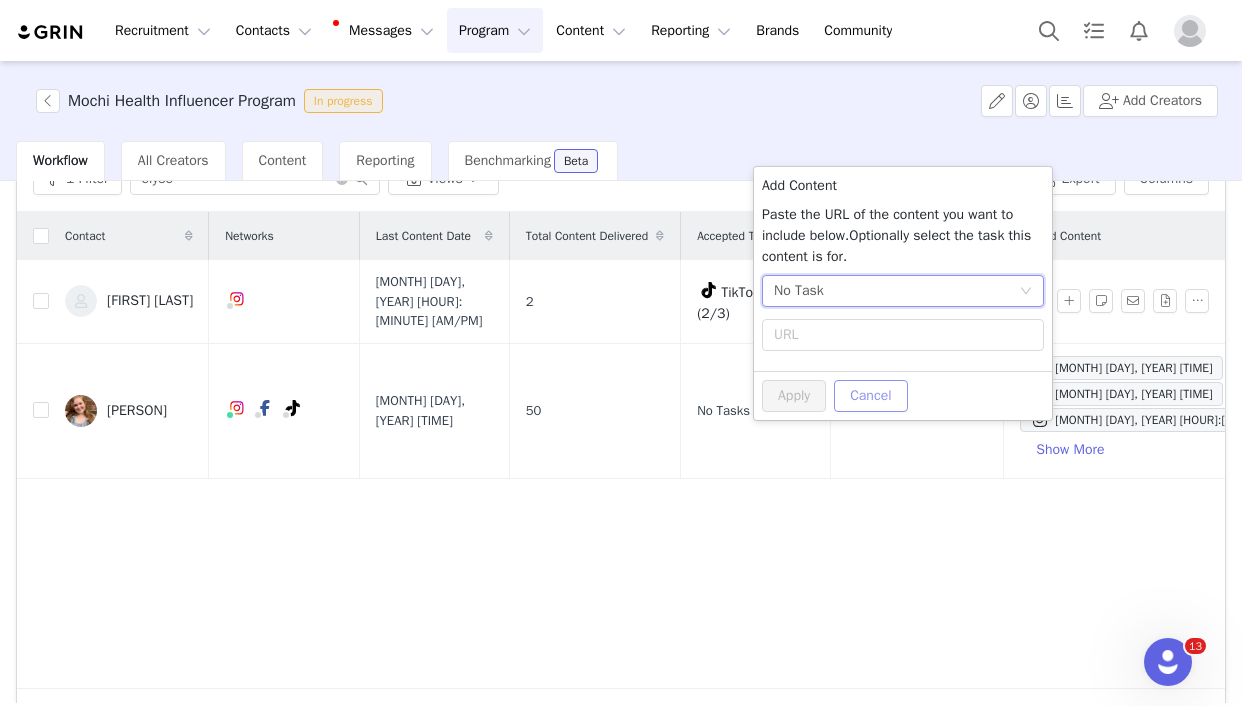 click on "Cancel" at bounding box center [870, 396] 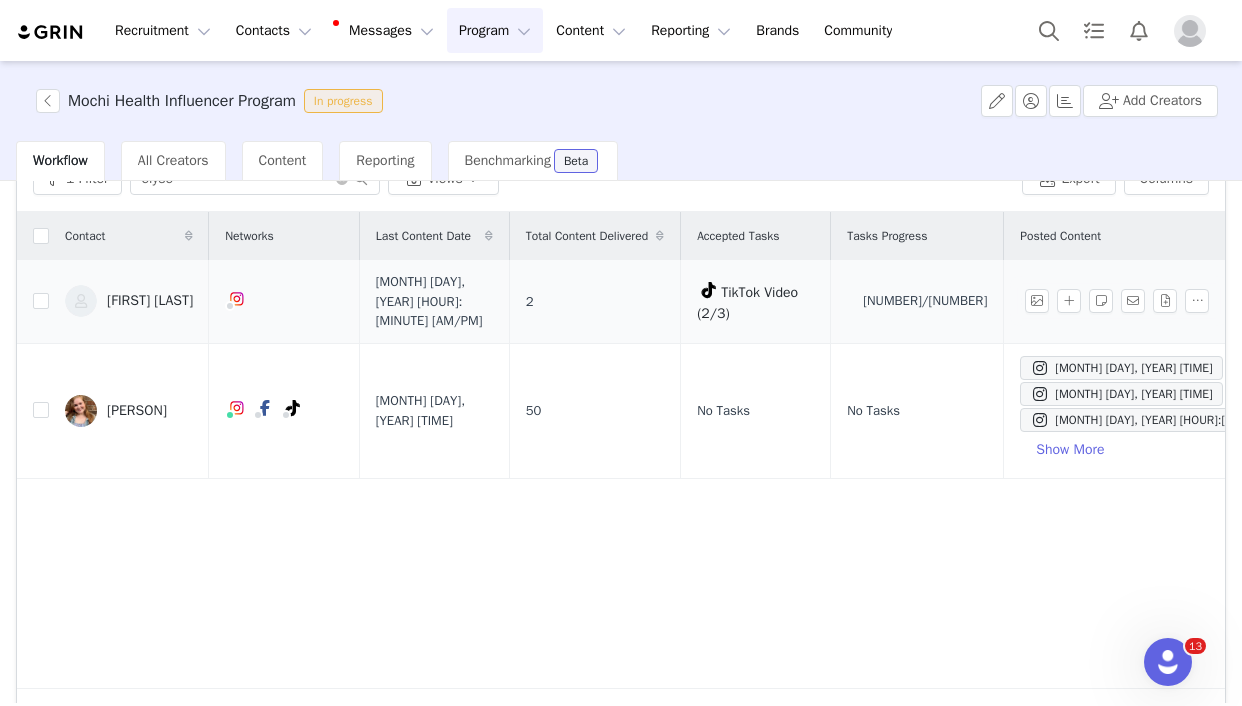 click on "2" at bounding box center [594, 301] 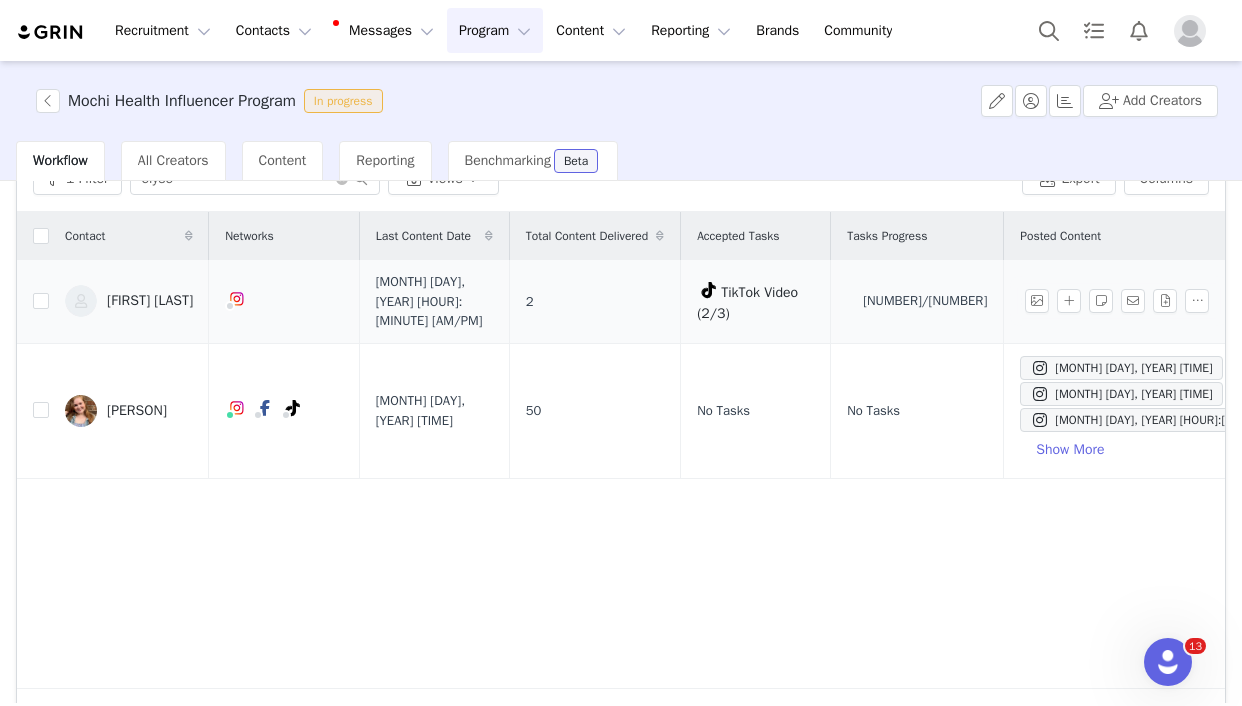 click on "TikTok Video (2/3)" at bounding box center [747, 303] 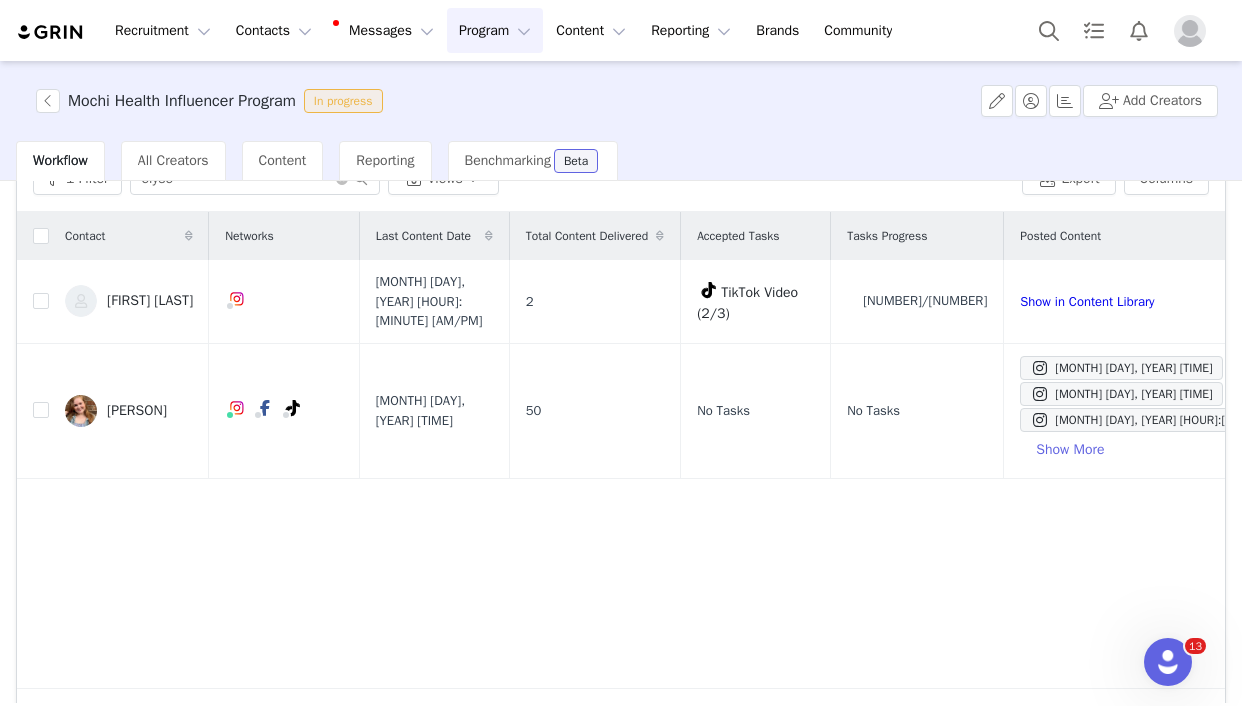 click 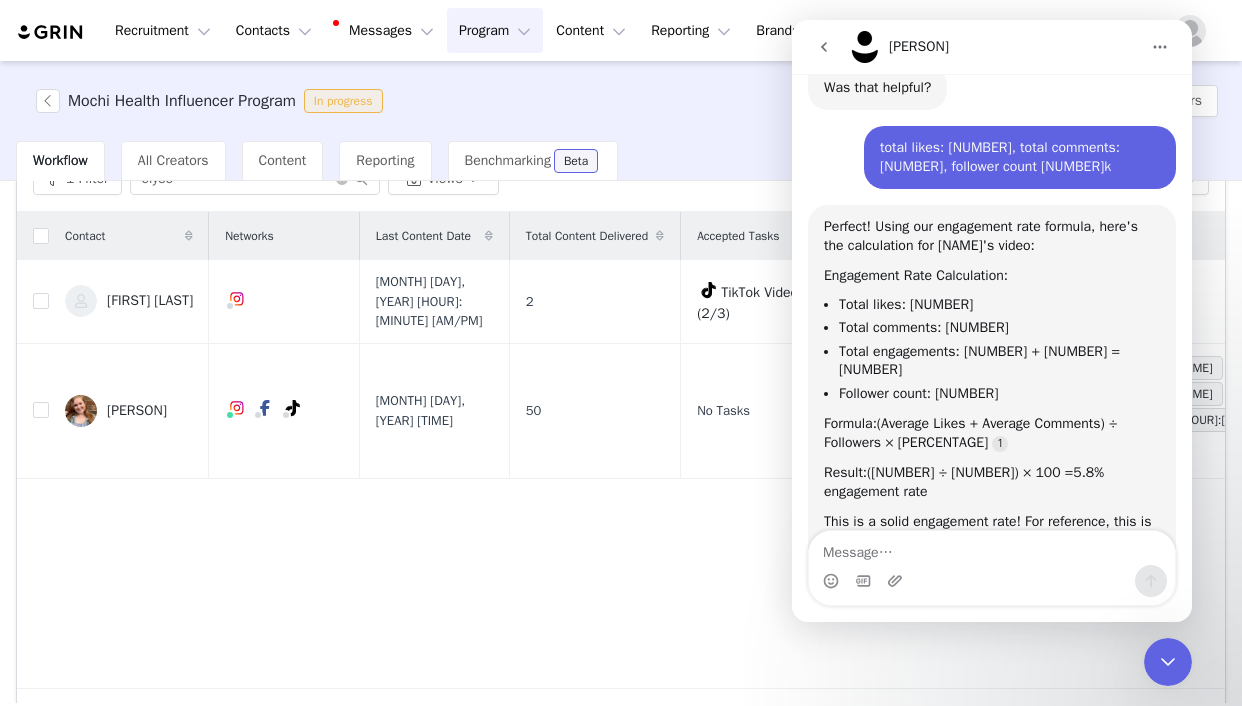 scroll, scrollTop: 3014, scrollLeft: 0, axis: vertical 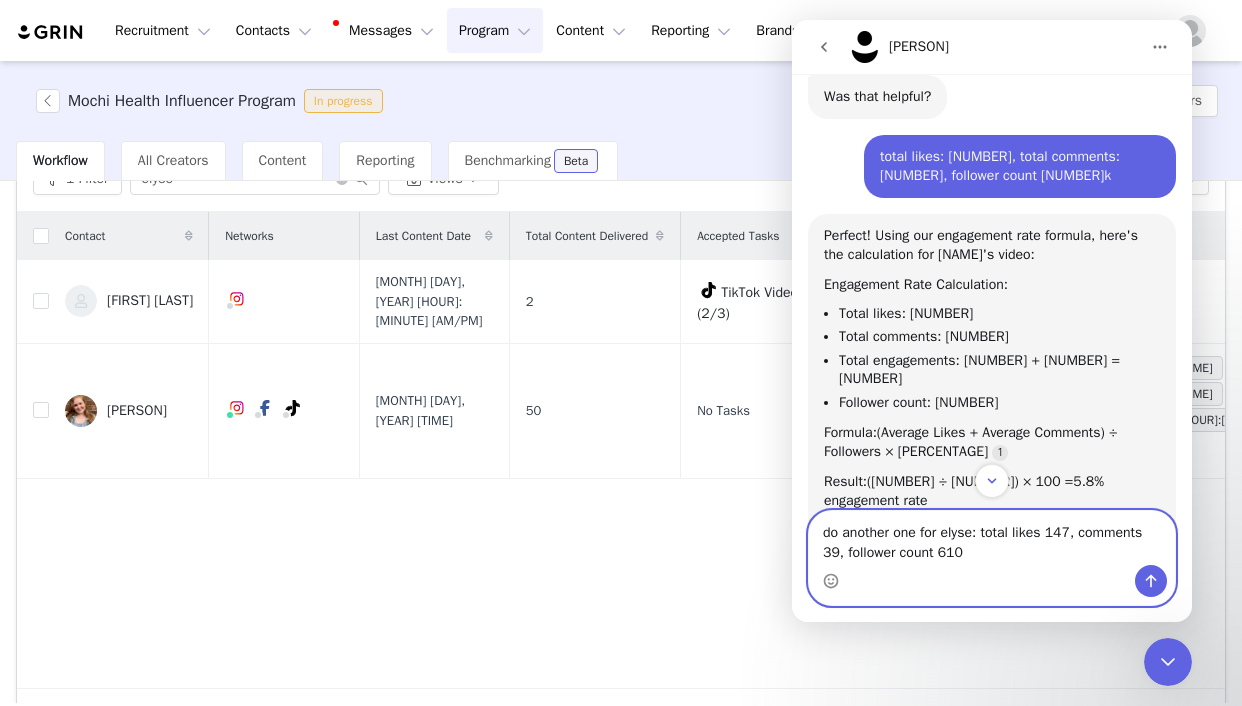 type on "do another one for [PERSON]: total likes [NUMBER], comments [NUMBER], follower count [NUMBER]" 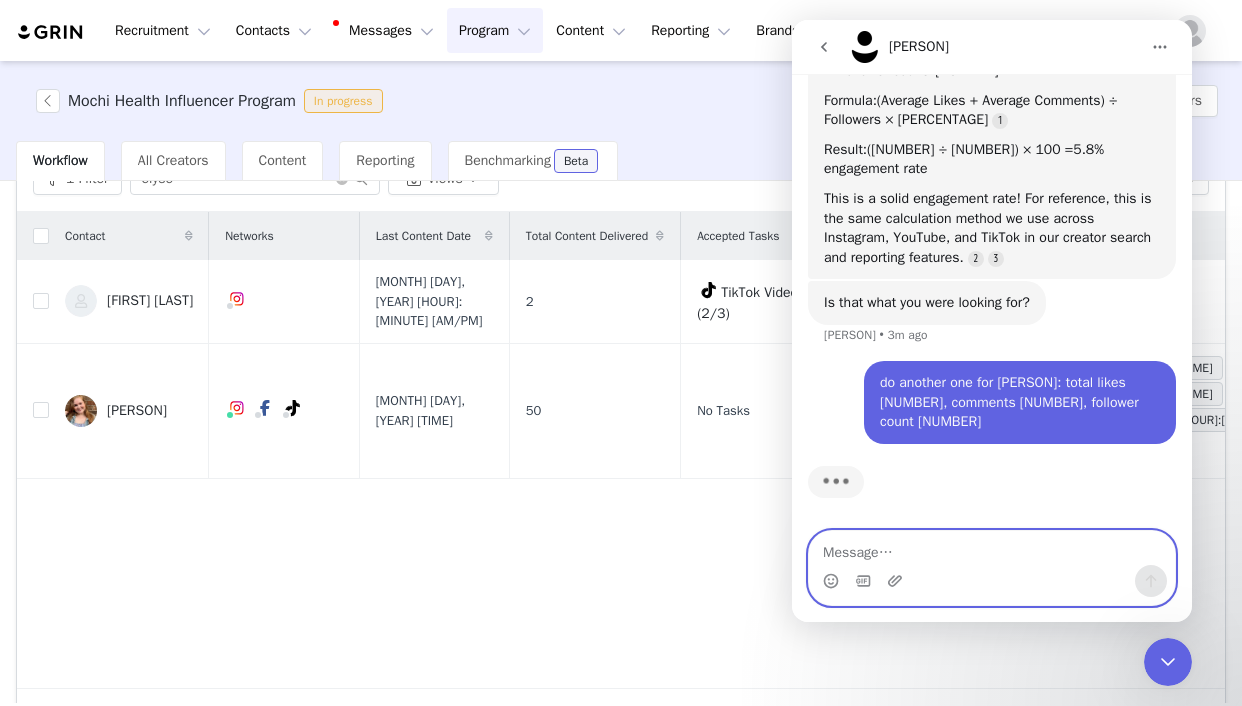 scroll, scrollTop: 3403, scrollLeft: 0, axis: vertical 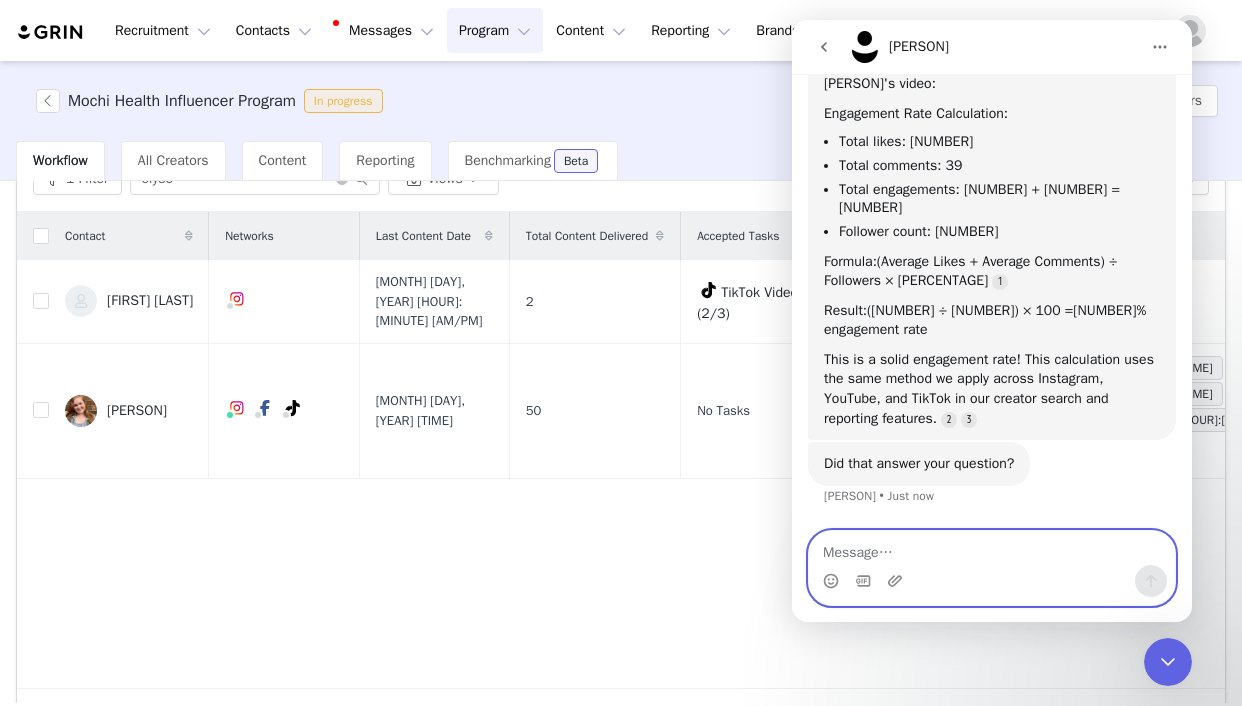 type 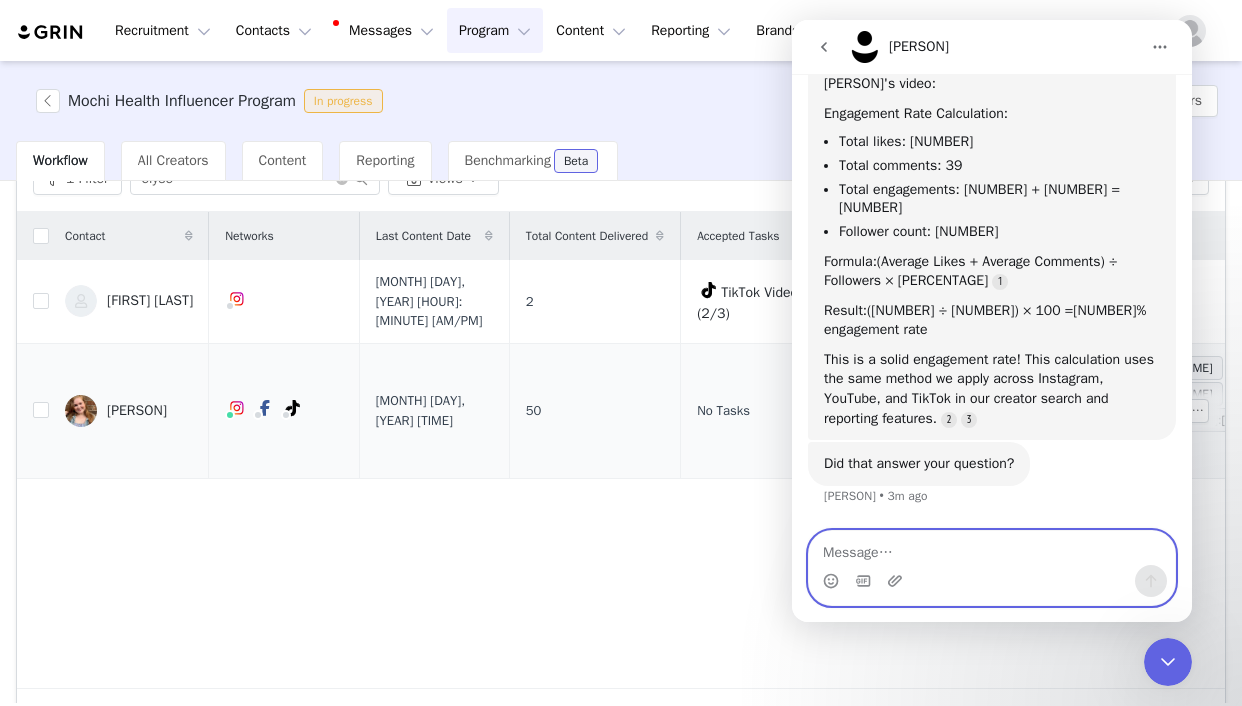 scroll, scrollTop: 0, scrollLeft: 0, axis: both 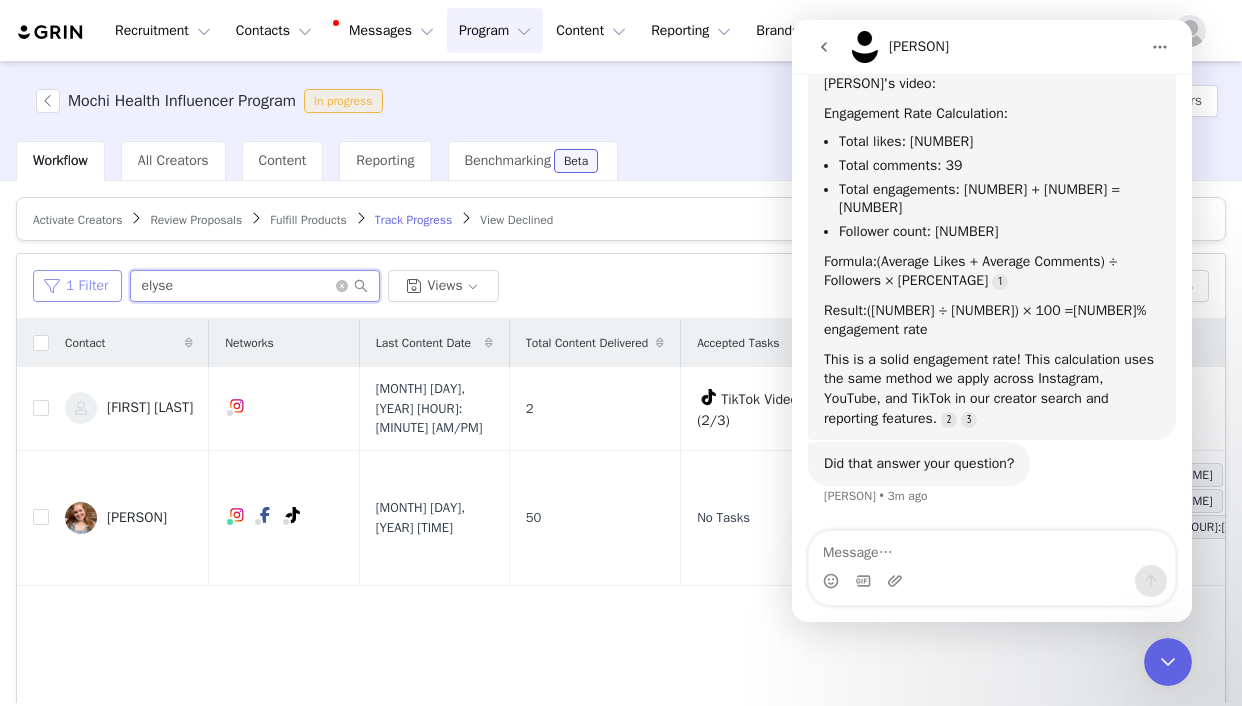 drag, startPoint x: 189, startPoint y: 281, endPoint x: 48, endPoint y: 281, distance: 141 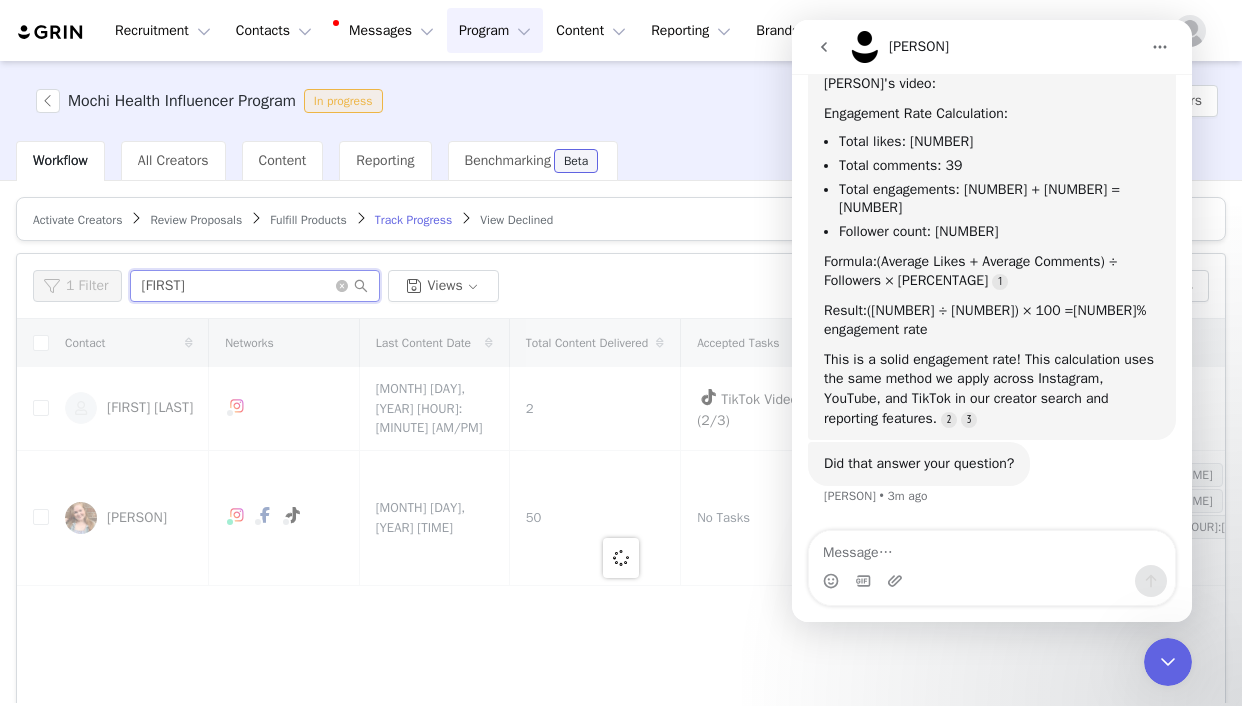 type on "[FIRST]" 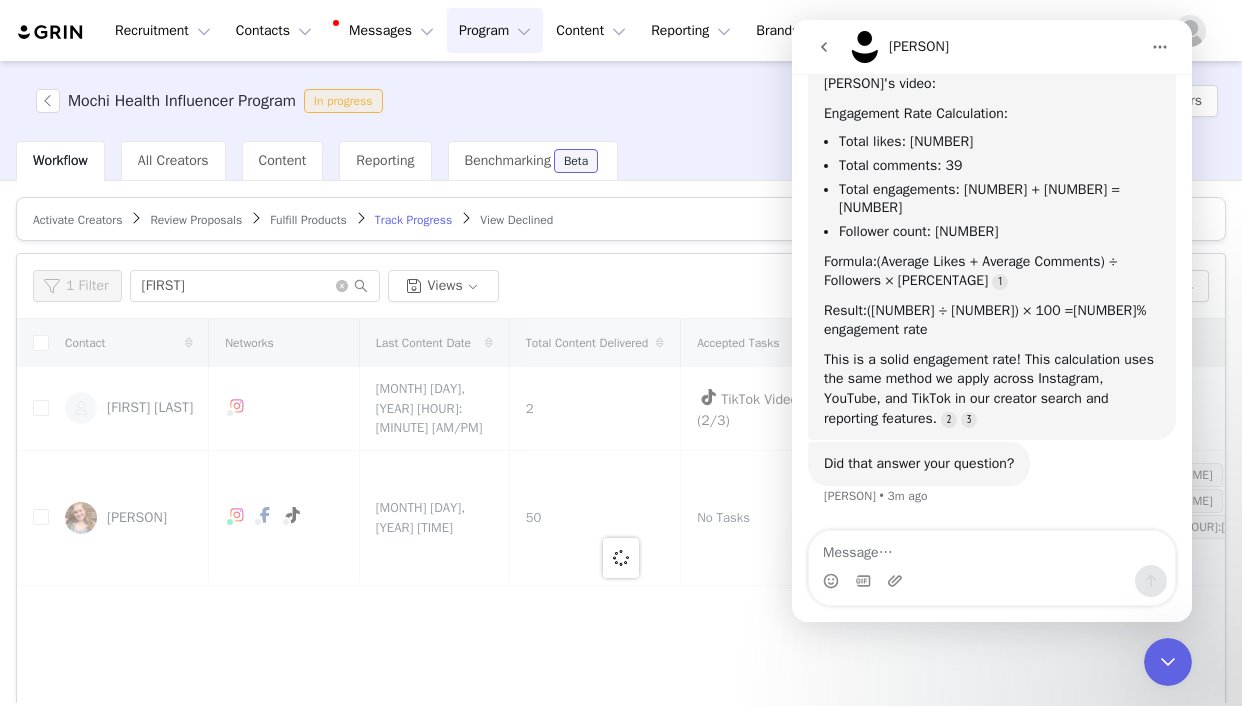 click 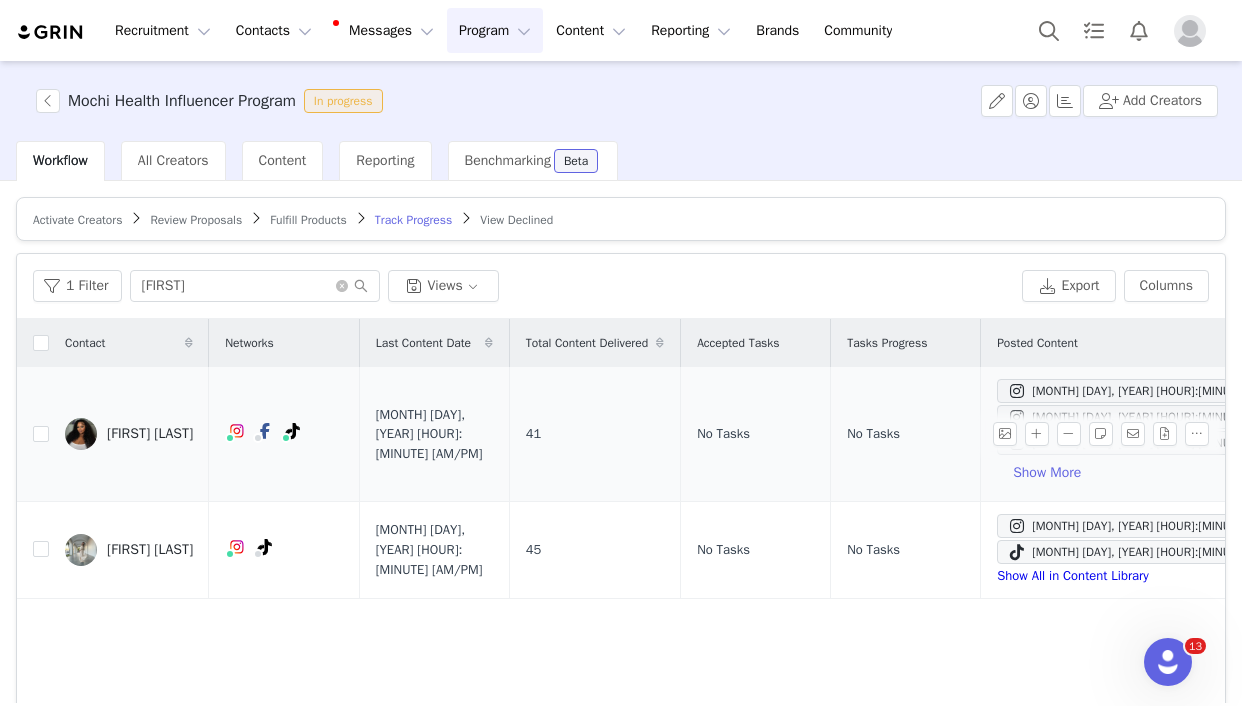 click on "[FIRST] [LAST]" at bounding box center (150, 434) 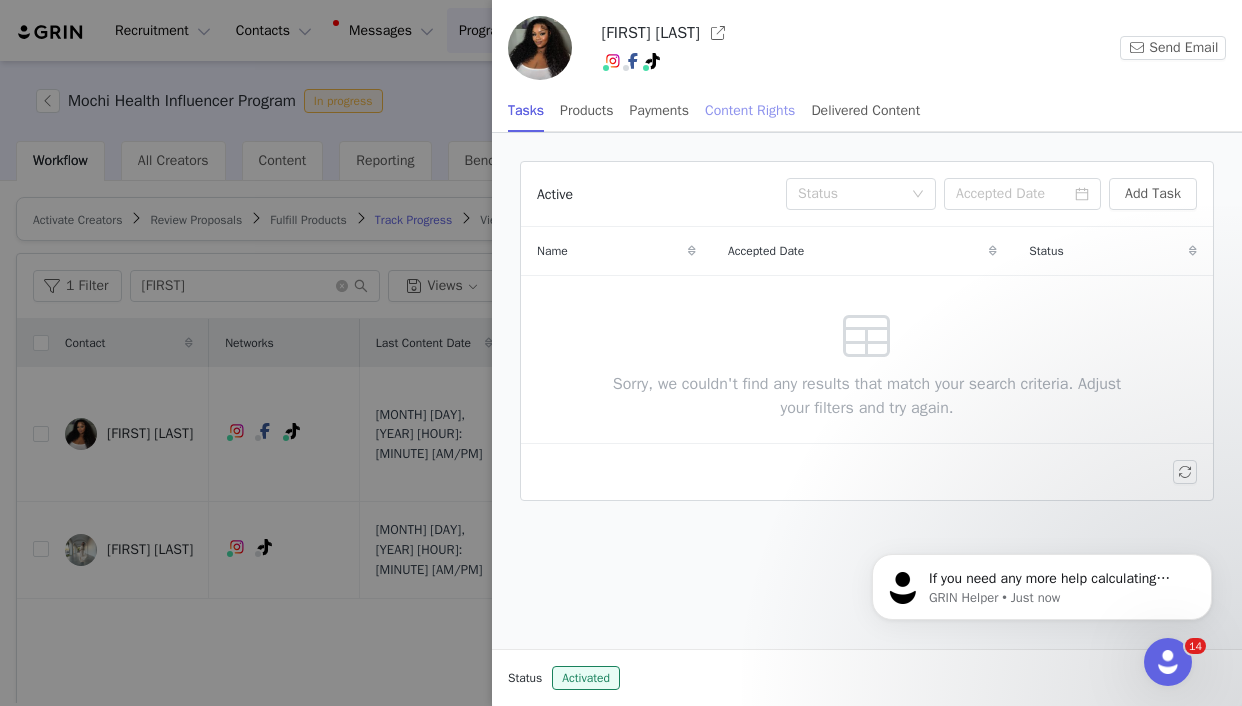 scroll, scrollTop: 0, scrollLeft: 0, axis: both 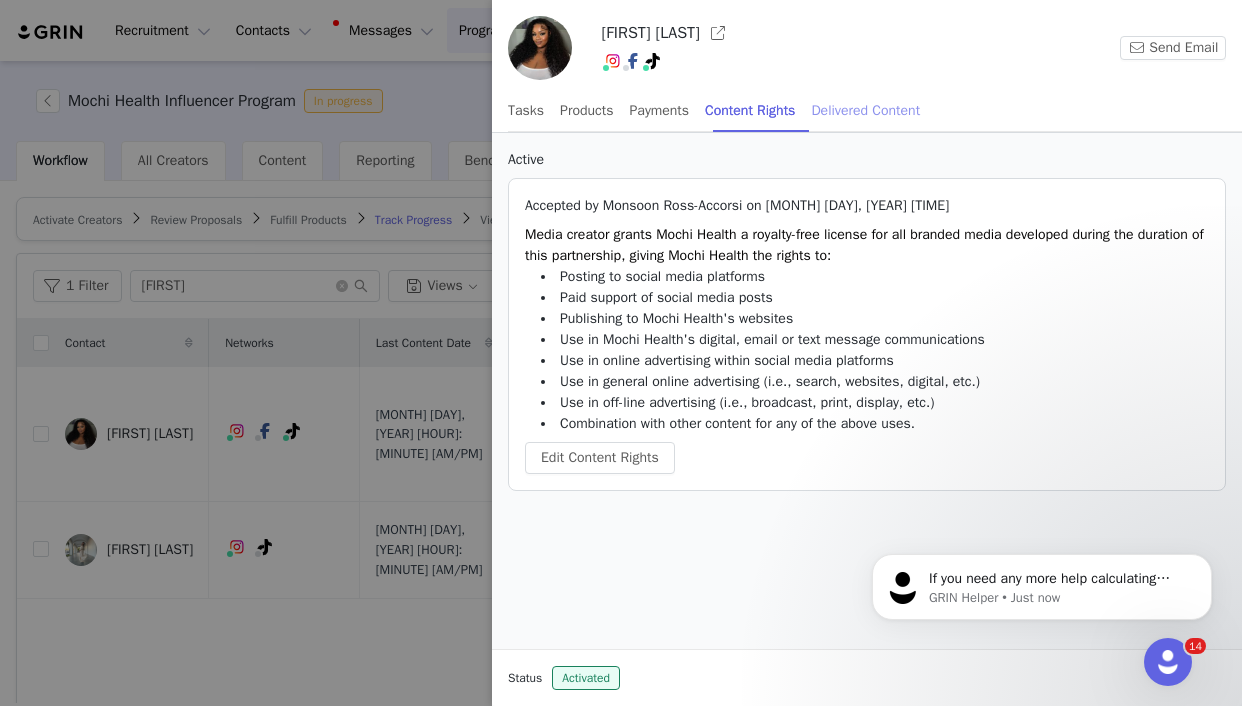 click on "Delivered Content" at bounding box center (865, 110) 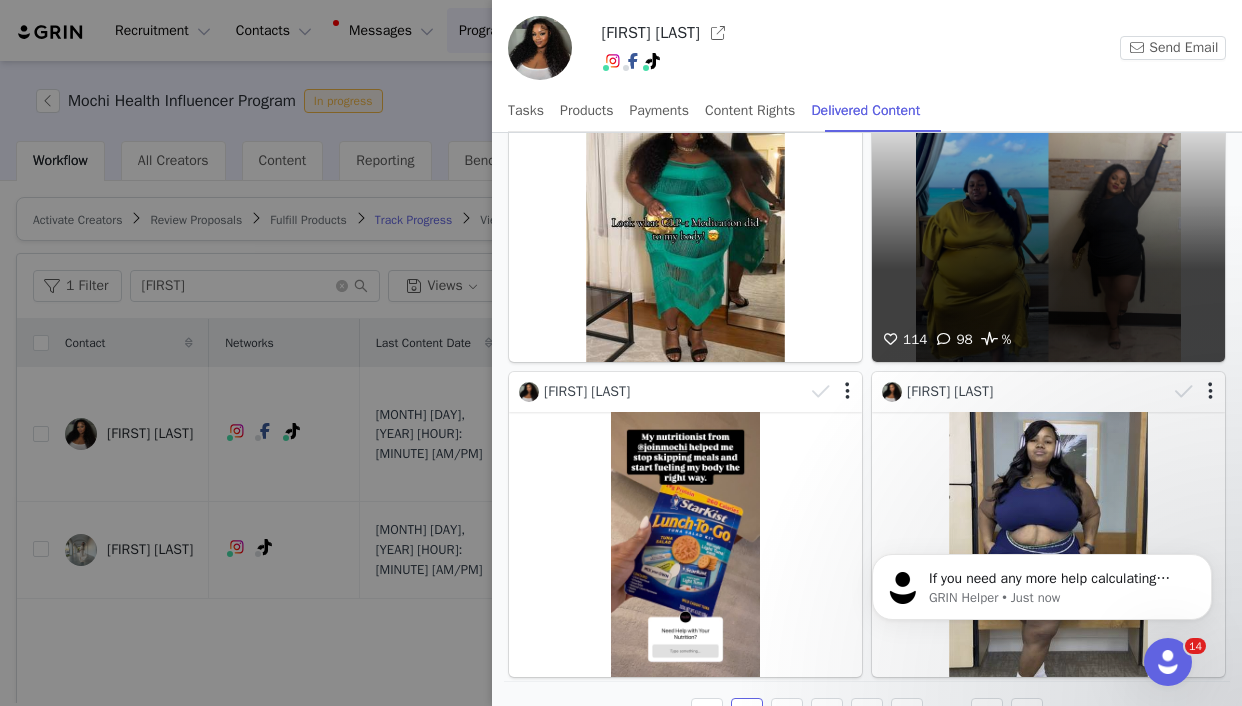 scroll, scrollTop: 330, scrollLeft: 0, axis: vertical 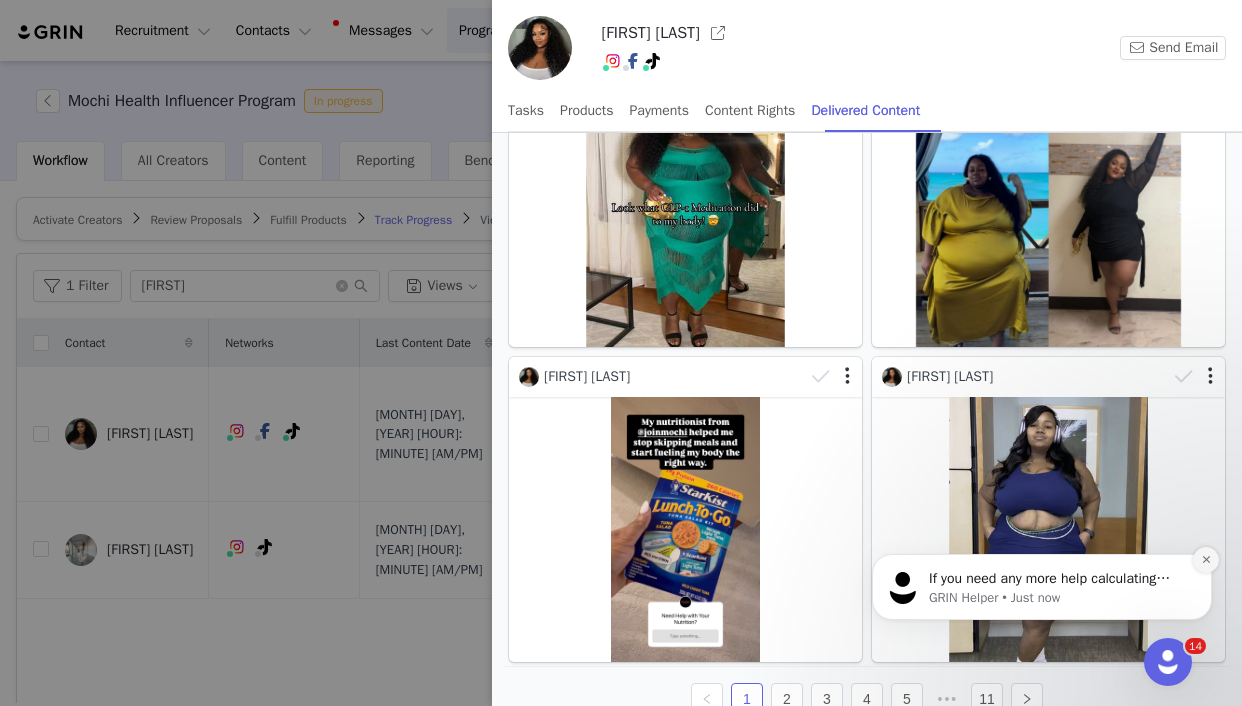 click at bounding box center (1206, 560) 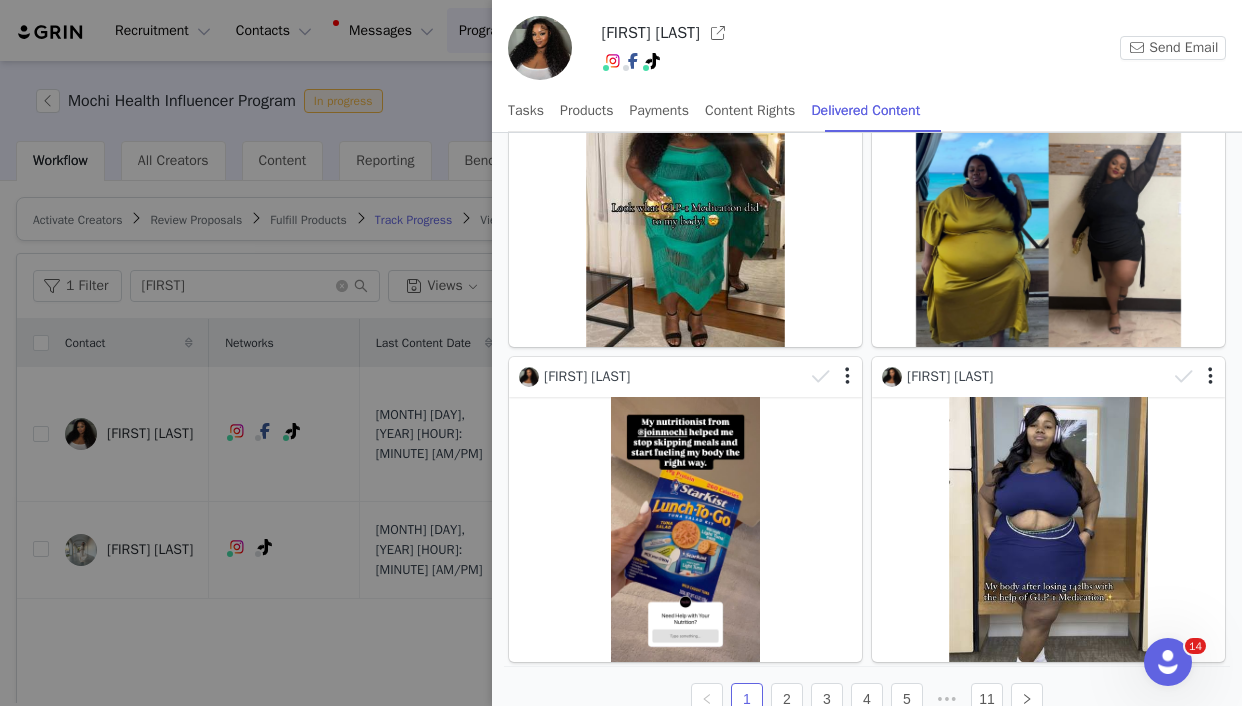 click 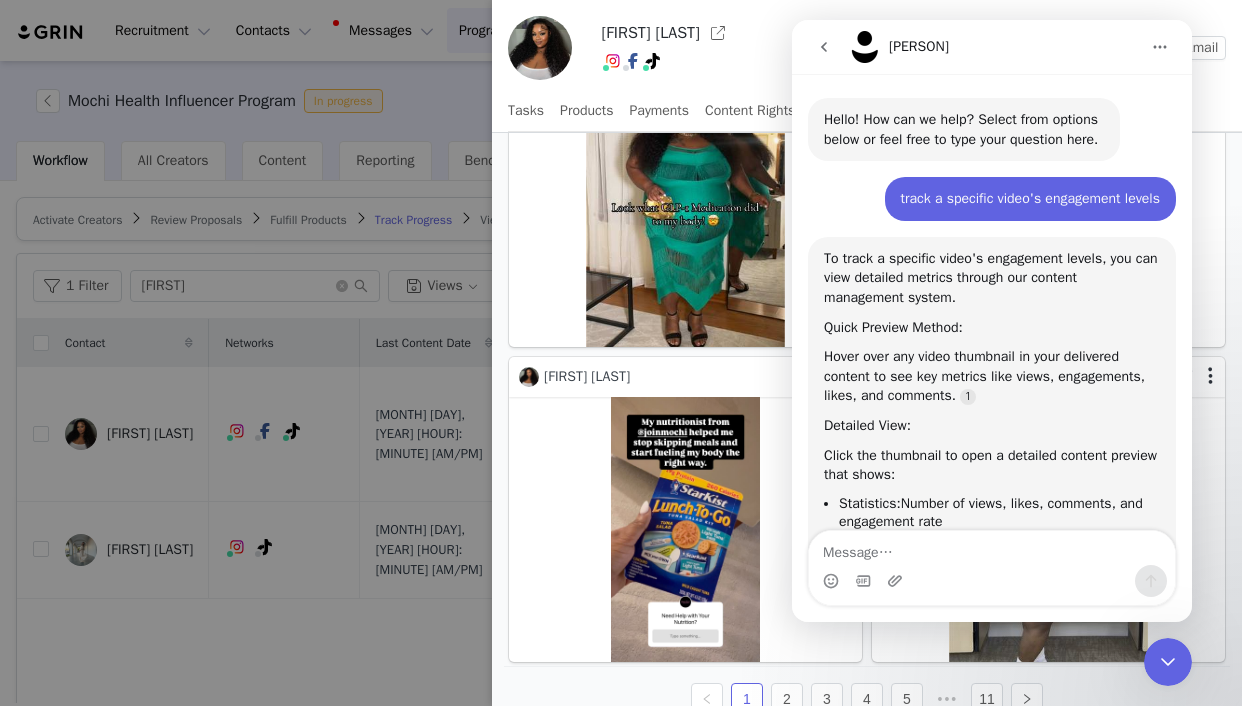 scroll, scrollTop: 23, scrollLeft: 0, axis: vertical 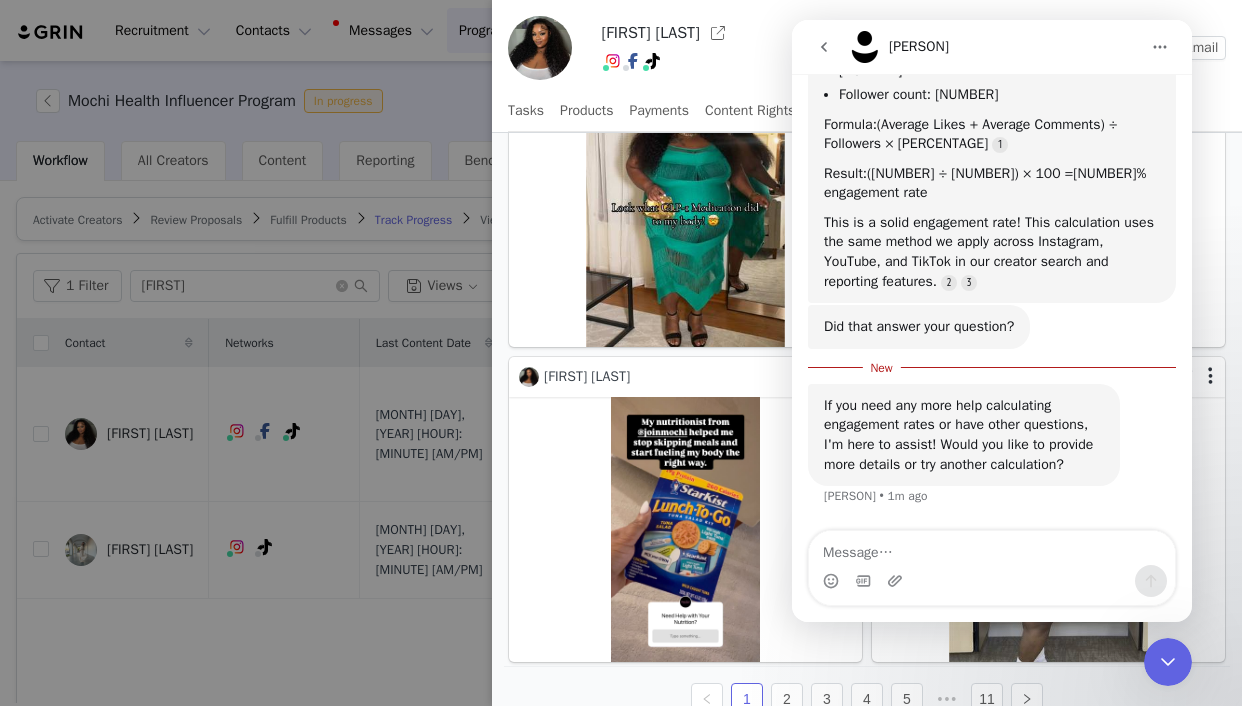 click at bounding box center [992, 548] 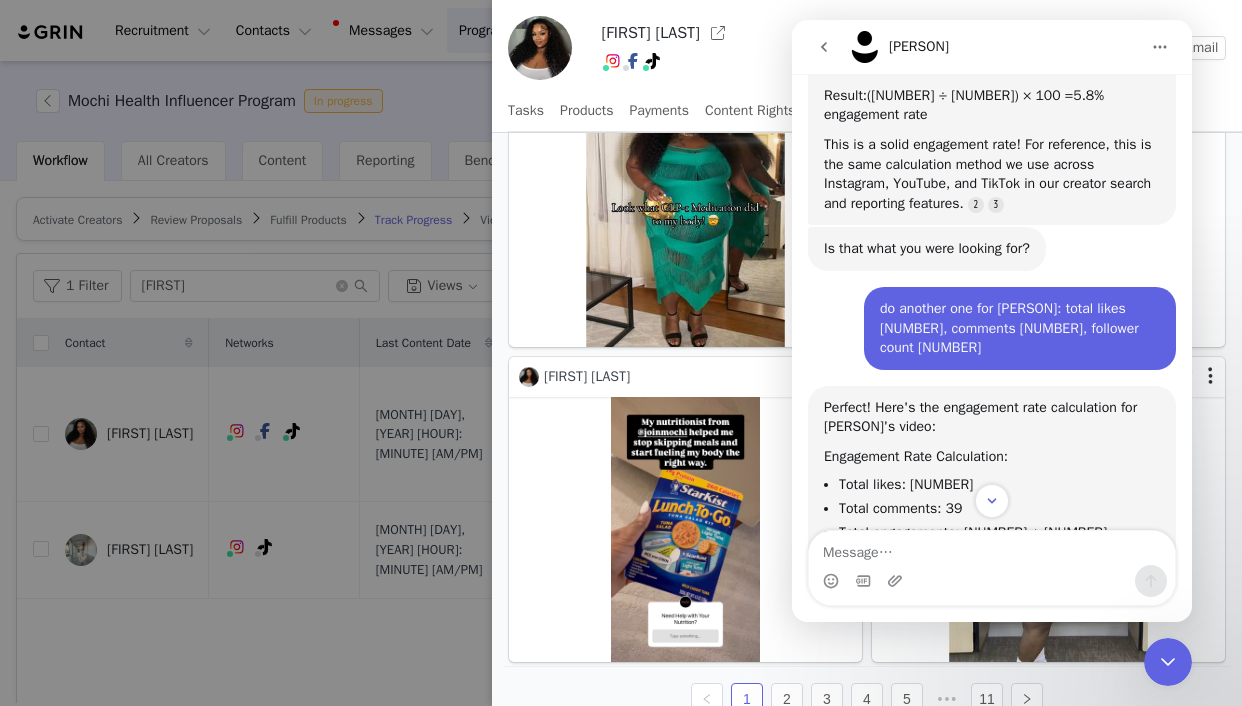 scroll, scrollTop: 3404, scrollLeft: 0, axis: vertical 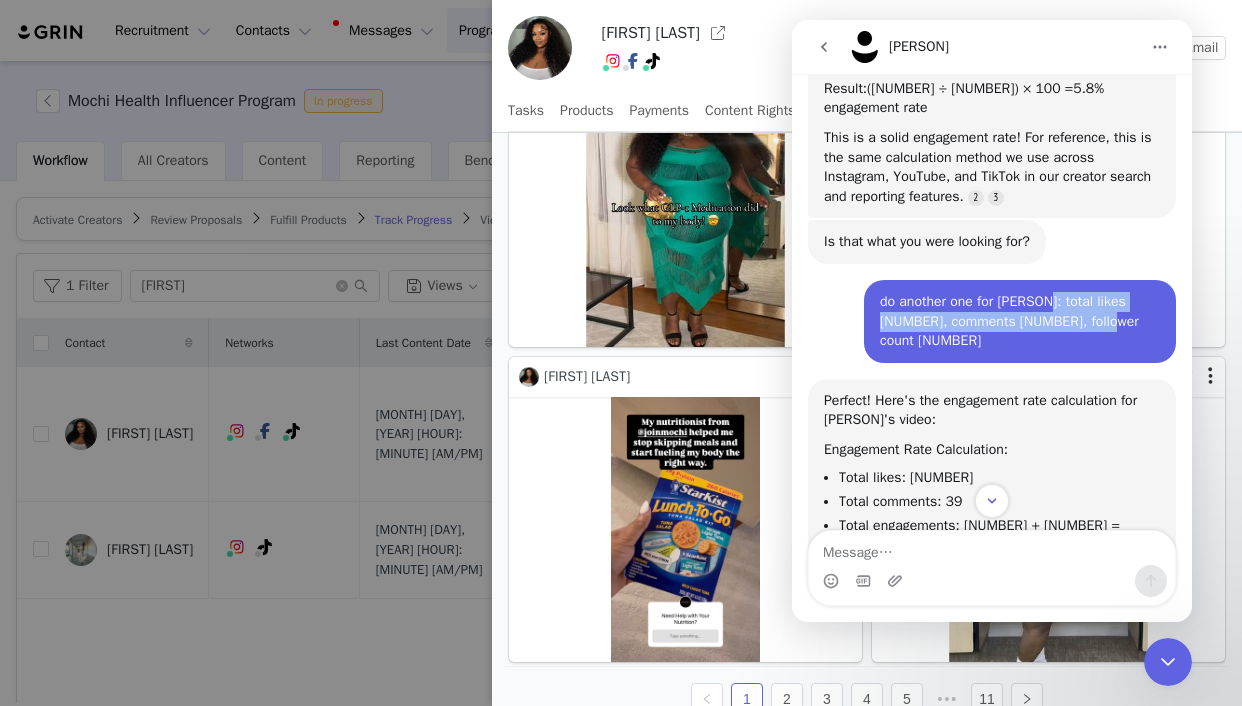drag, startPoint x: 1129, startPoint y: 392, endPoint x: 1046, endPoint y: 372, distance: 85.37564 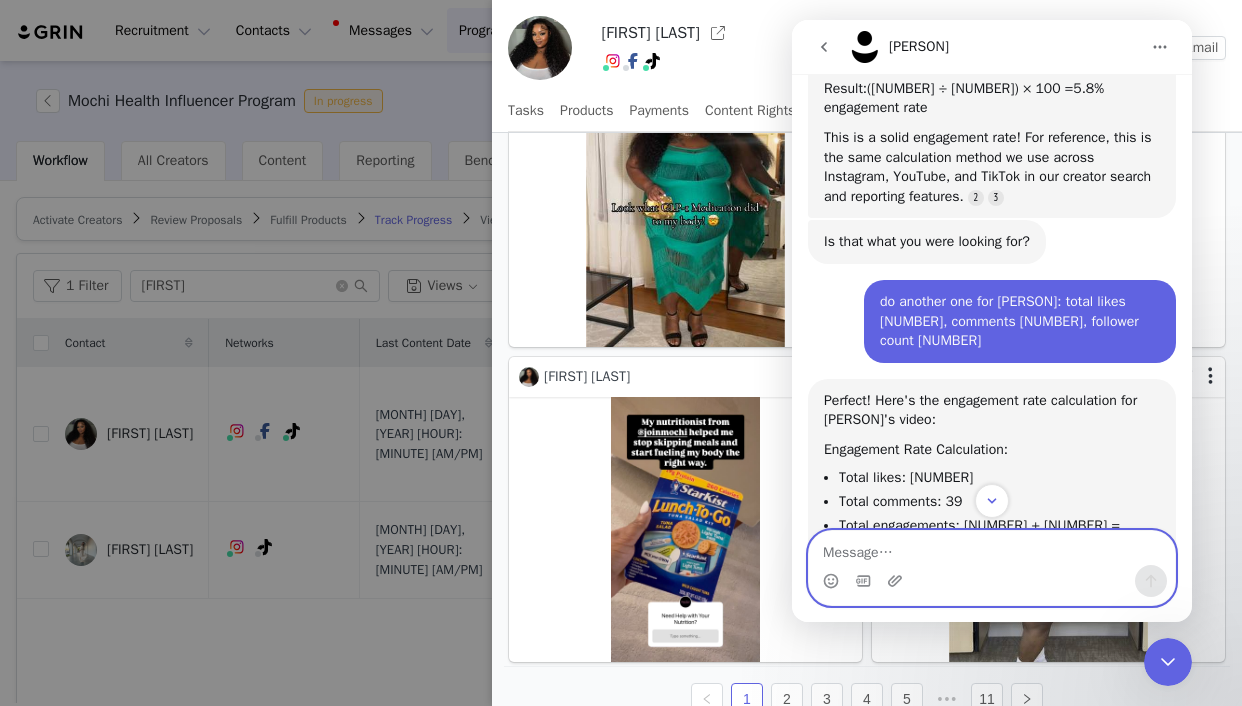click at bounding box center (992, 548) 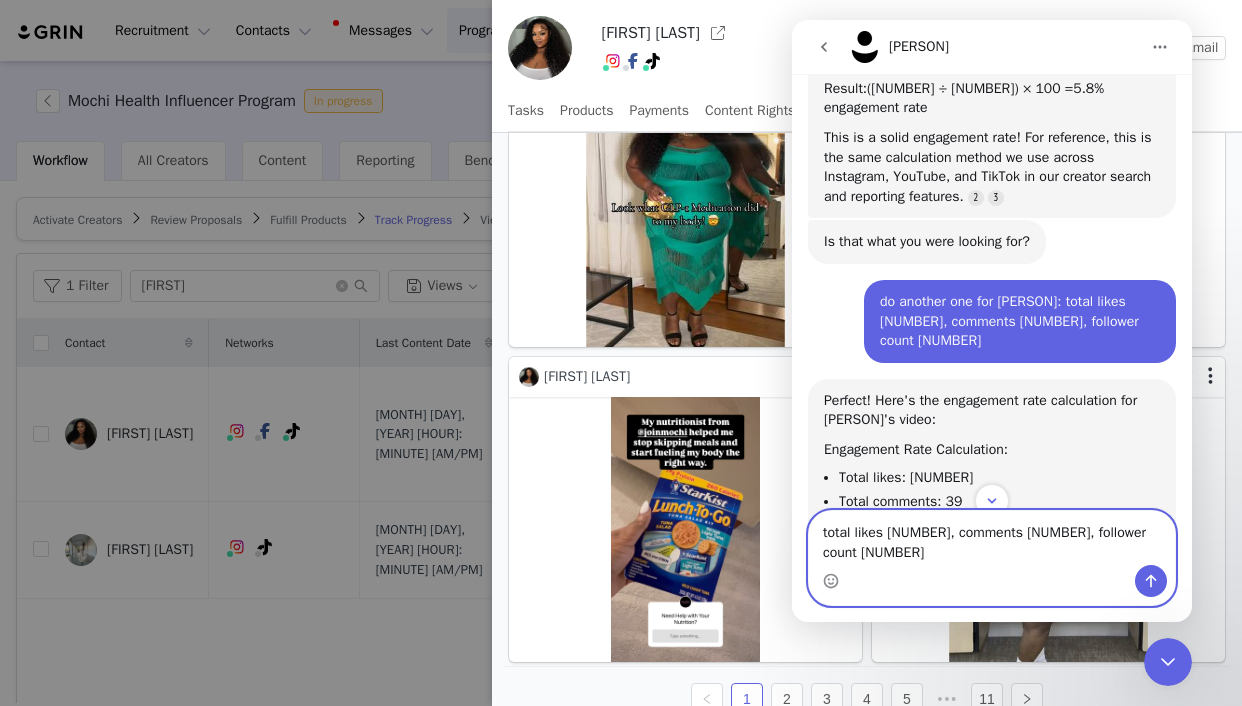 click on "total likes [NUMBER], comments [NUMBER], follower count [NUMBER]" at bounding box center (992, 538) 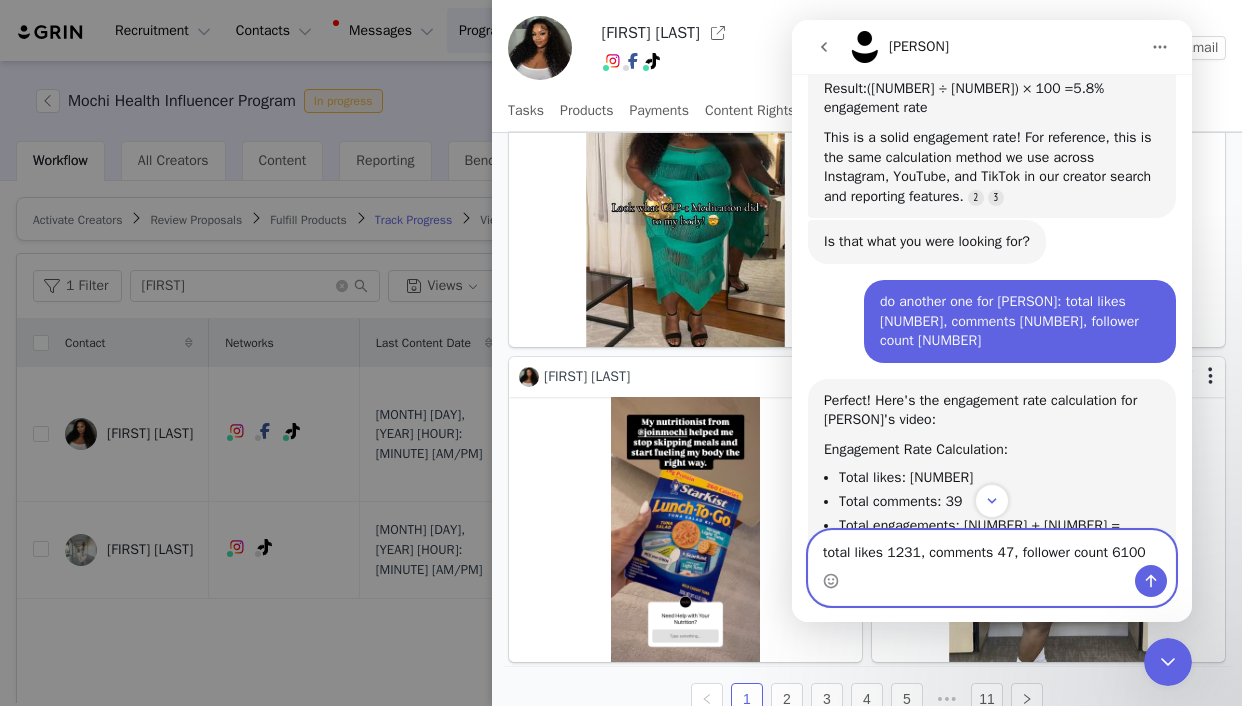 drag, startPoint x: 1116, startPoint y: 553, endPoint x: 1153, endPoint y: 552, distance: 37.01351 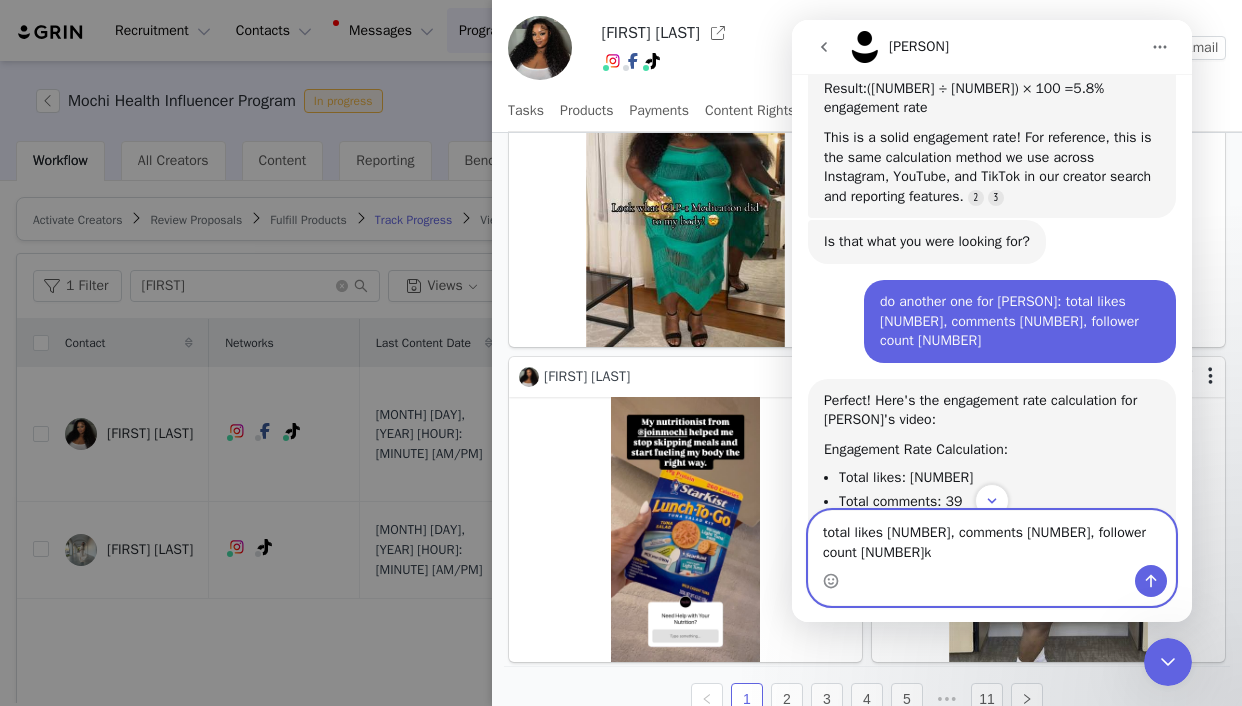 click on "total likes [NUMBER], comments [NUMBER], follower count [NUMBER]k" at bounding box center [992, 538] 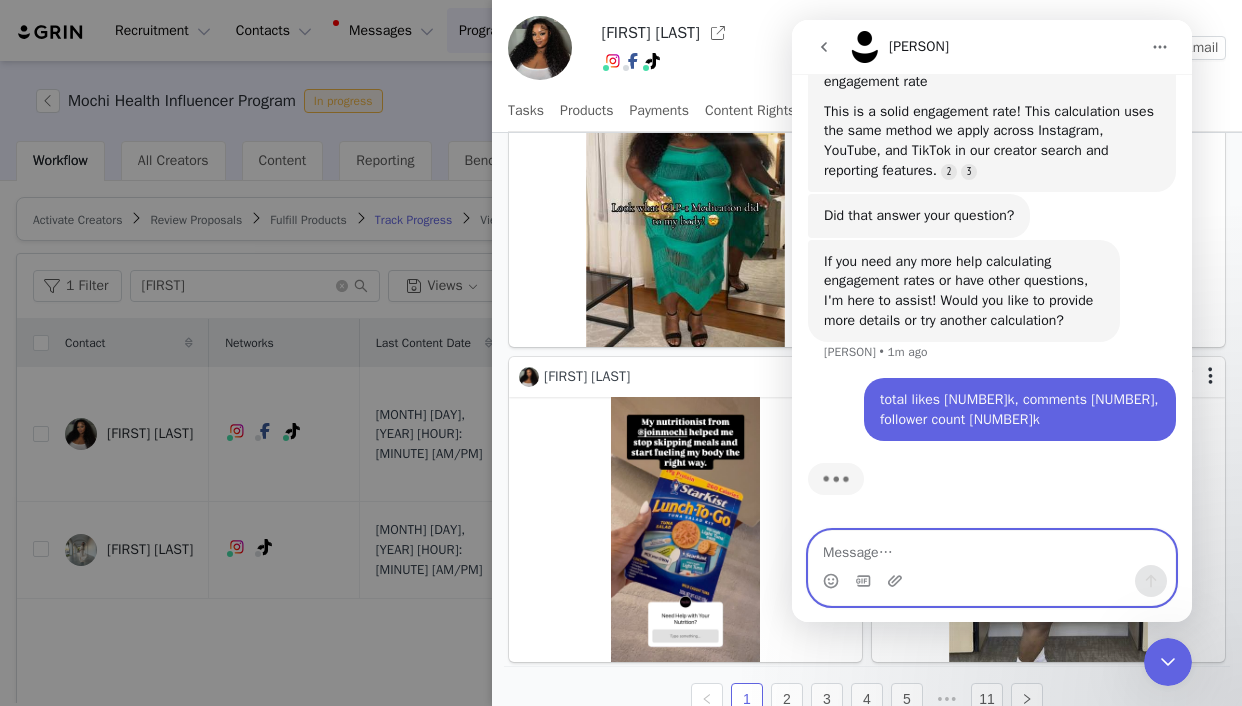 scroll, scrollTop: 4022, scrollLeft: 0, axis: vertical 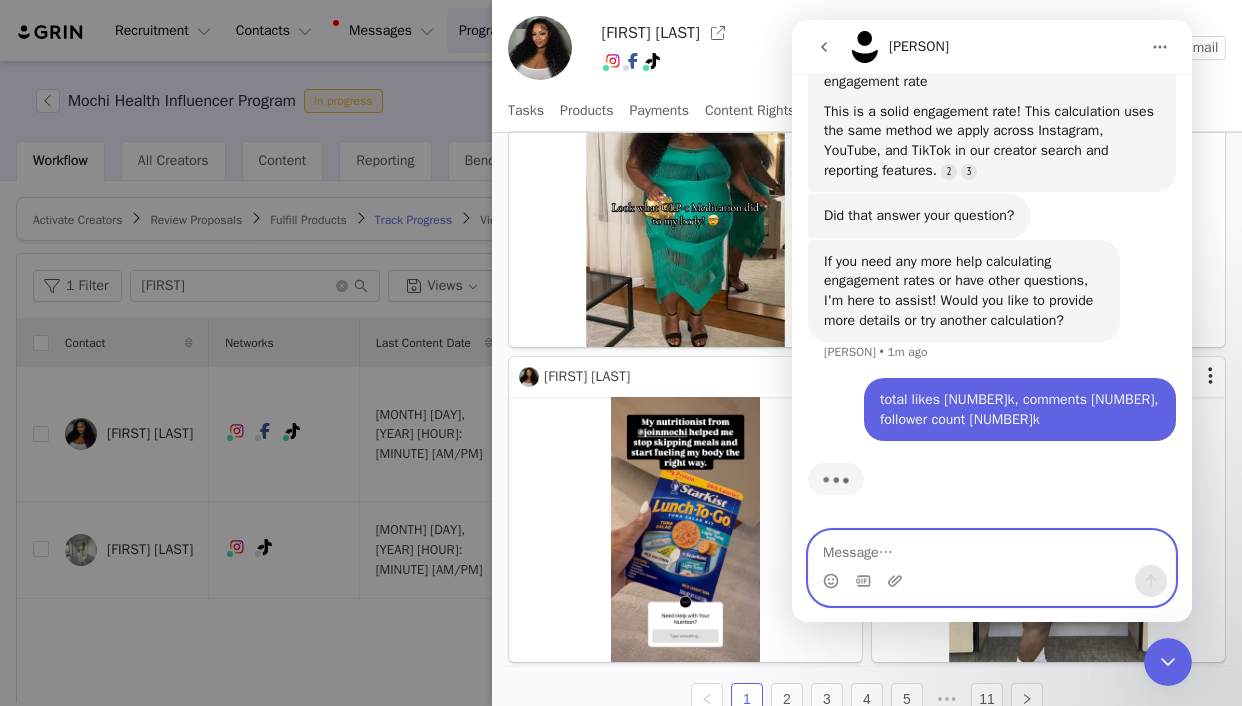type 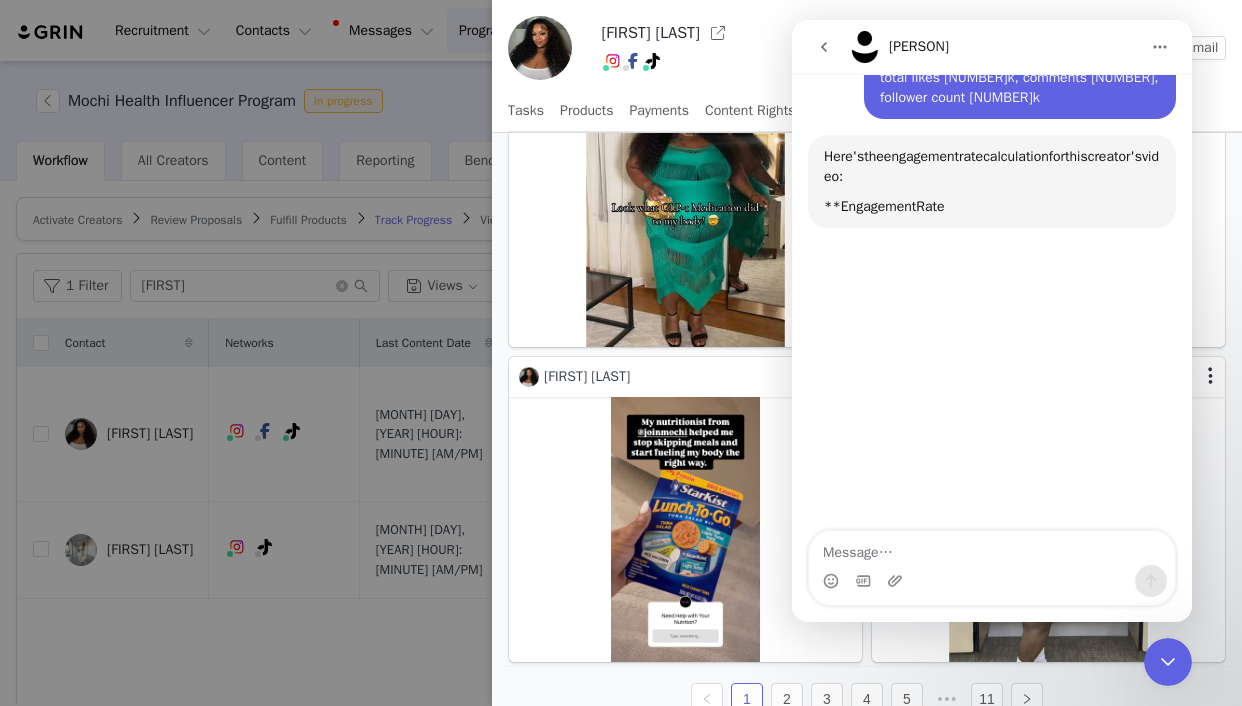 scroll, scrollTop: 4314, scrollLeft: 0, axis: vertical 